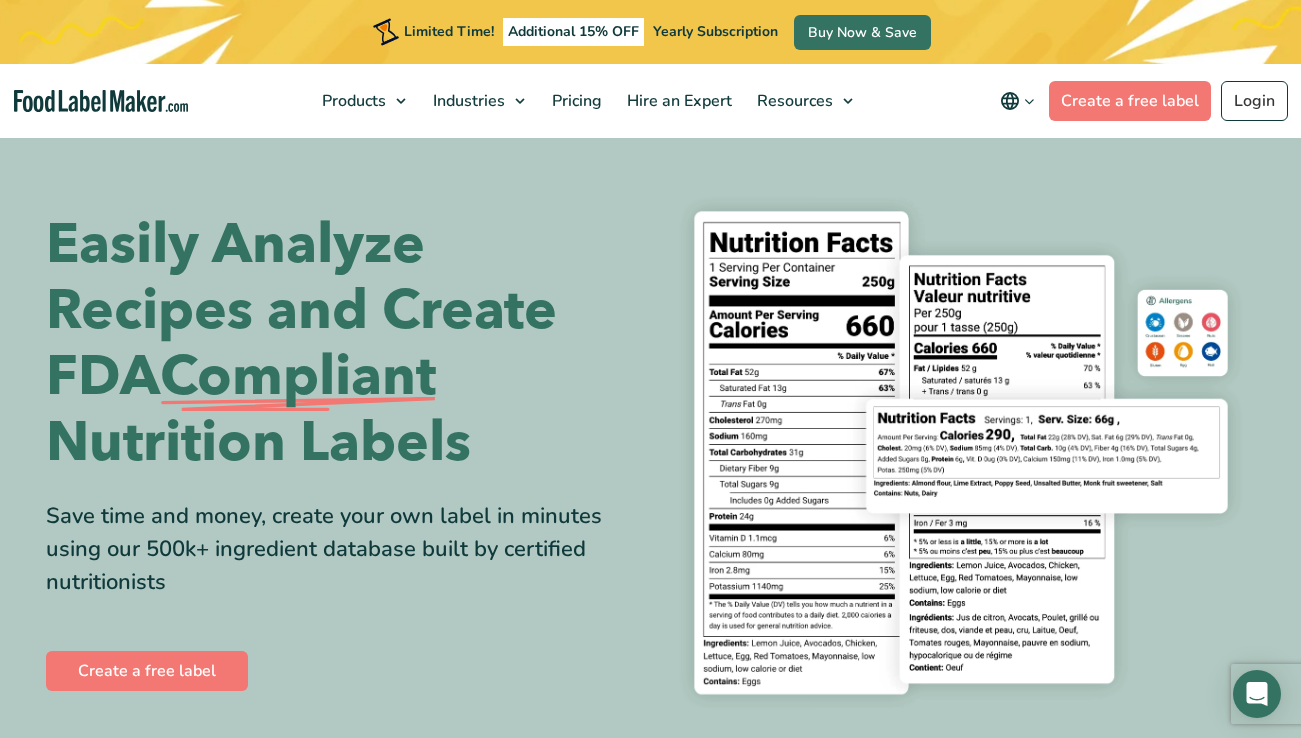 scroll, scrollTop: 0, scrollLeft: 0, axis: both 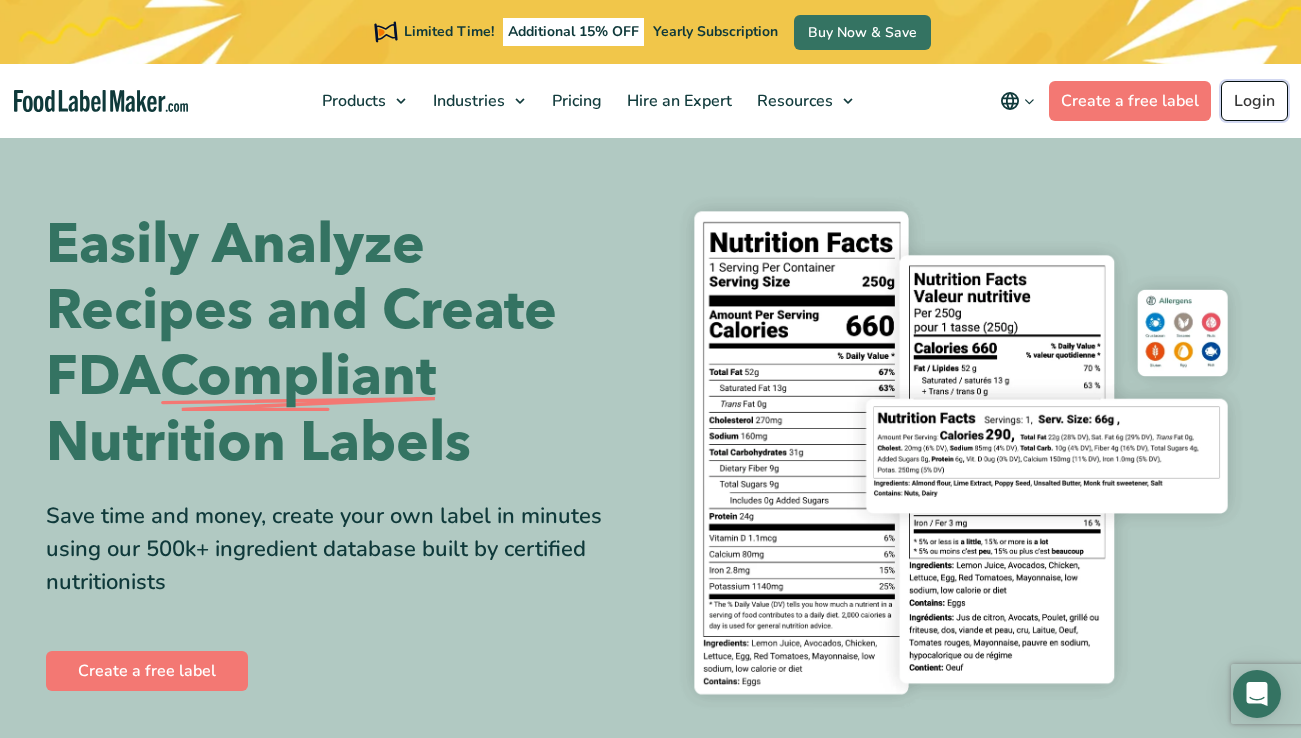 click on "Login" at bounding box center (1254, 101) 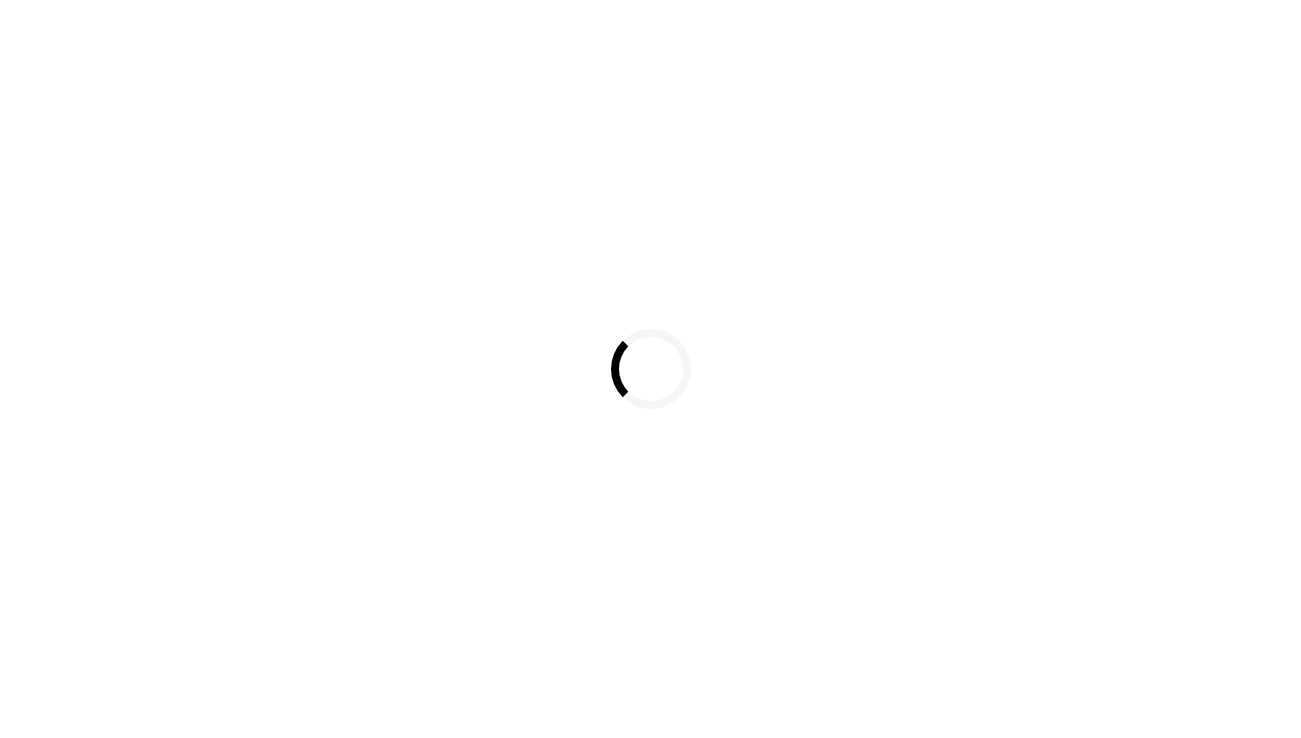 scroll, scrollTop: 0, scrollLeft: 0, axis: both 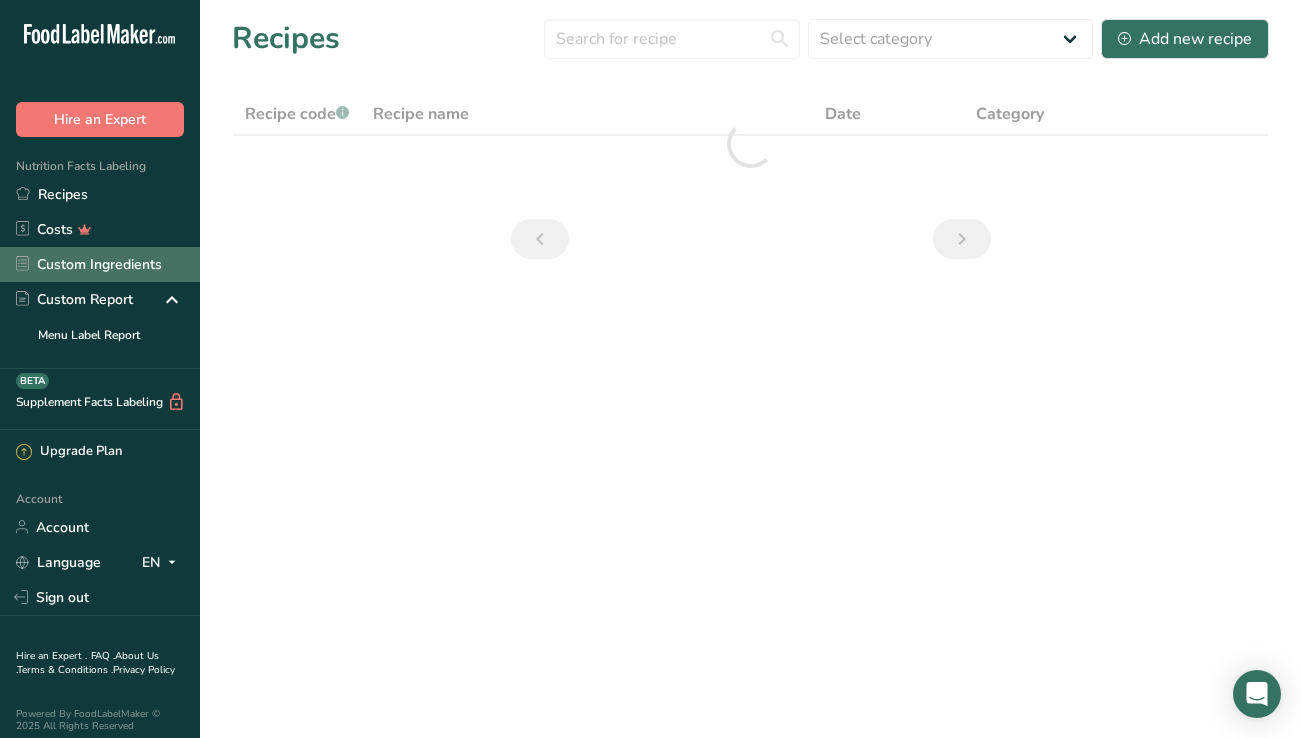 click on "Custom Ingredients" at bounding box center [100, 264] 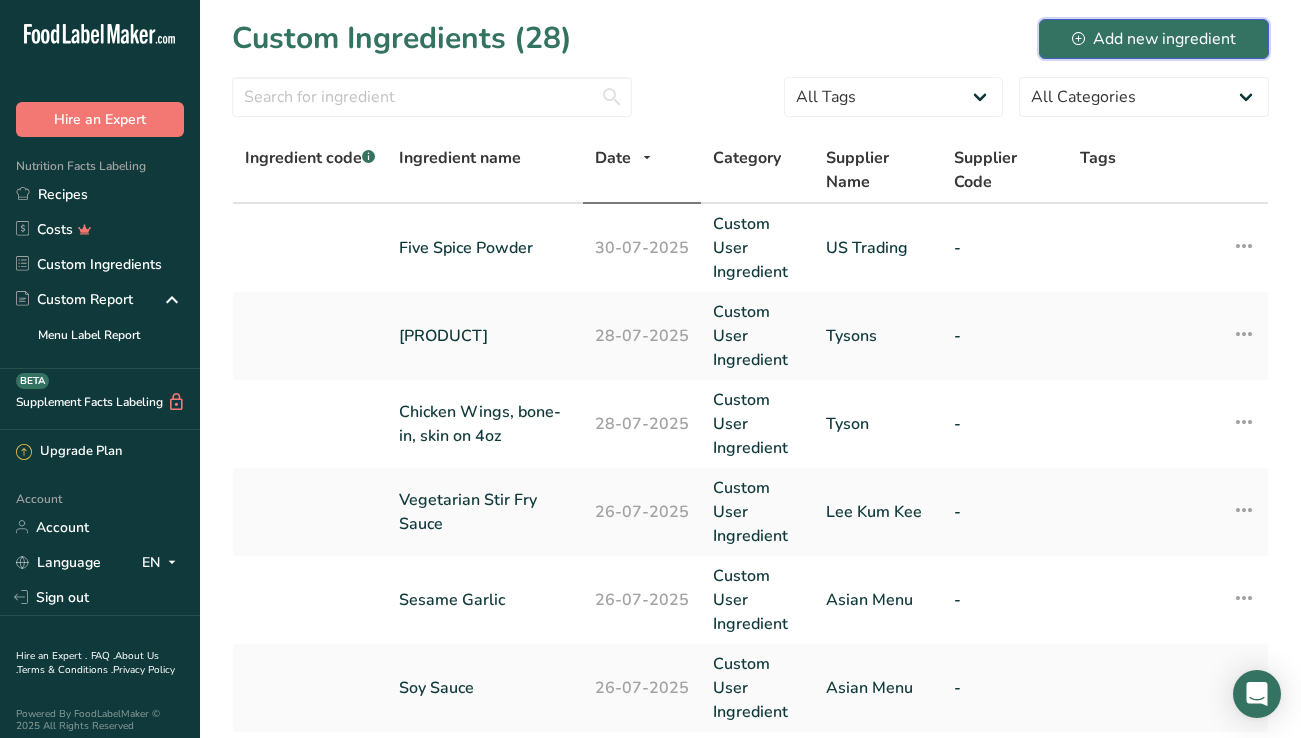 click on "Add new ingredient" at bounding box center (1154, 39) 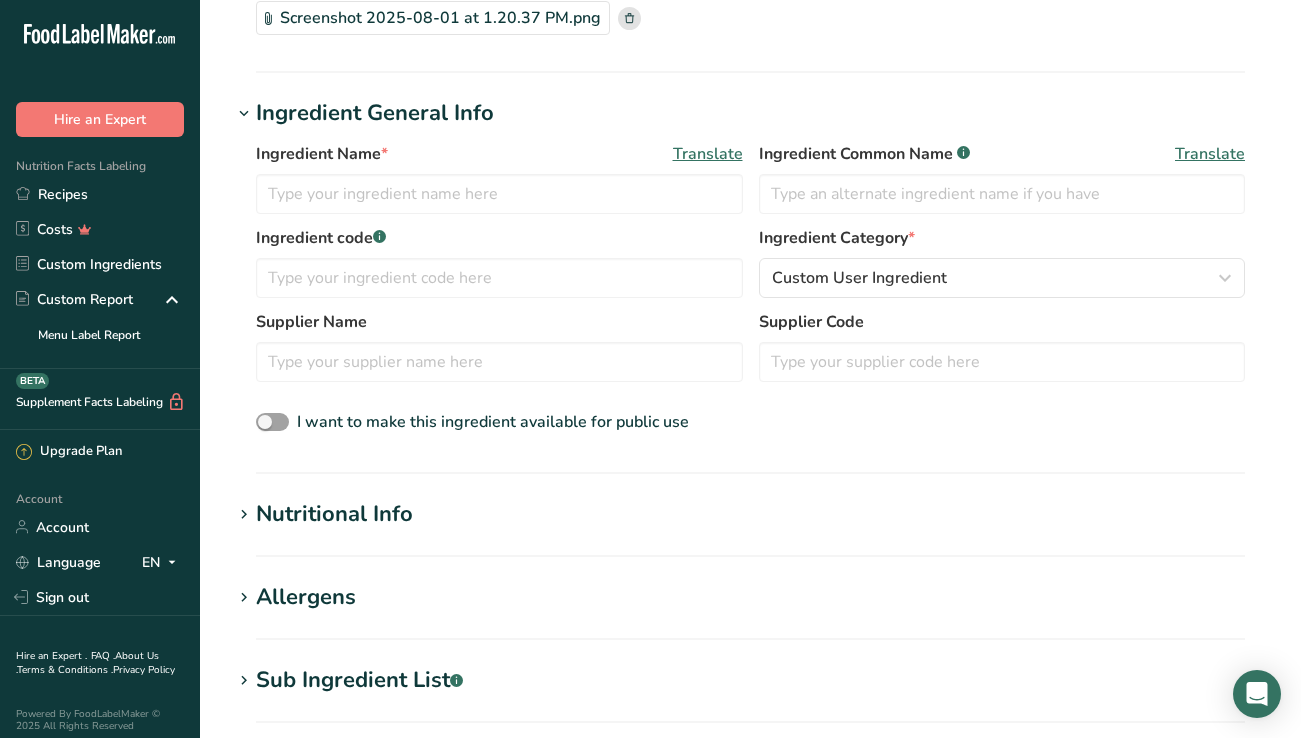 scroll, scrollTop: 199, scrollLeft: 0, axis: vertical 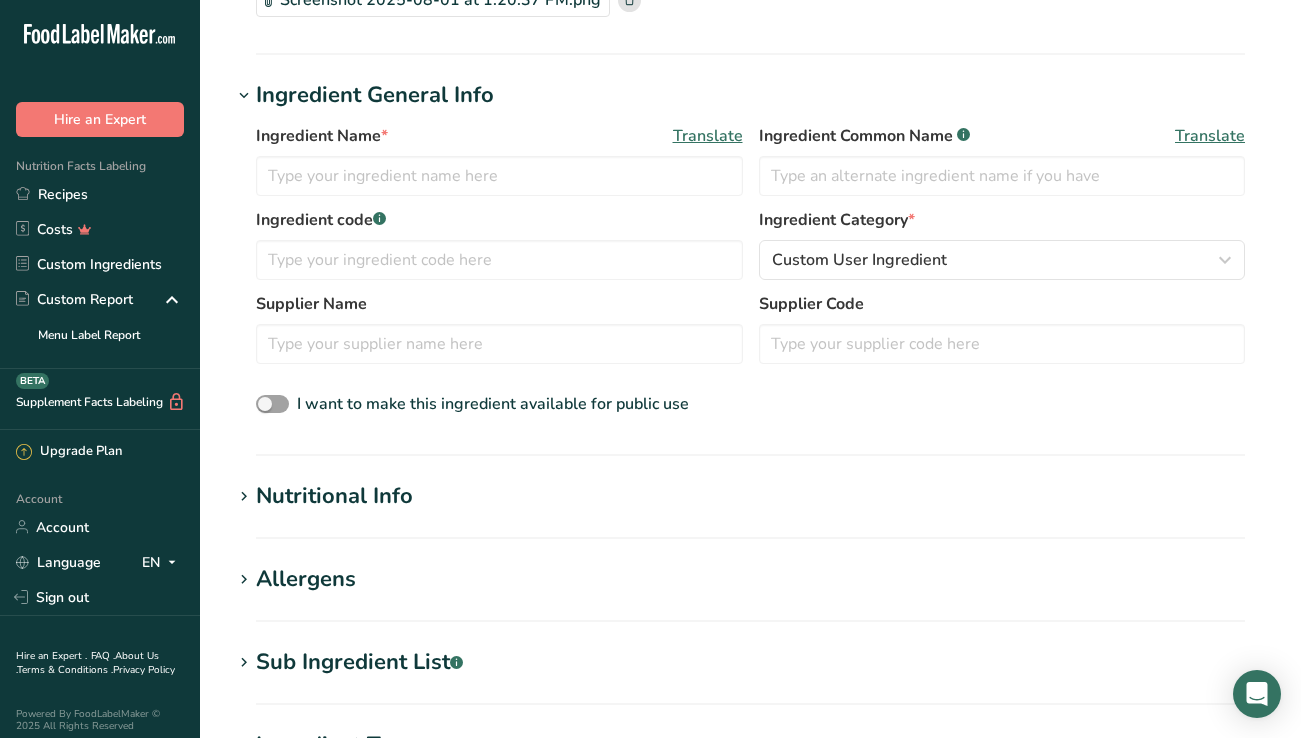 click on "Nutritional Info" at bounding box center [334, 496] 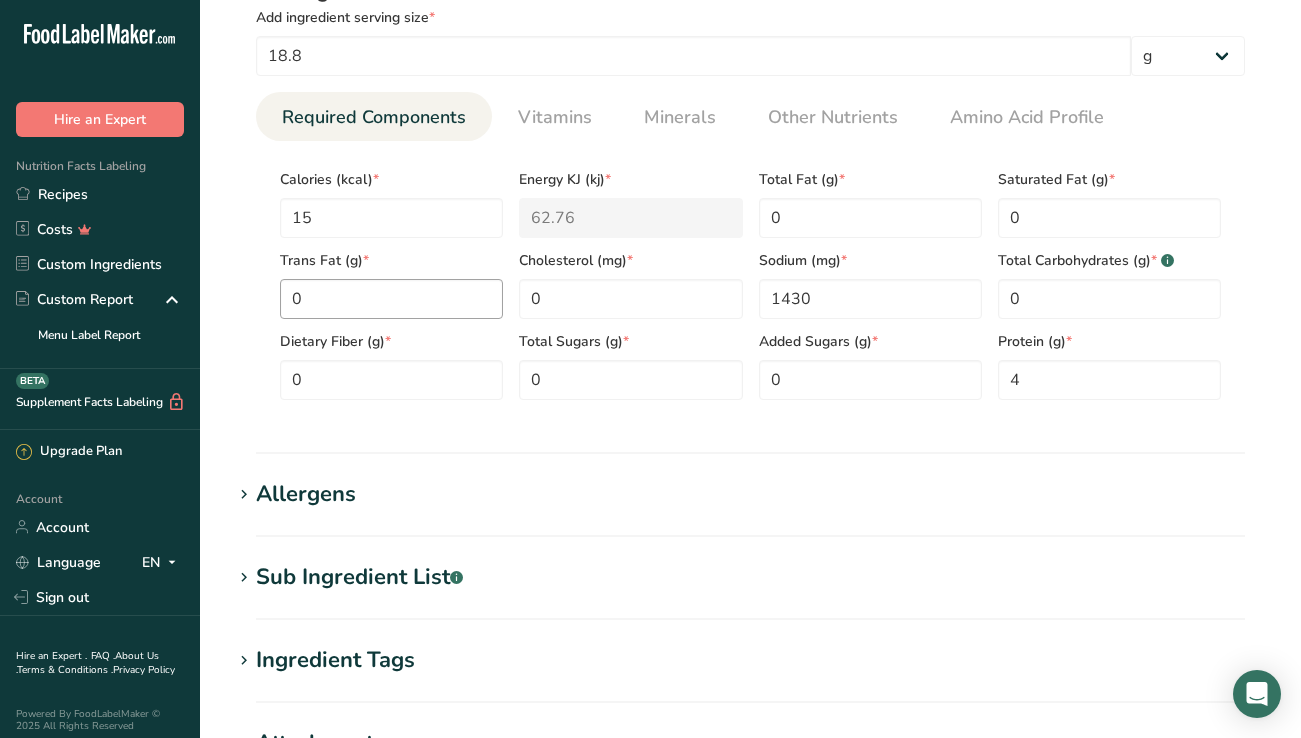 scroll, scrollTop: 750, scrollLeft: 0, axis: vertical 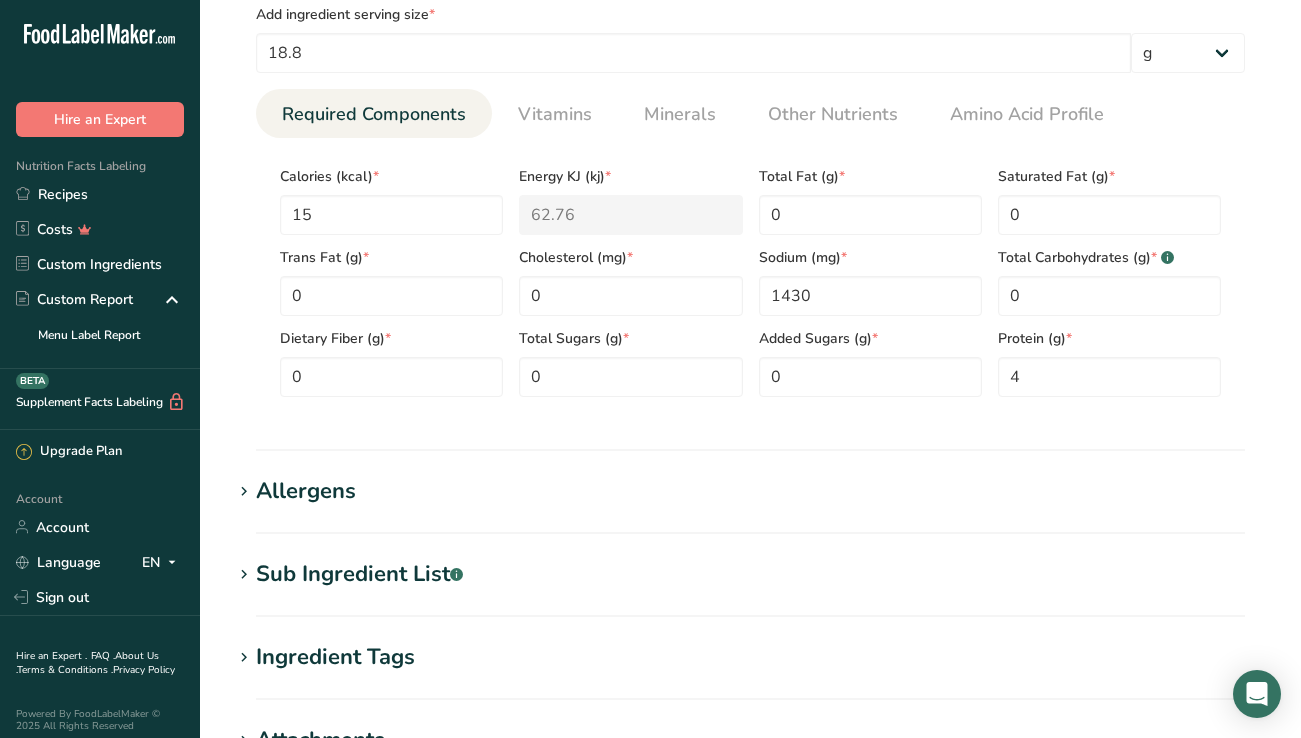 click on "Allergens" at bounding box center [306, 491] 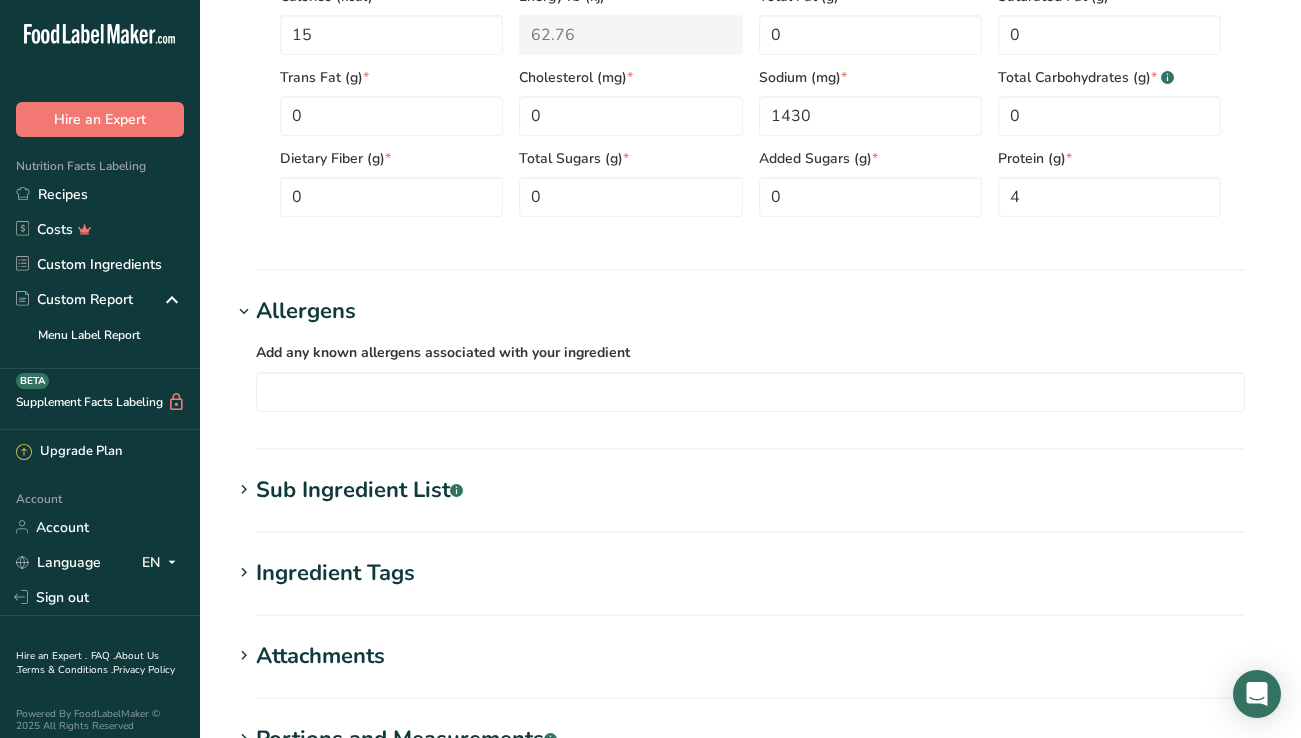 scroll, scrollTop: 943, scrollLeft: 0, axis: vertical 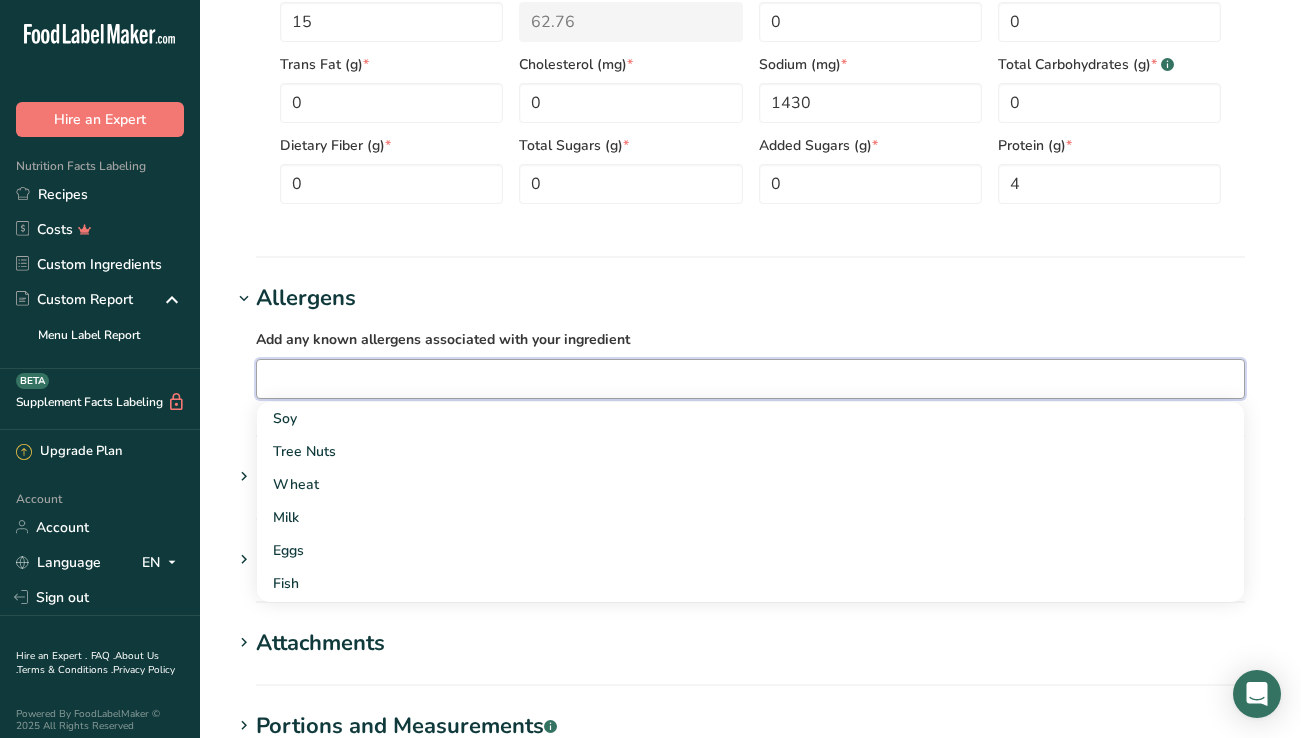 click at bounding box center (750, 378) 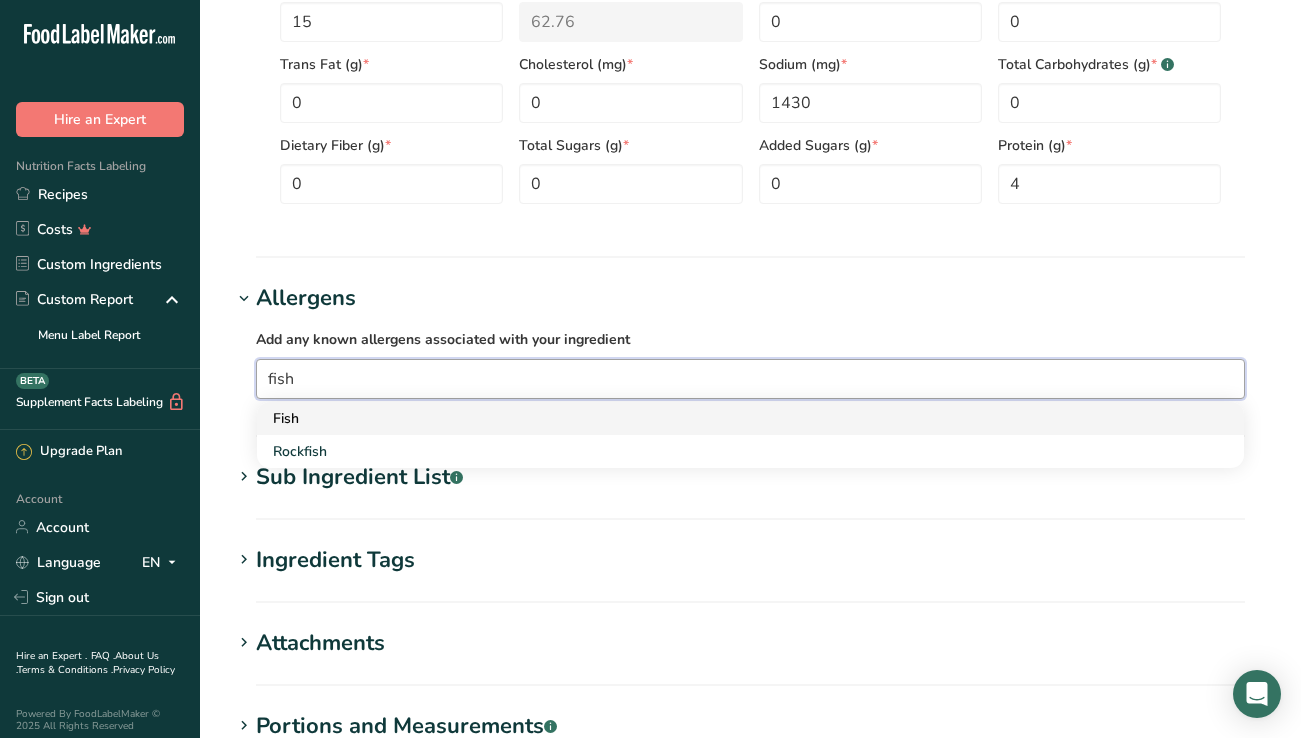type on "fish" 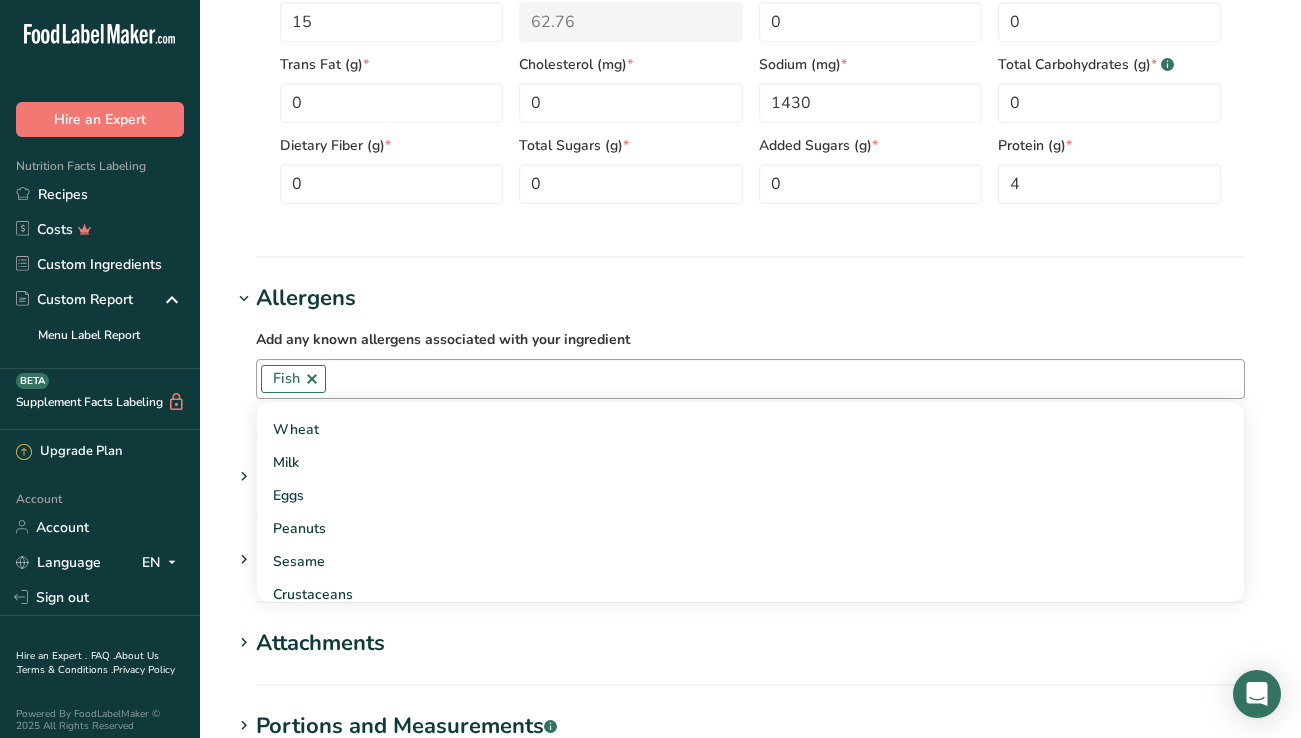 scroll, scrollTop: 62, scrollLeft: 0, axis: vertical 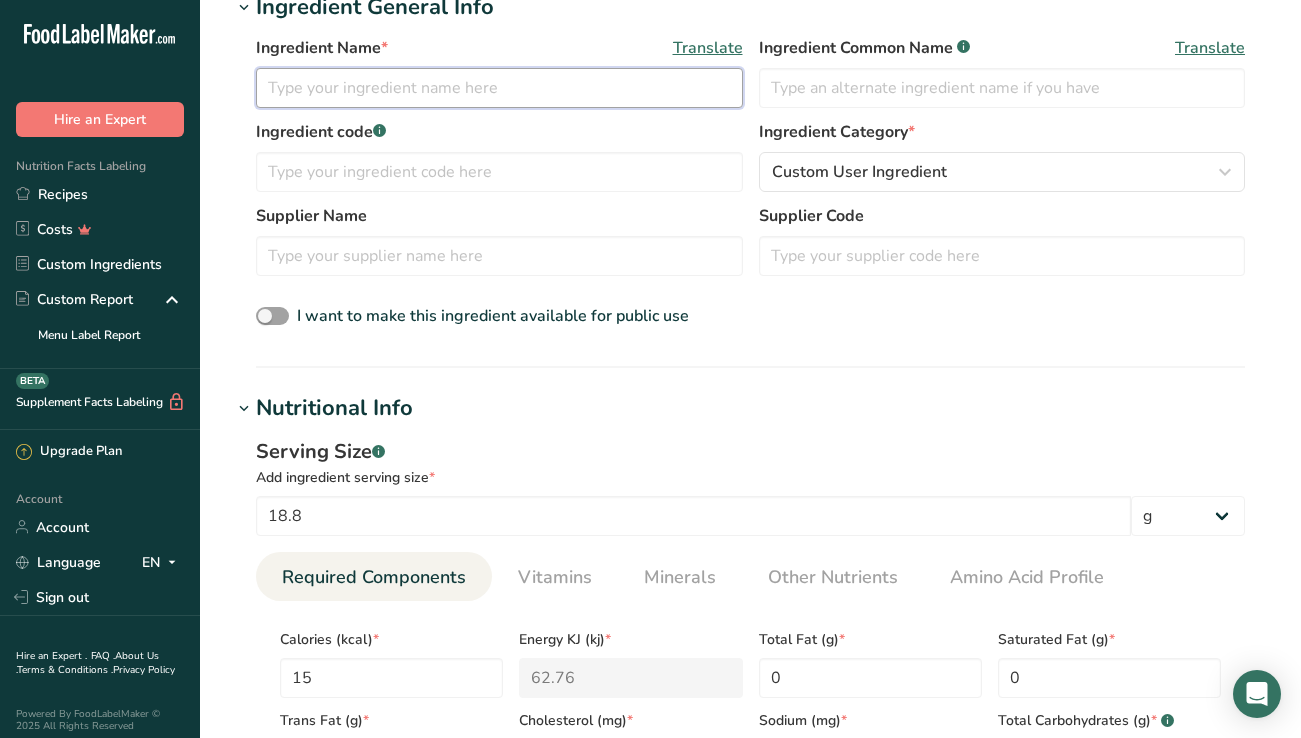 click at bounding box center [499, 88] 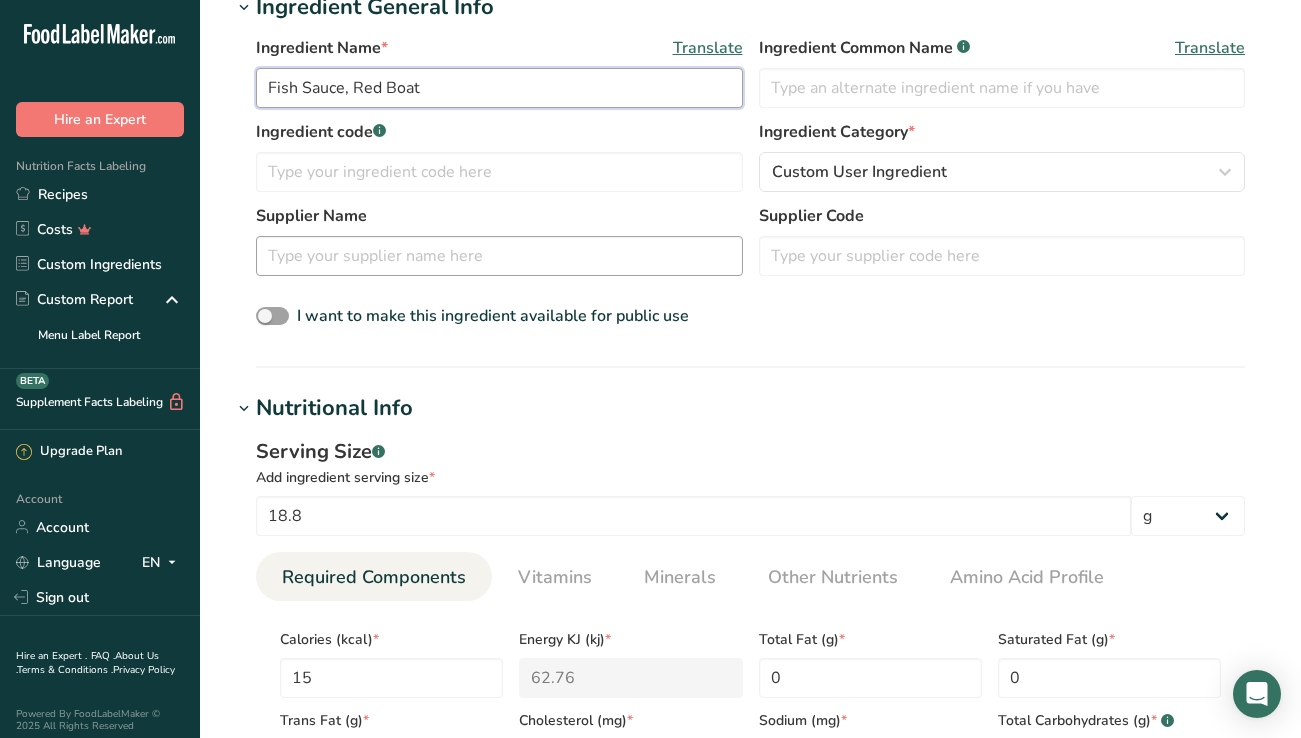 type on "Fish Sauce, Red Boat" 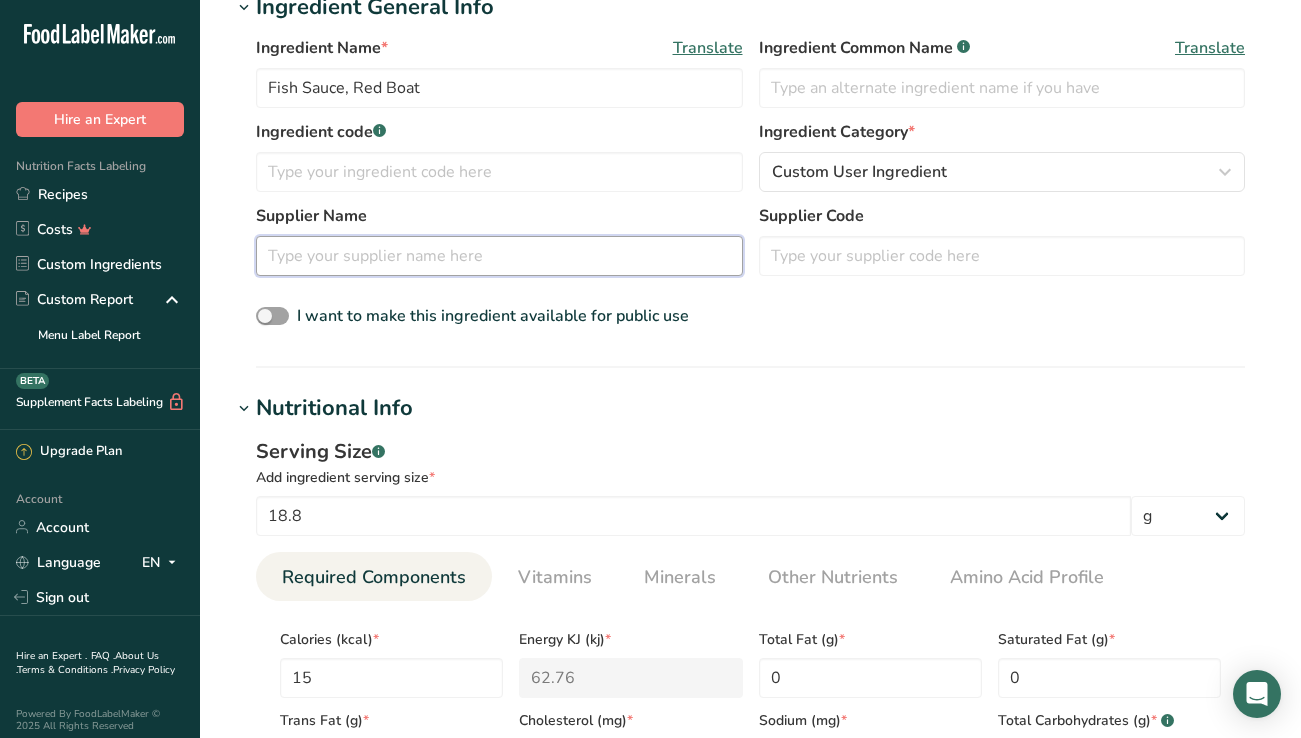 click at bounding box center (499, 256) 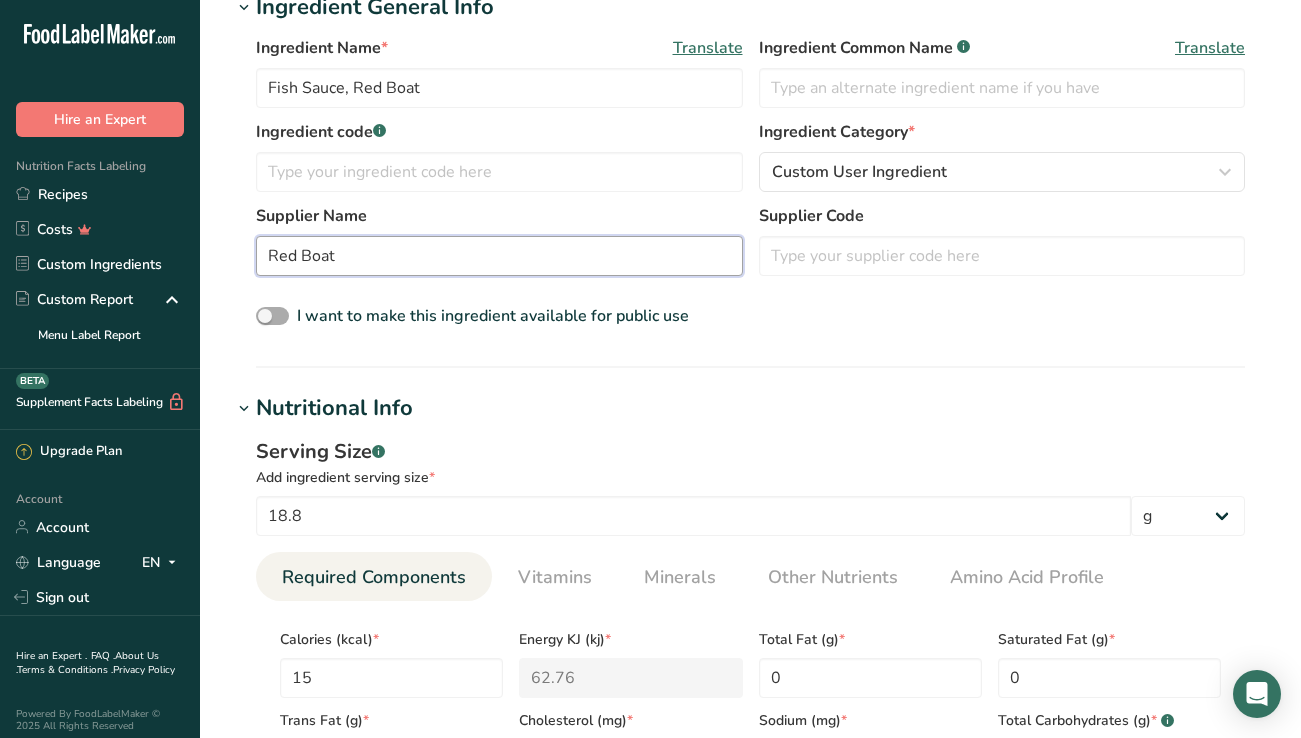 type on "Red Boat" 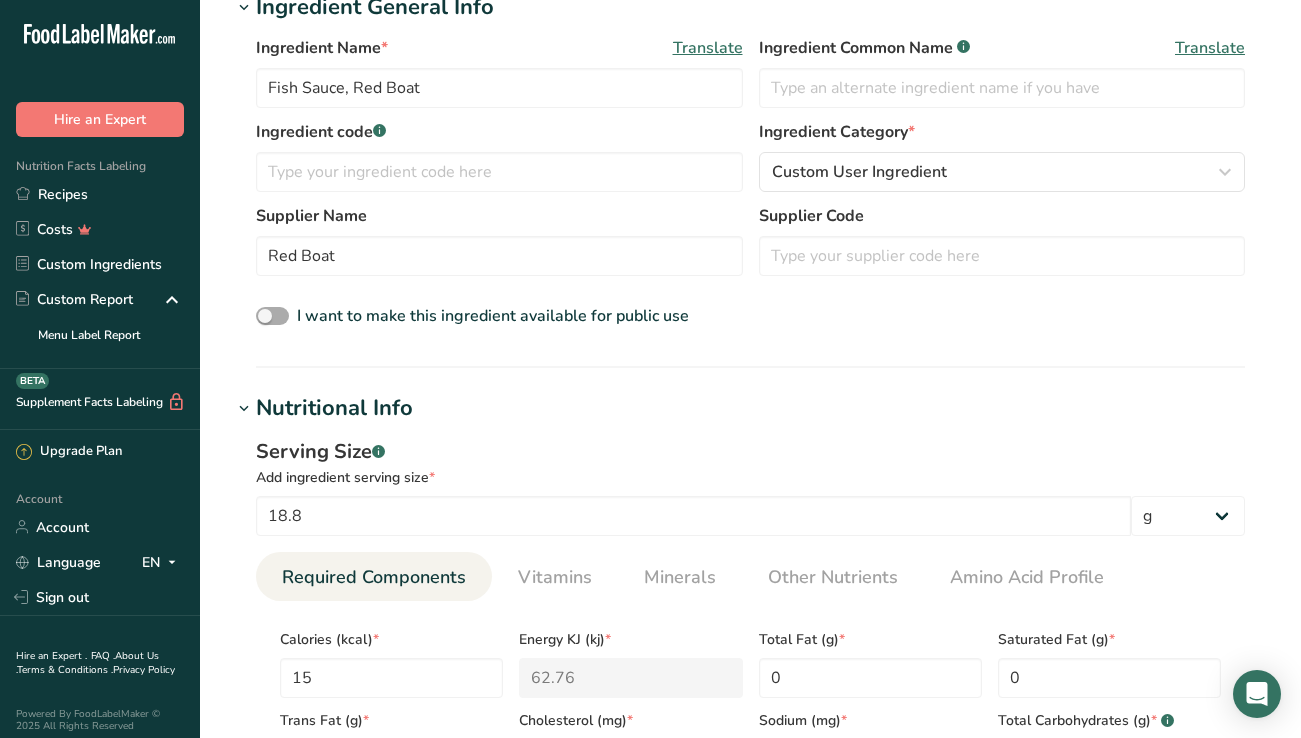 click on "I want to make this ingredient available for public use" at bounding box center (493, 316) 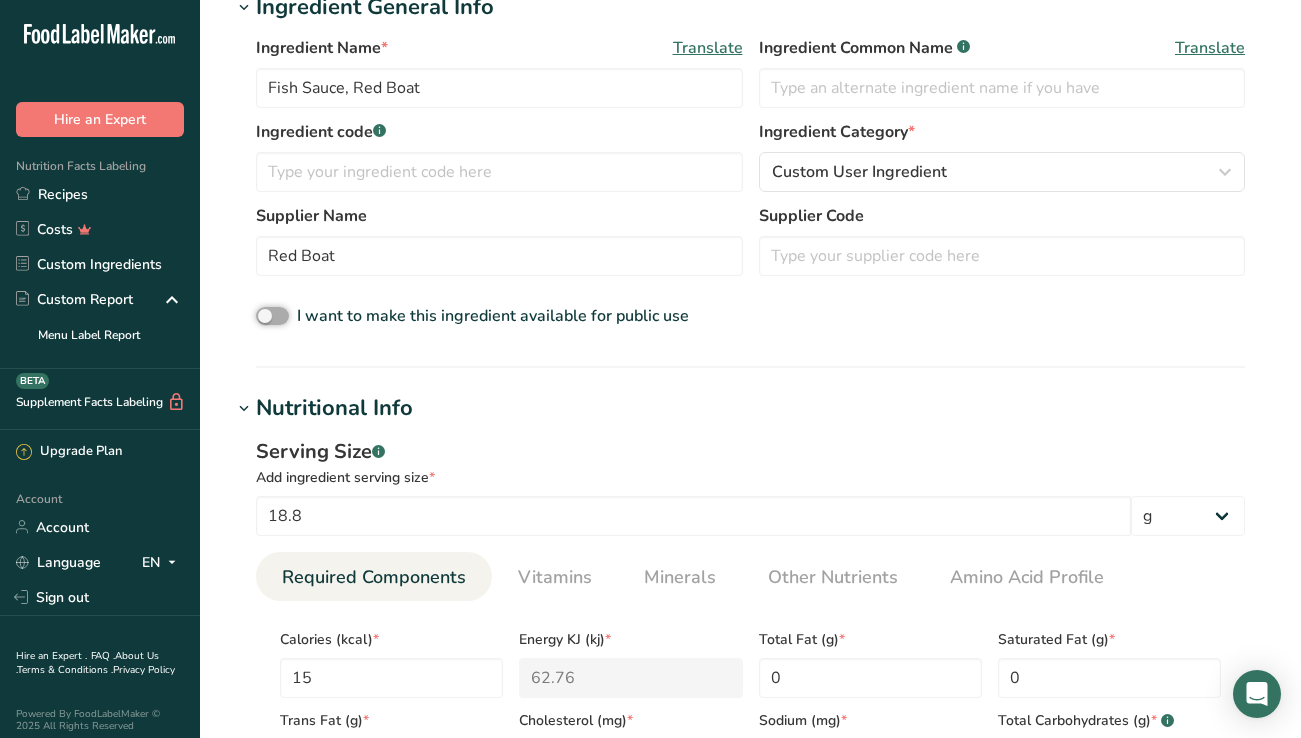 click on "I want to make this ingredient available for public use" at bounding box center [262, 316] 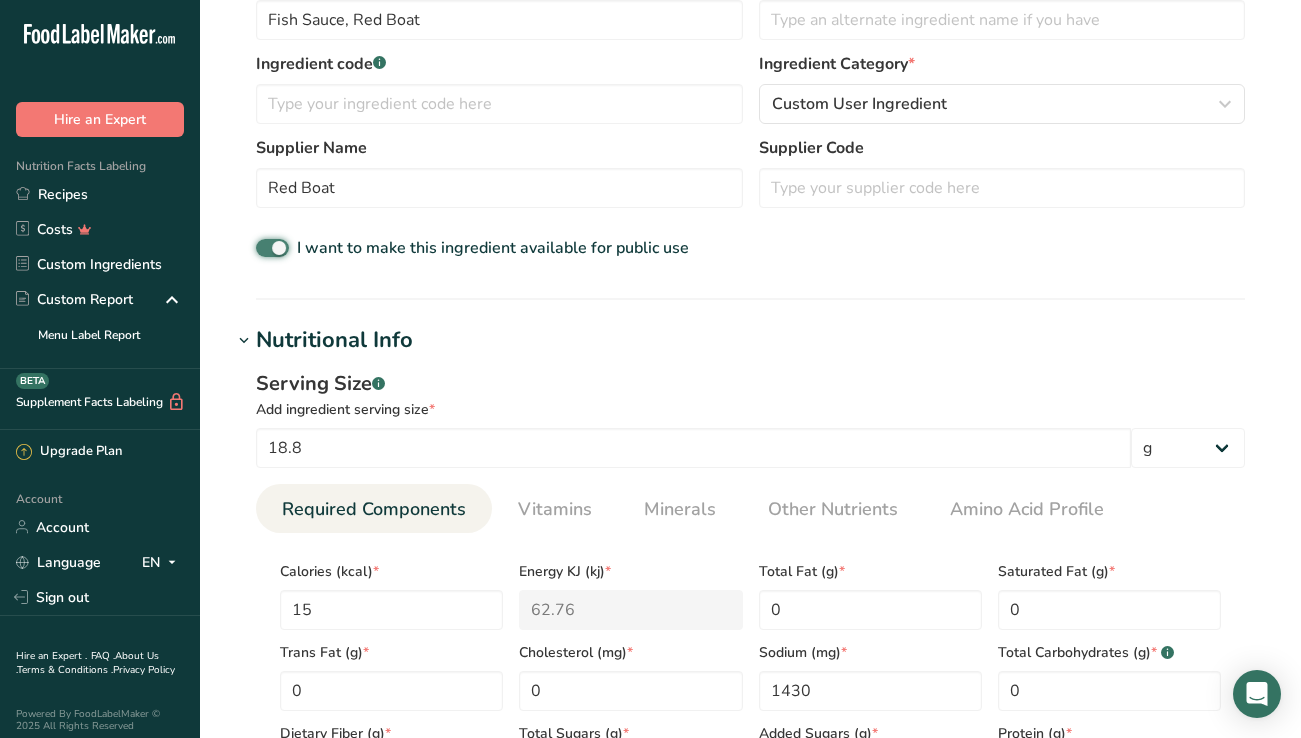 scroll, scrollTop: 356, scrollLeft: 0, axis: vertical 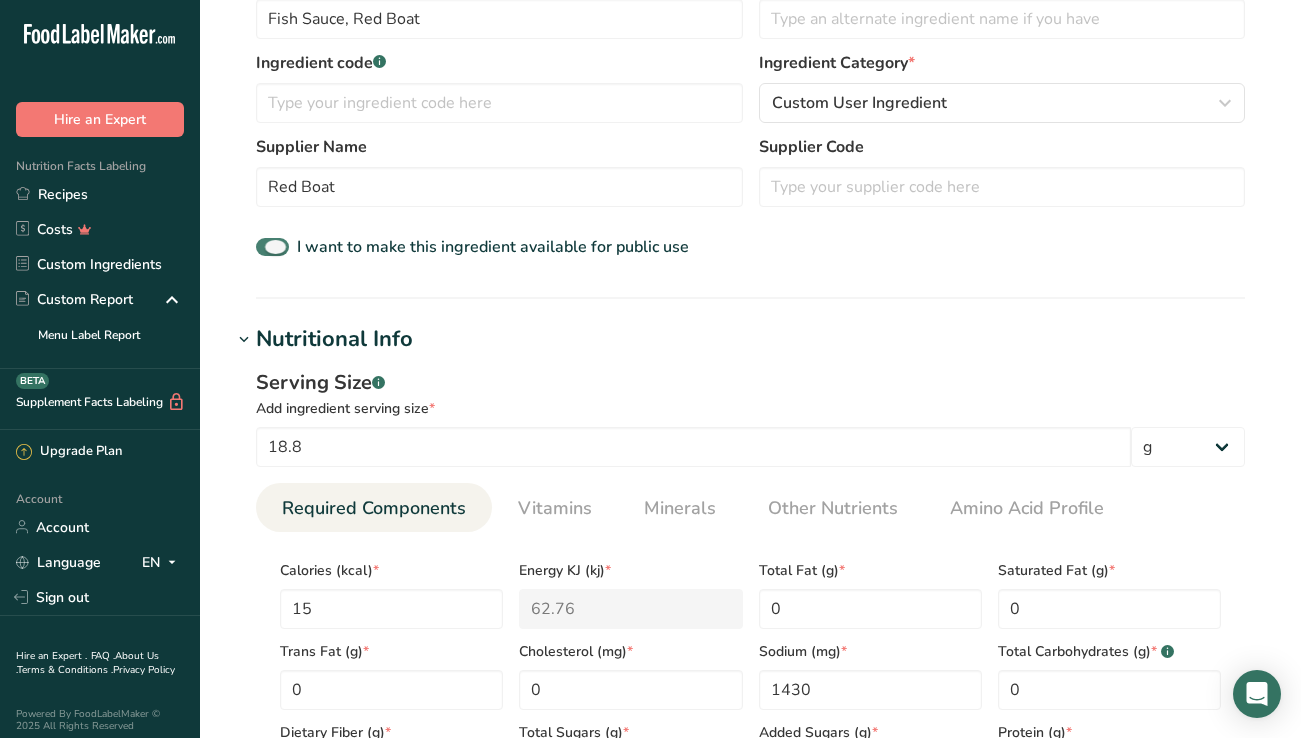 click at bounding box center (272, 247) 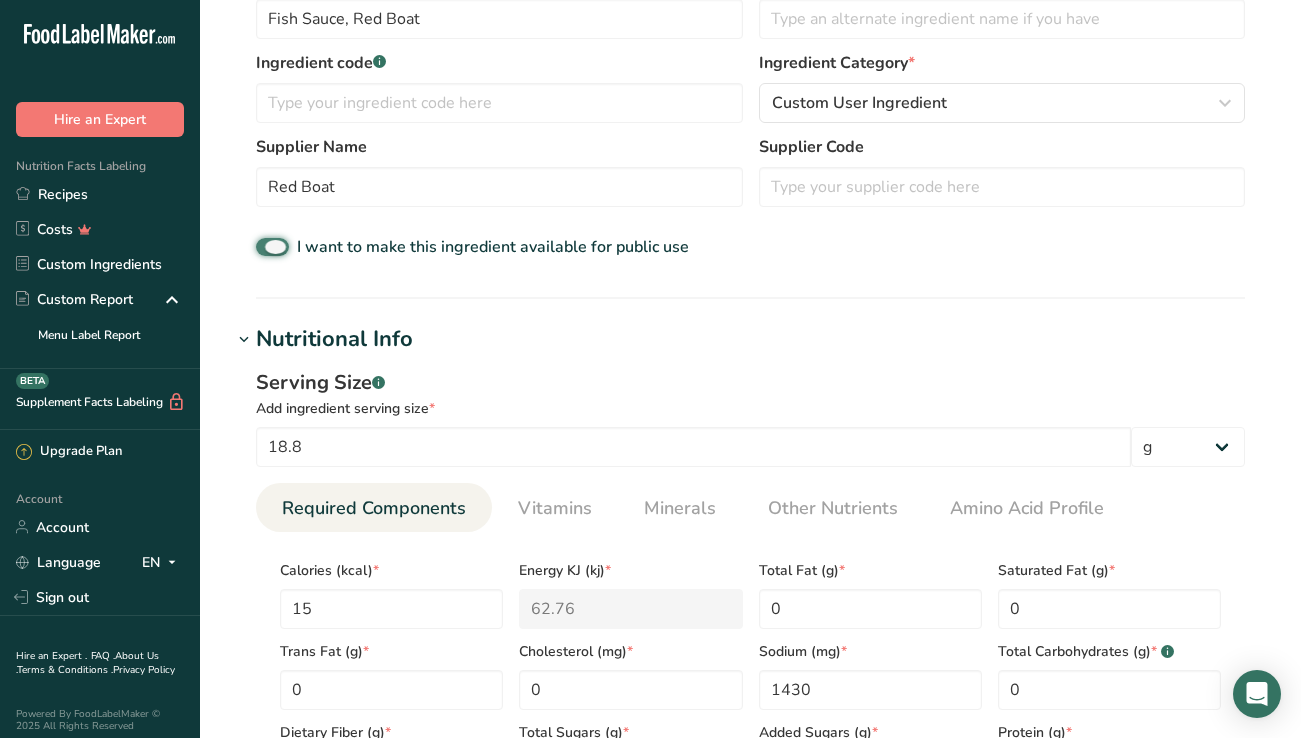 click on "I want to make this ingredient available for public use" at bounding box center [262, 247] 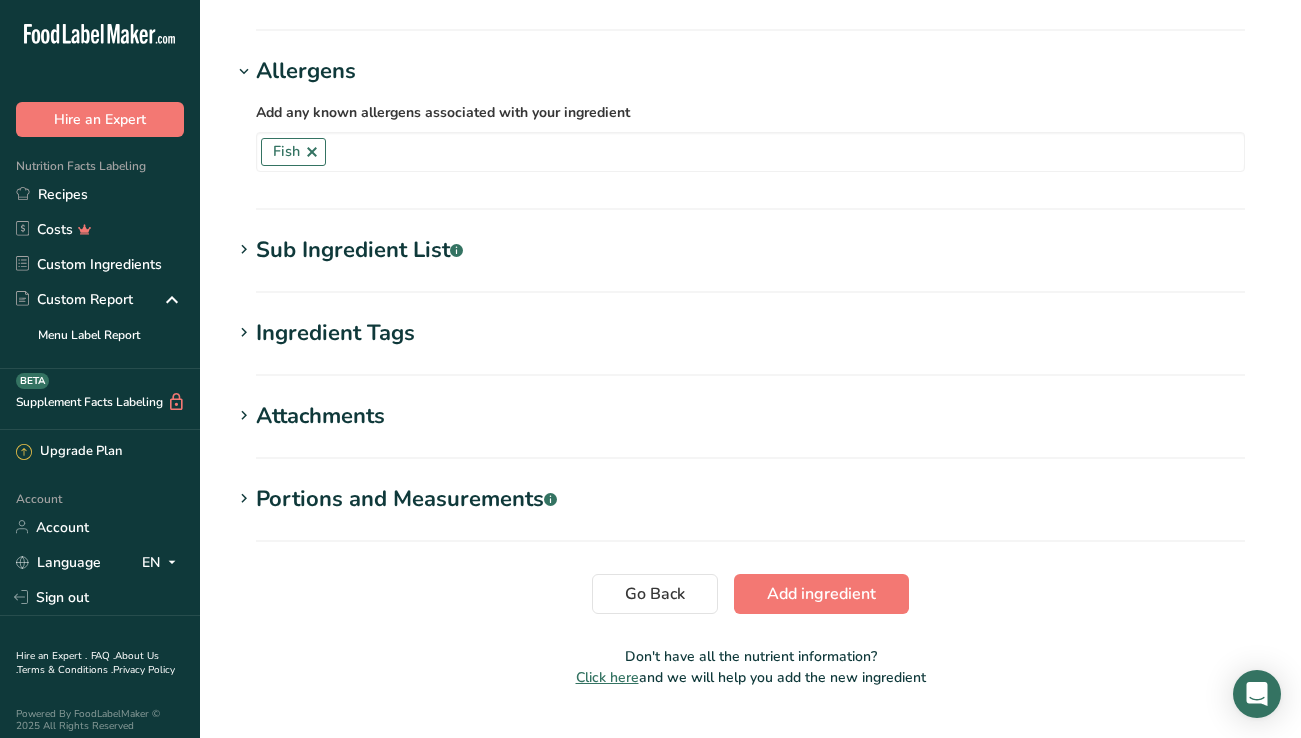 scroll, scrollTop: 1216, scrollLeft: 0, axis: vertical 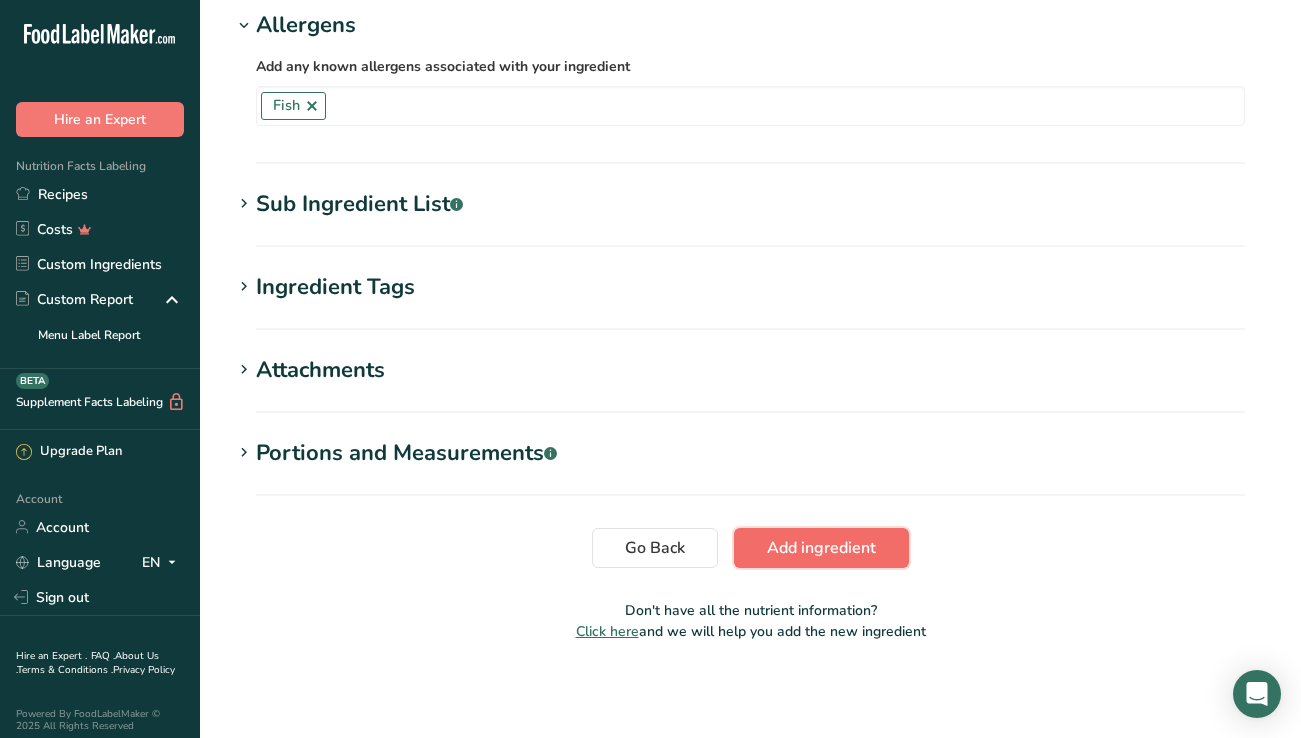 click on "Add ingredient" at bounding box center [821, 548] 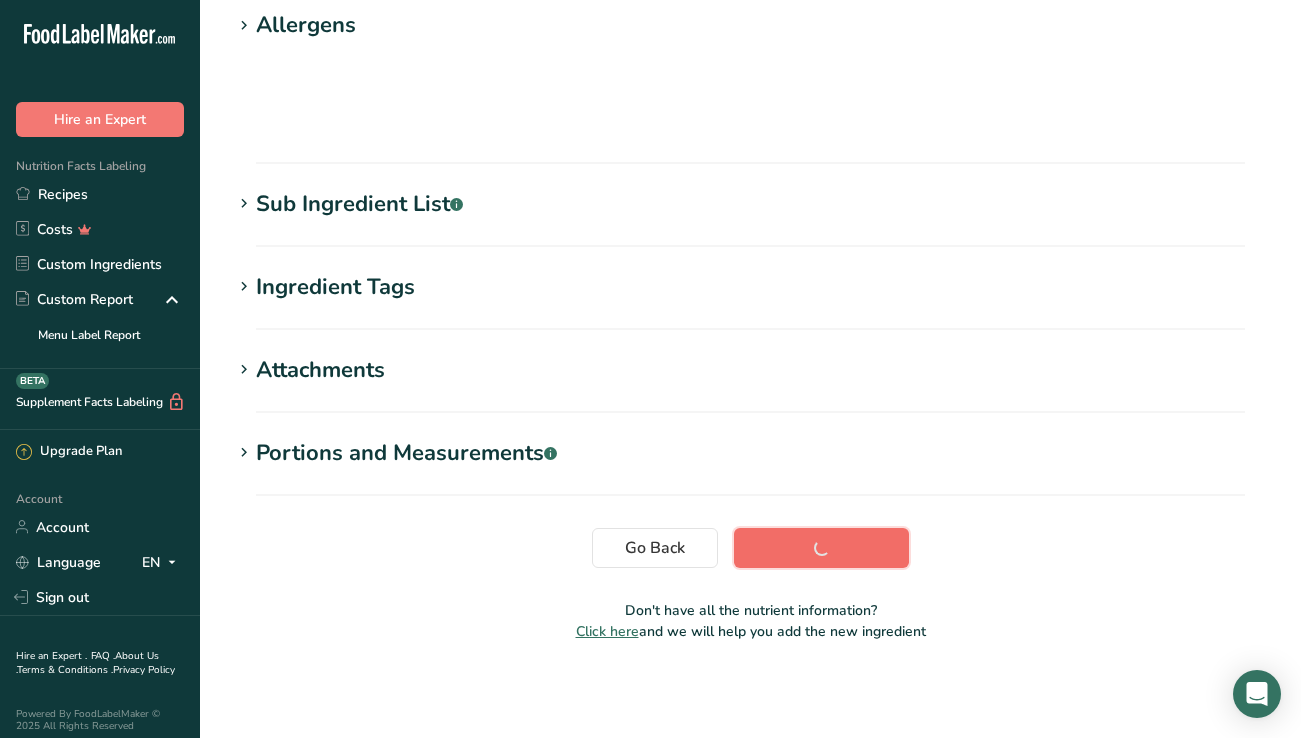 scroll, scrollTop: 237, scrollLeft: 0, axis: vertical 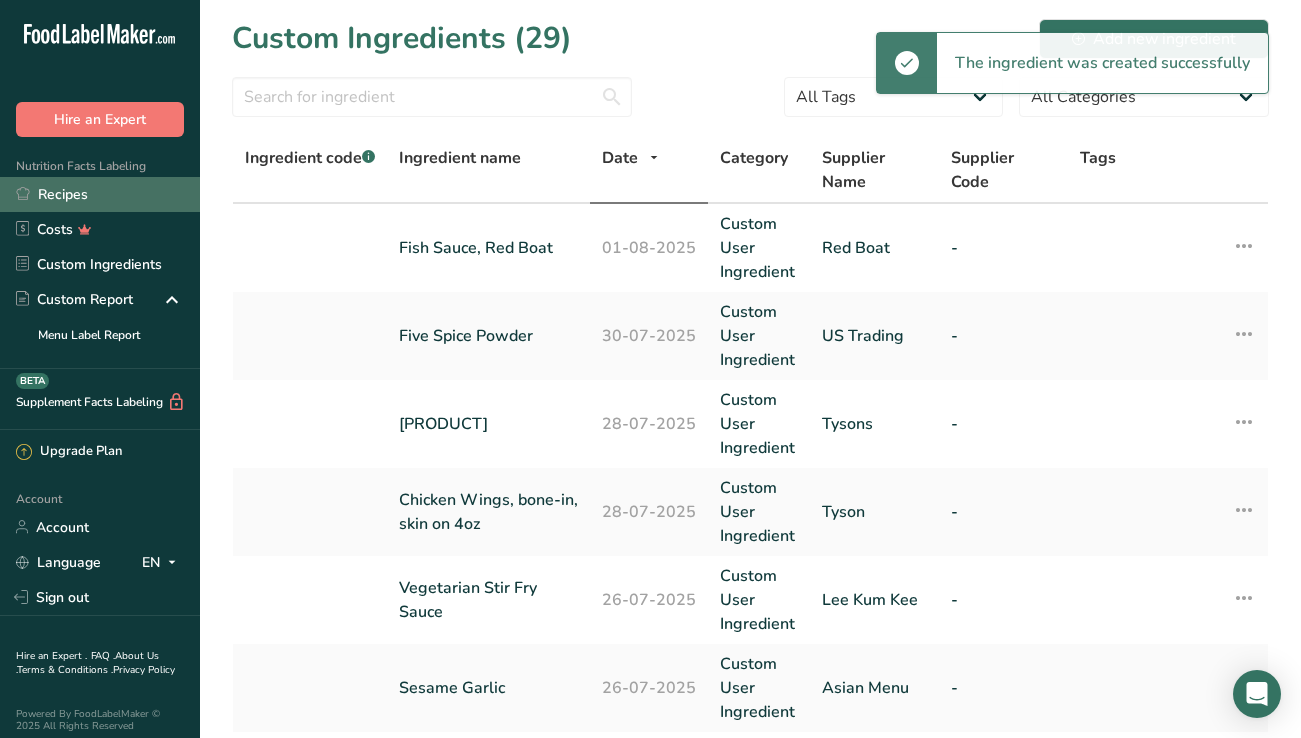 click on "Recipes" at bounding box center [100, 194] 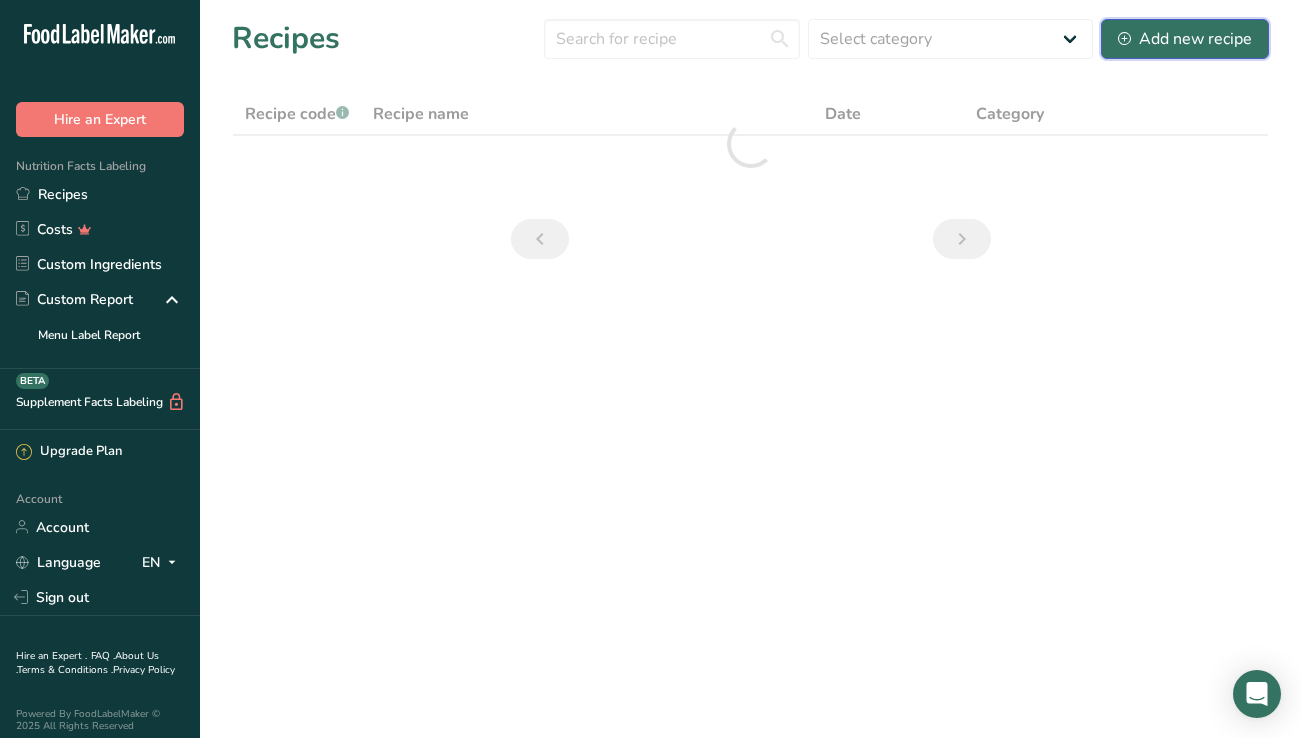 click on "Add new recipe" at bounding box center (1185, 39) 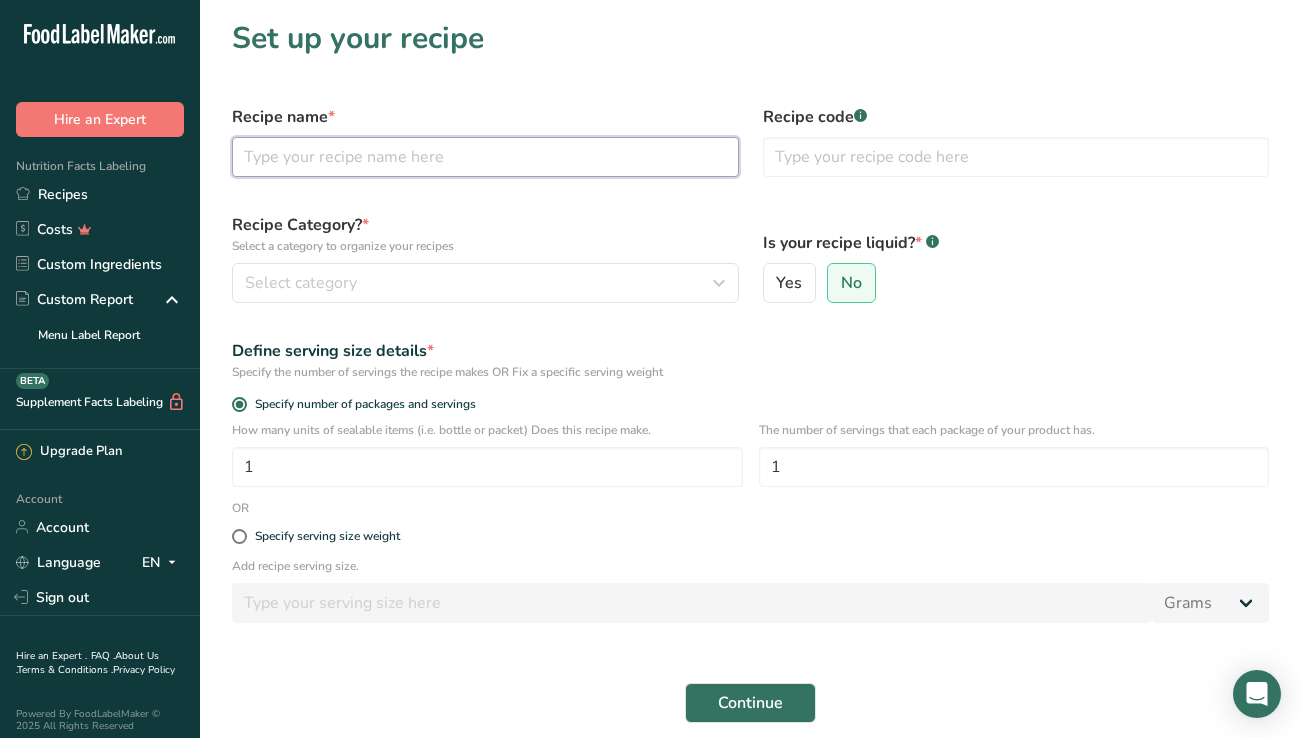 click at bounding box center [485, 157] 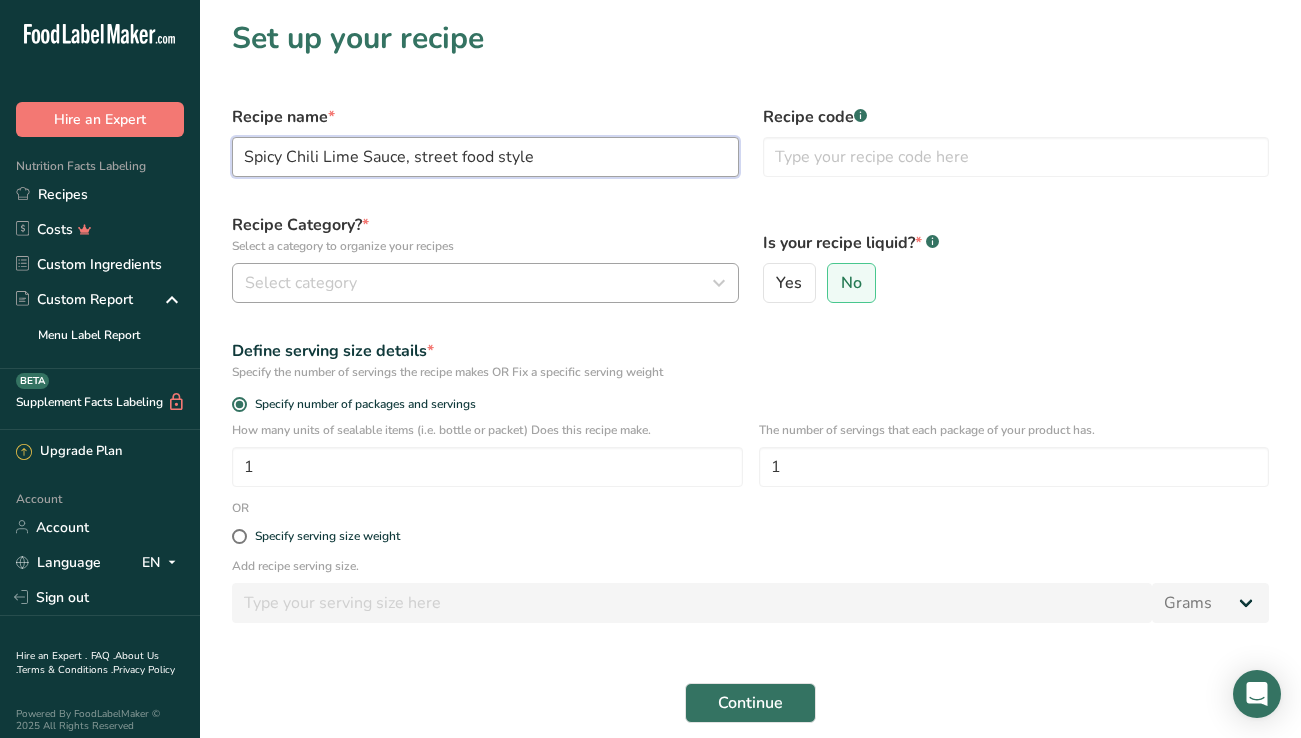 type on "Spicy Chili Lime Sauce, street food style" 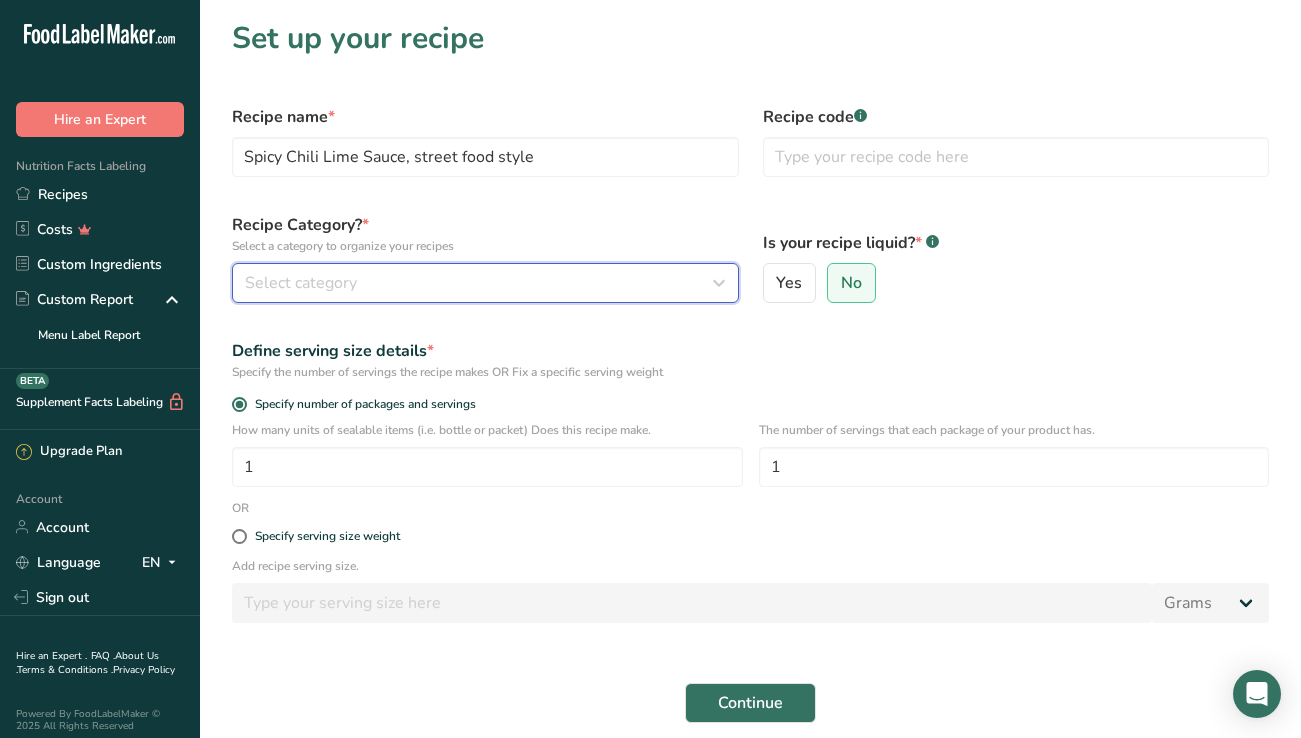 click on "Select category" at bounding box center [301, 283] 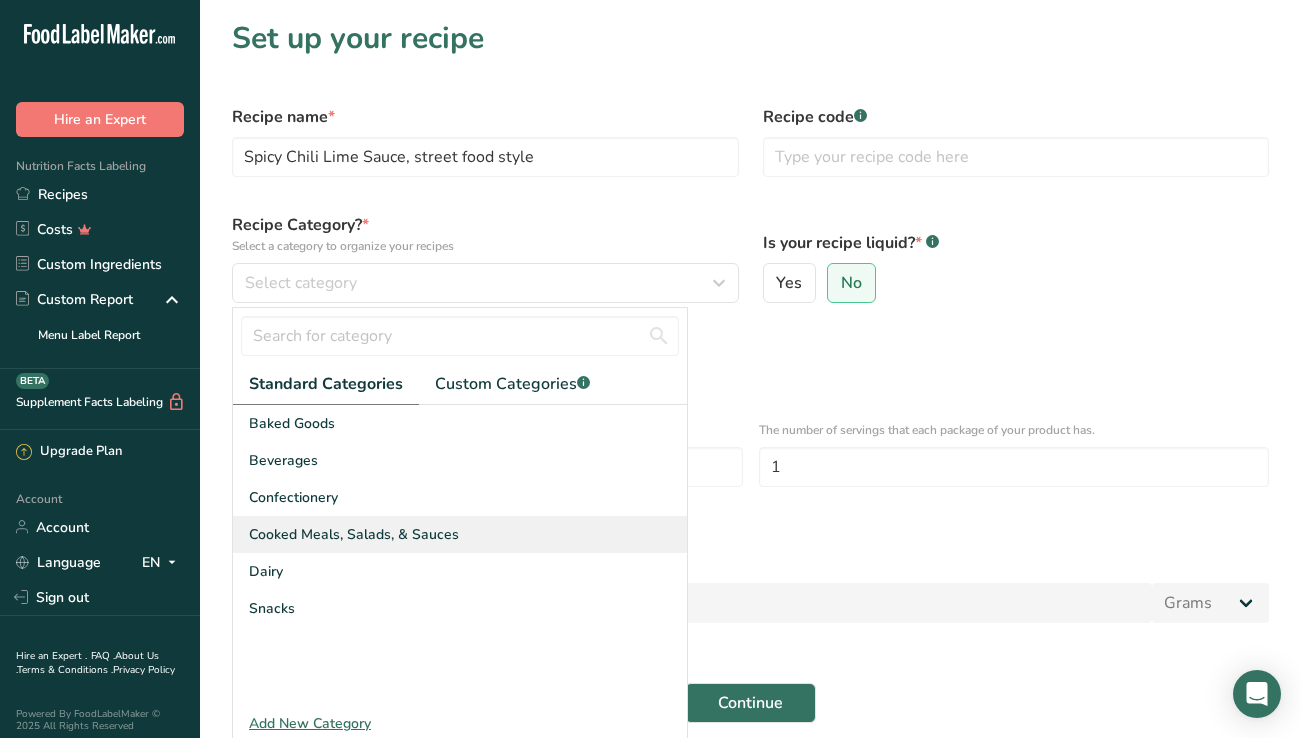 click on "Cooked Meals, Salads, & Sauces" at bounding box center [354, 534] 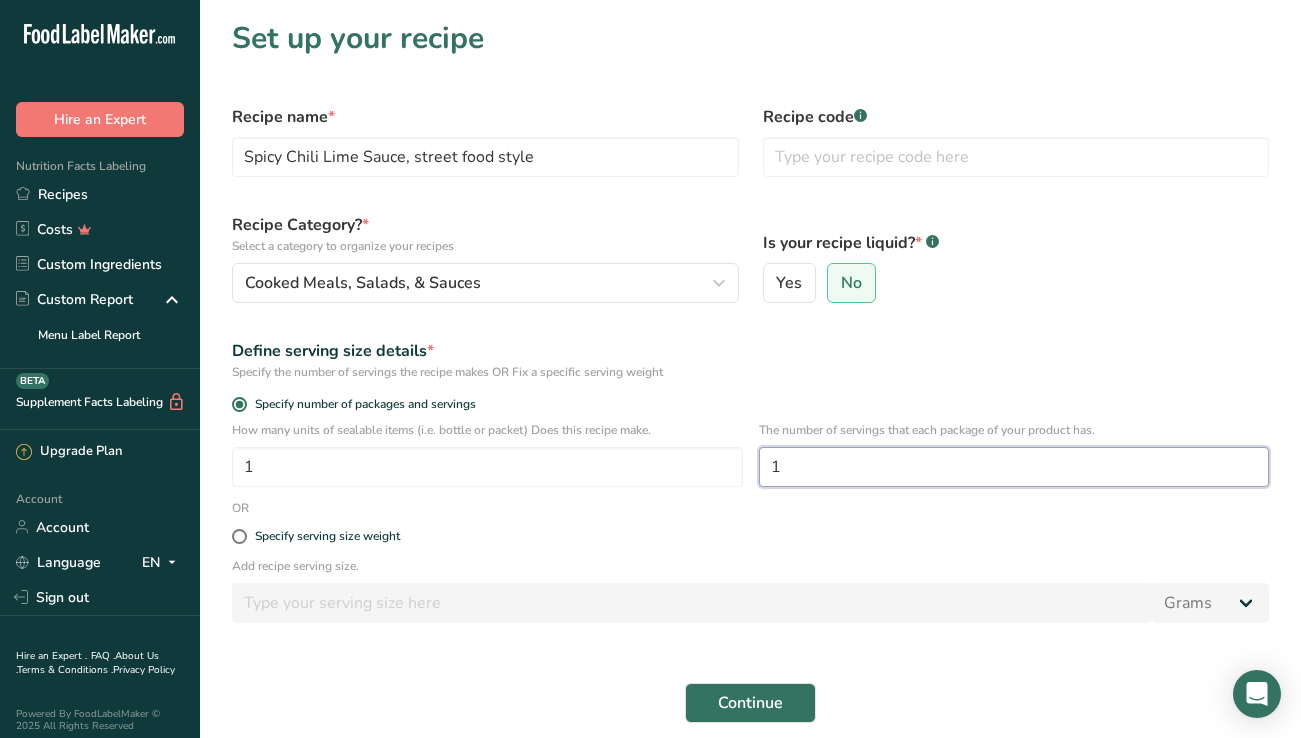 click on "1" at bounding box center (1014, 467) 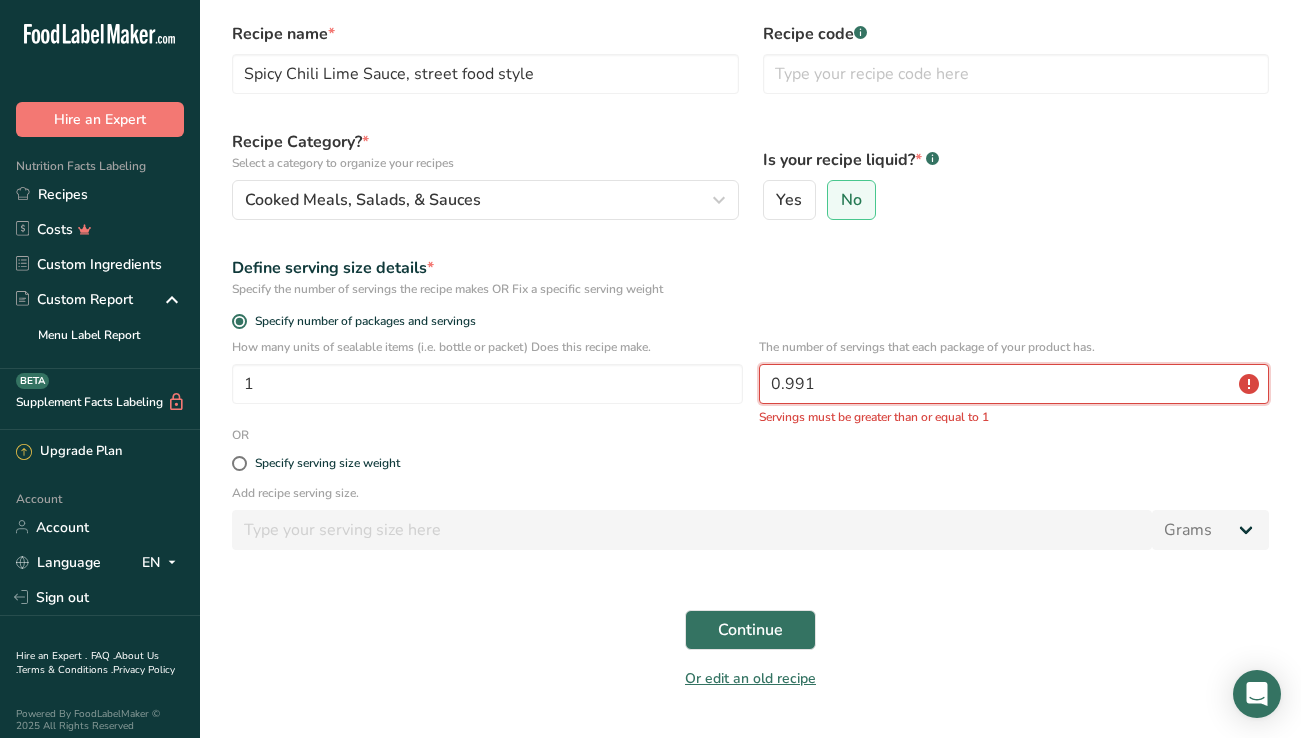 scroll, scrollTop: 87, scrollLeft: 0, axis: vertical 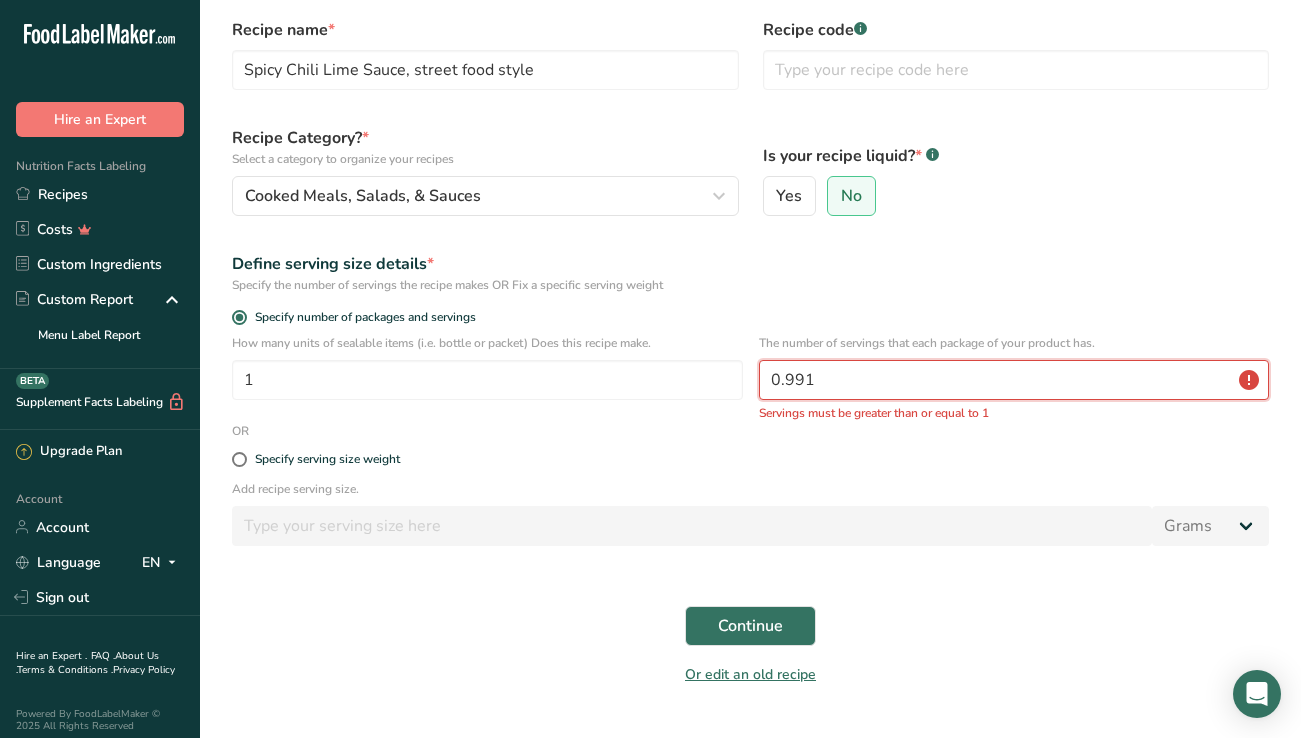 type on "0.991" 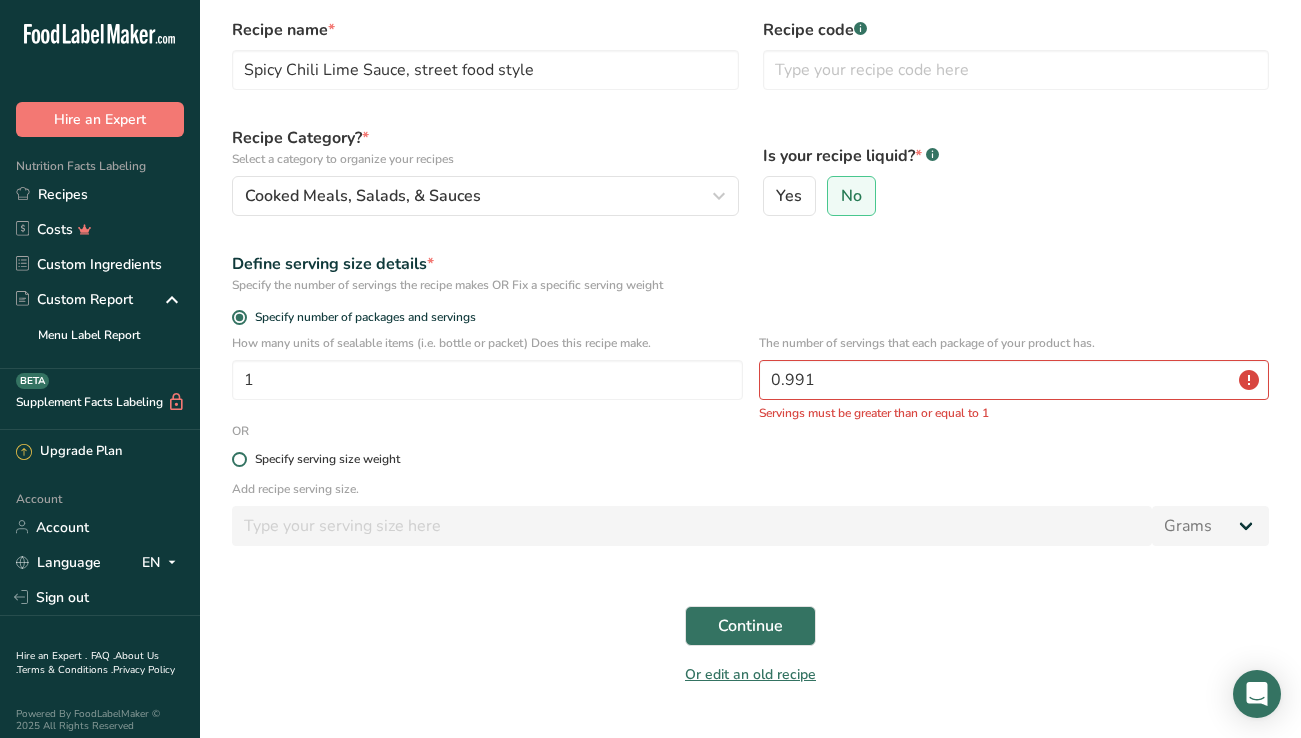click at bounding box center [239, 459] 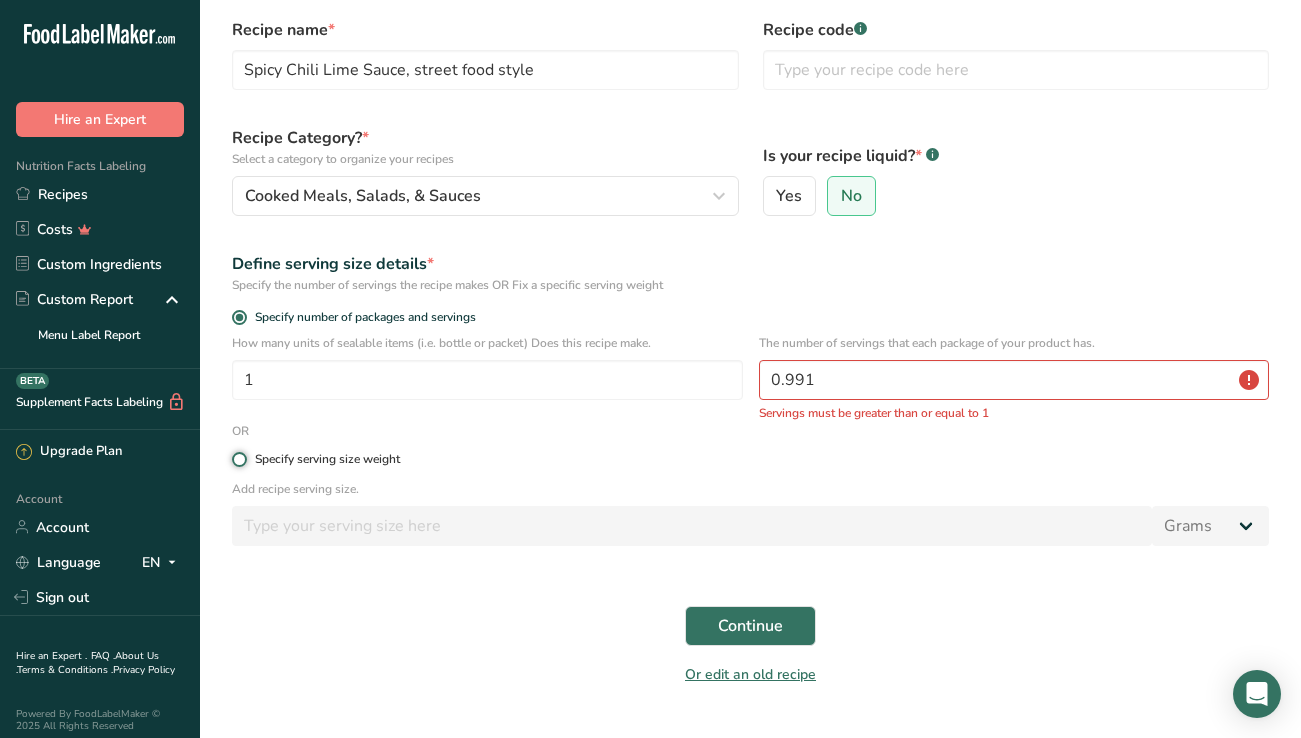 click on "Specify serving size weight" at bounding box center (238, 459) 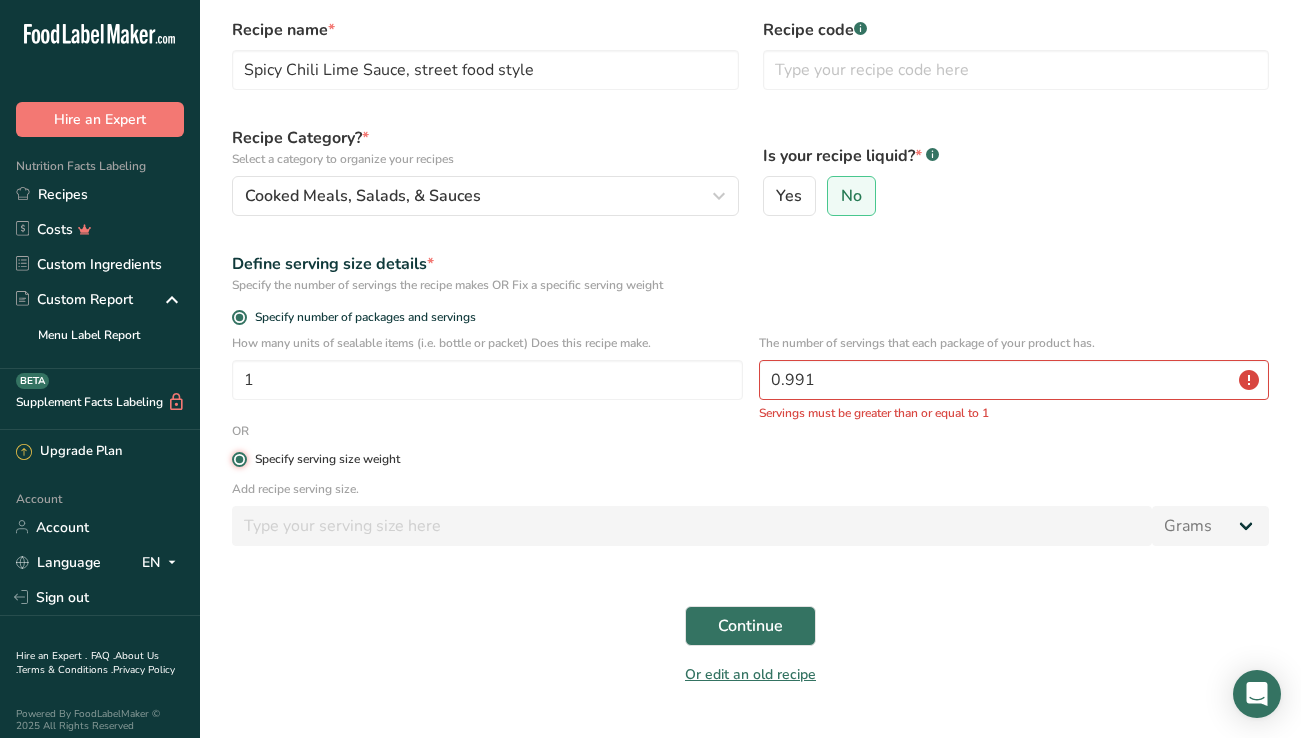 radio on "false" 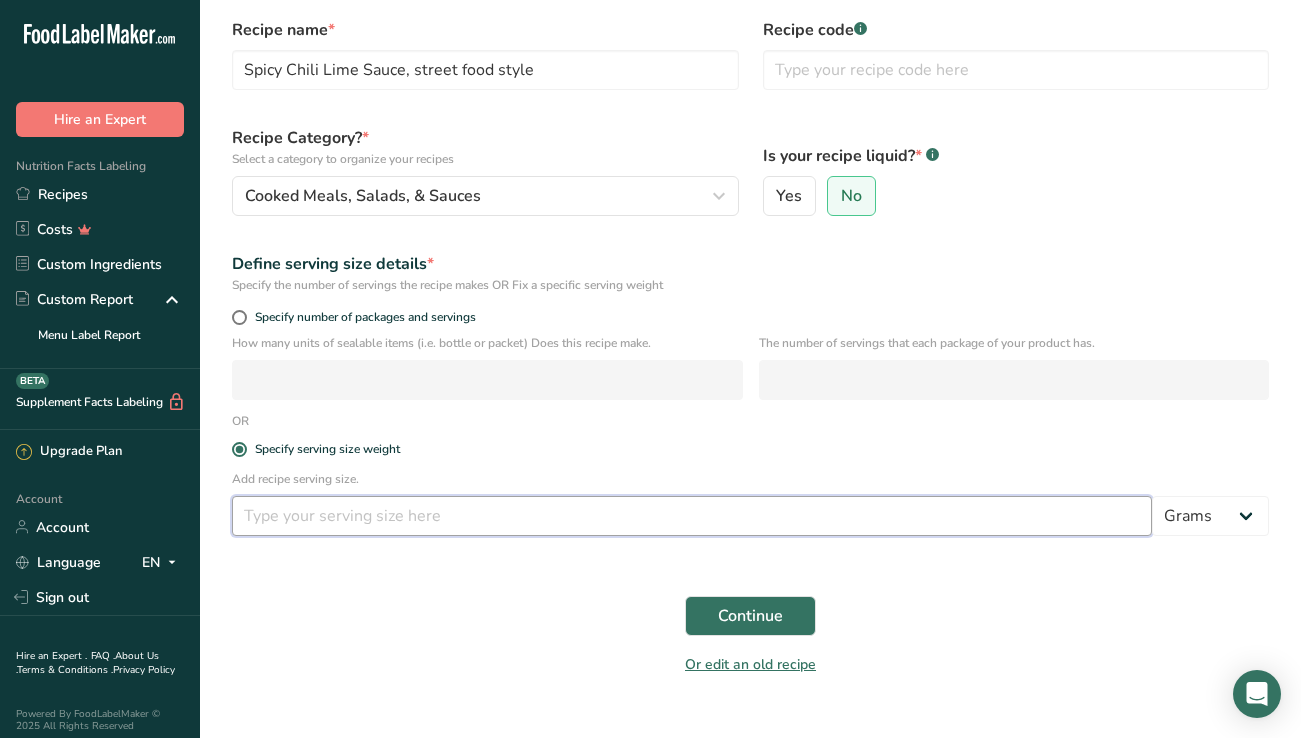 click at bounding box center (692, 516) 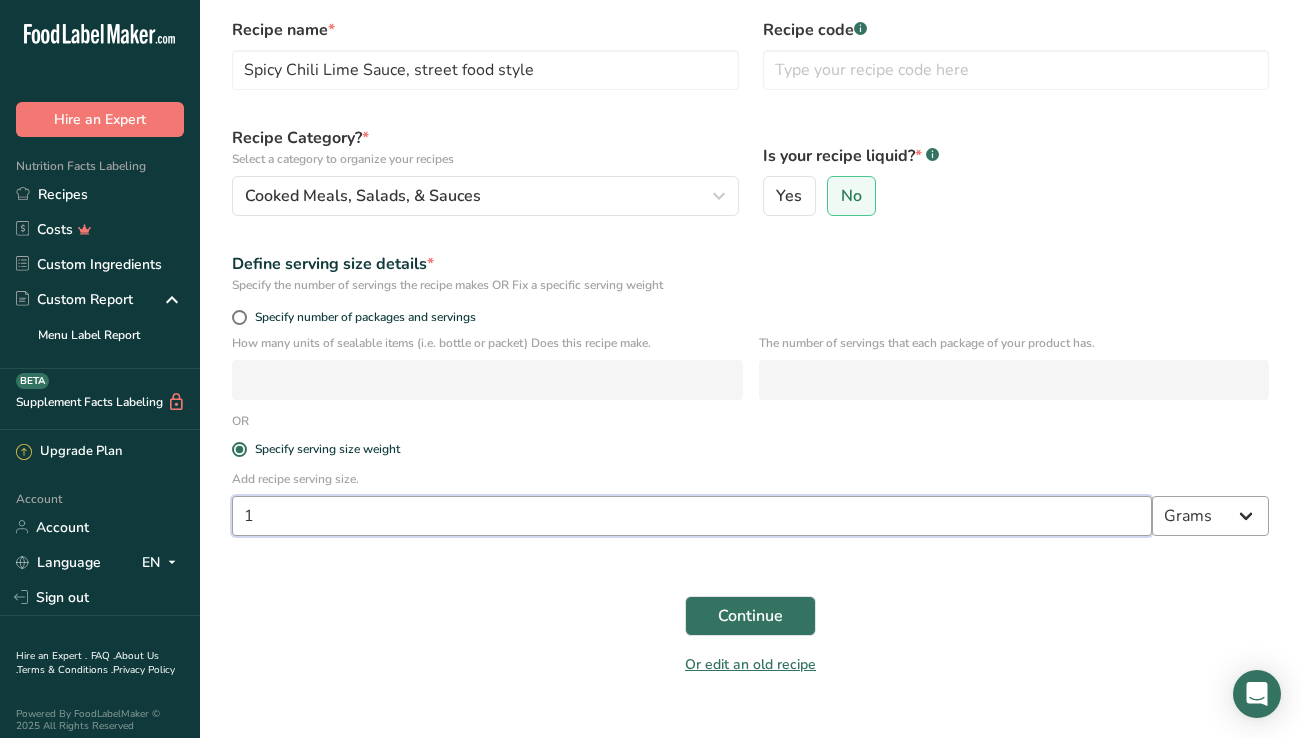 type on "1" 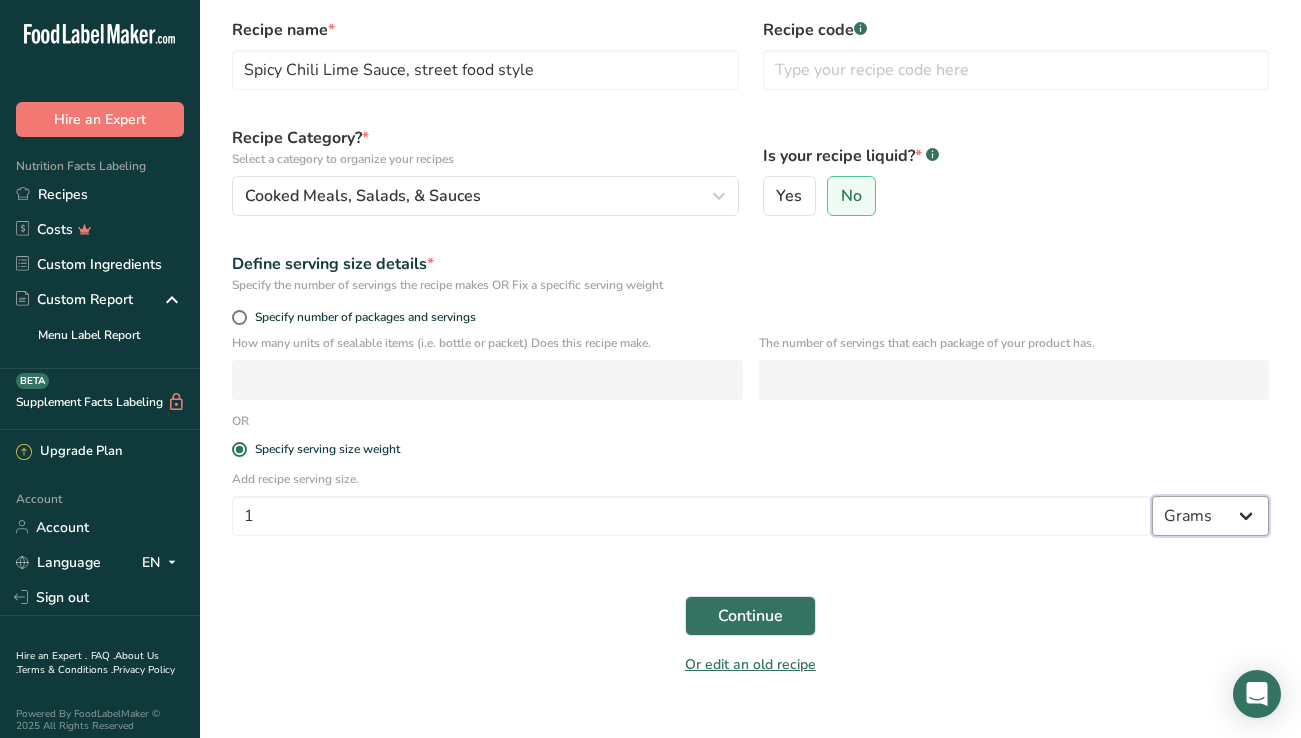 click on "Grams
kg
mg
mcg
lb
oz
l
mL
fl oz
tbsp
tsp
cup
qt
gallon" at bounding box center [1210, 516] 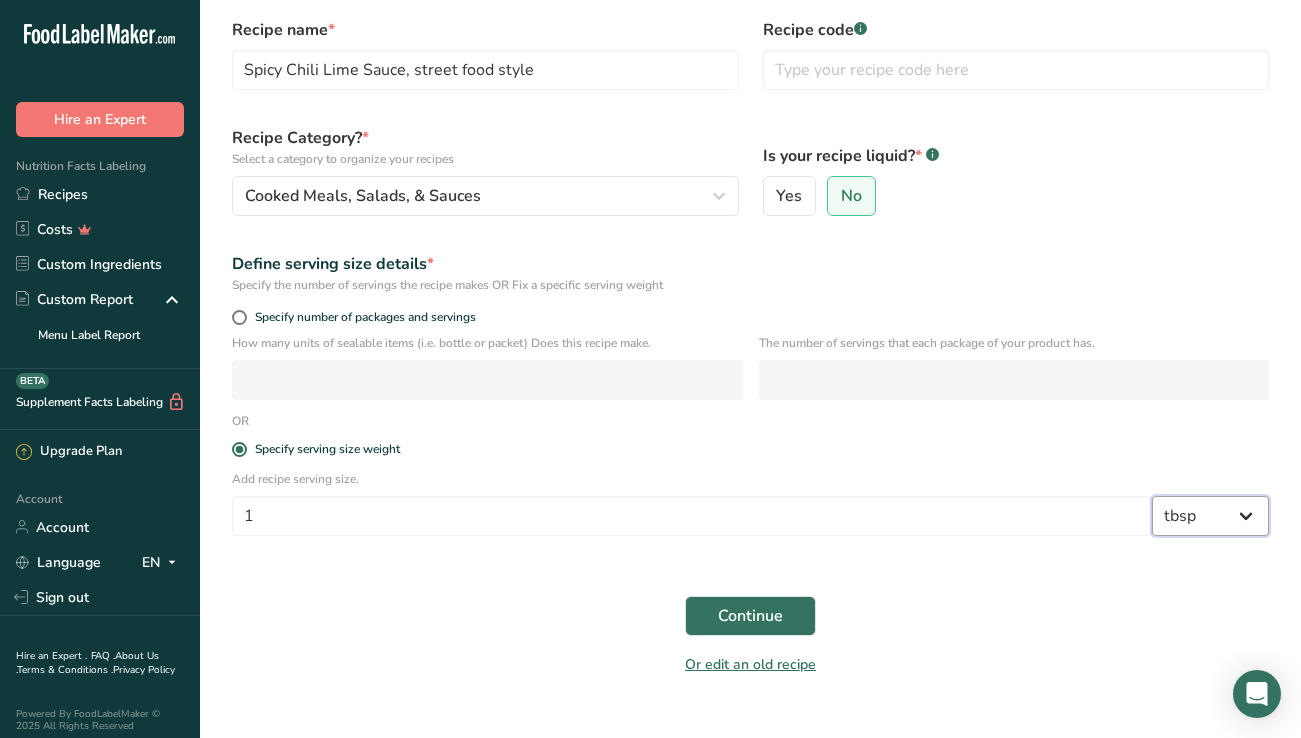 select on "22" 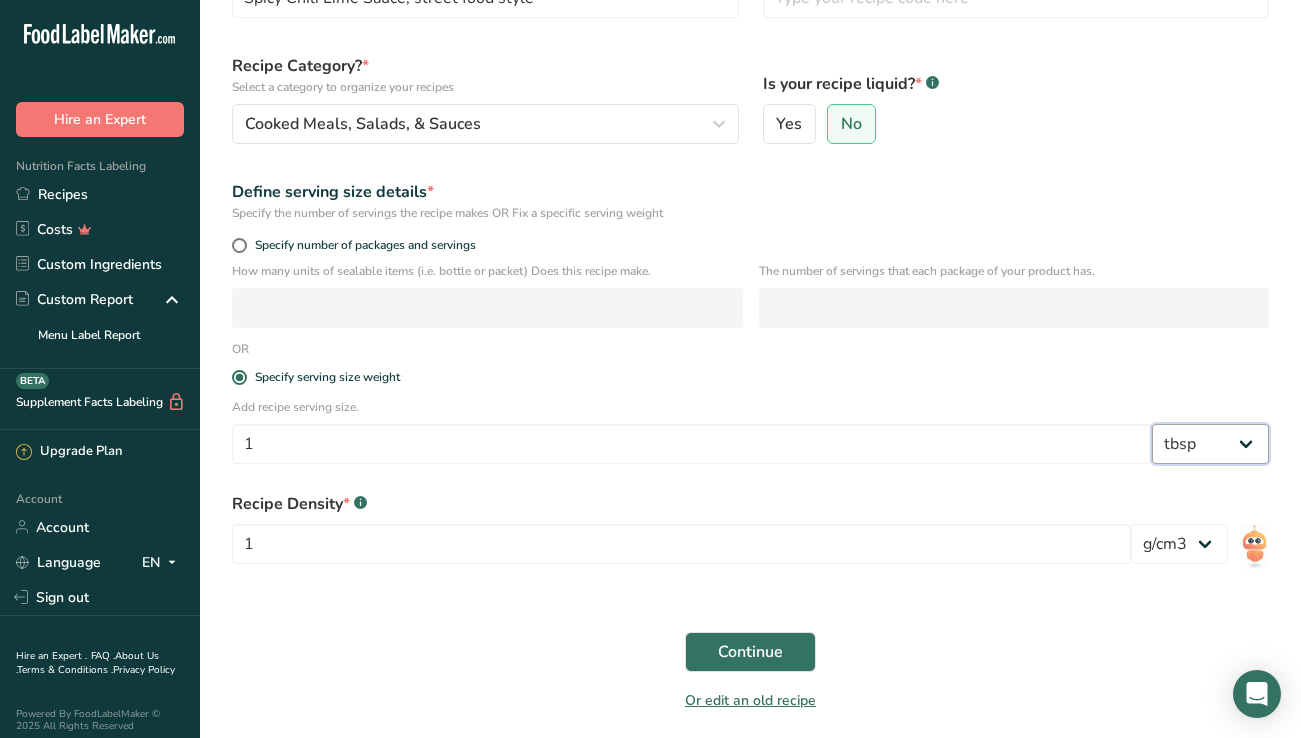 scroll, scrollTop: 229, scrollLeft: 0, axis: vertical 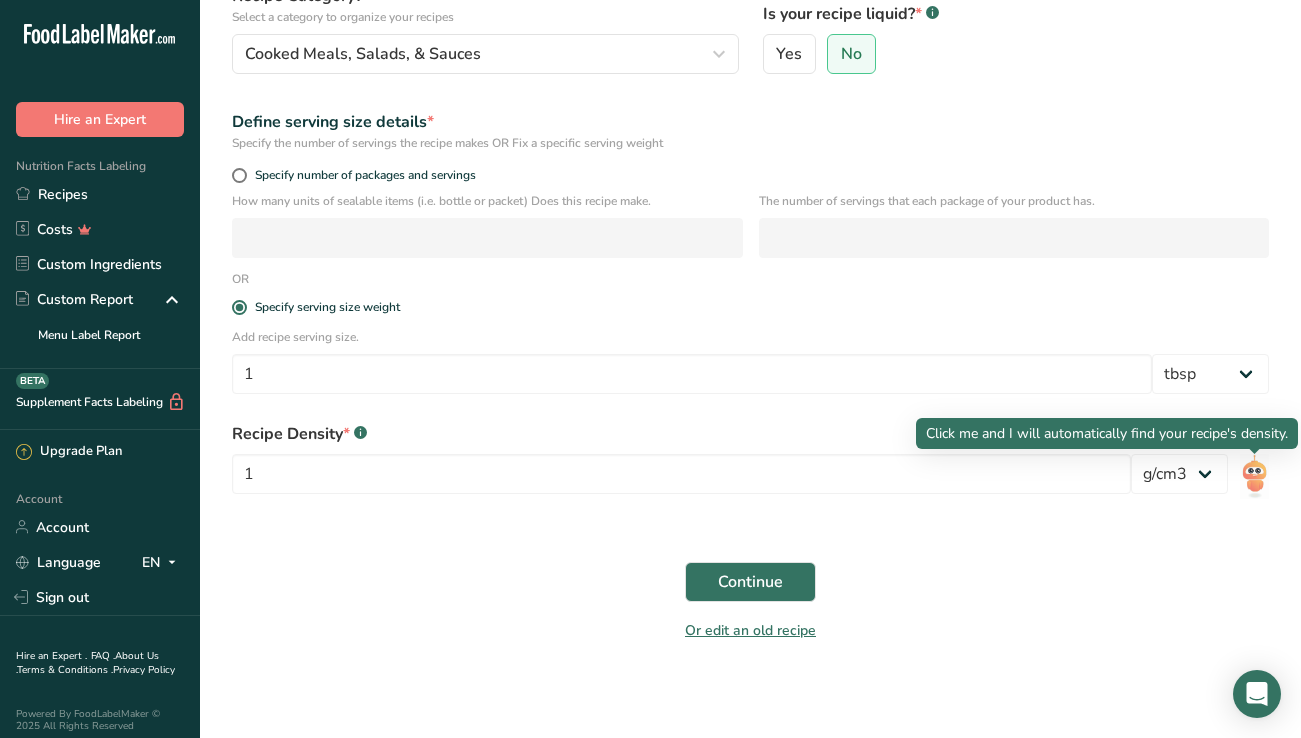click at bounding box center (1254, 476) 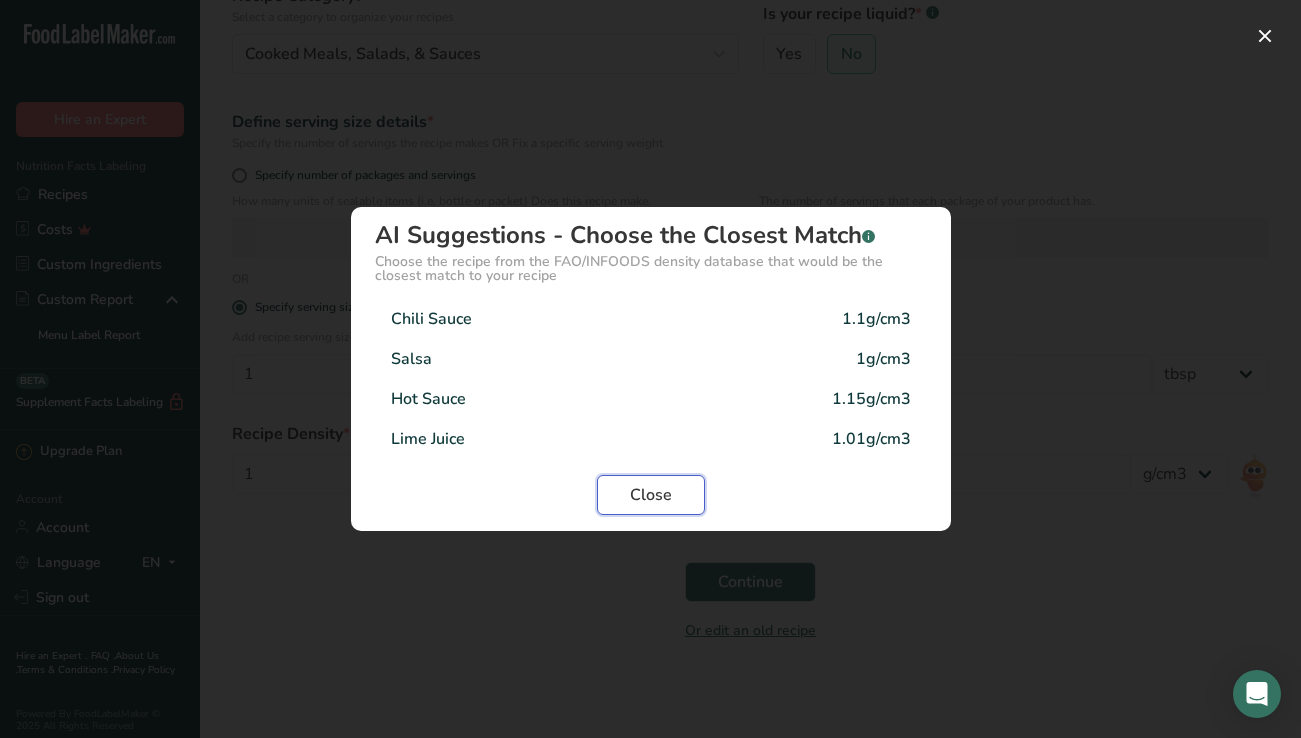 click on "Close" at bounding box center (651, 495) 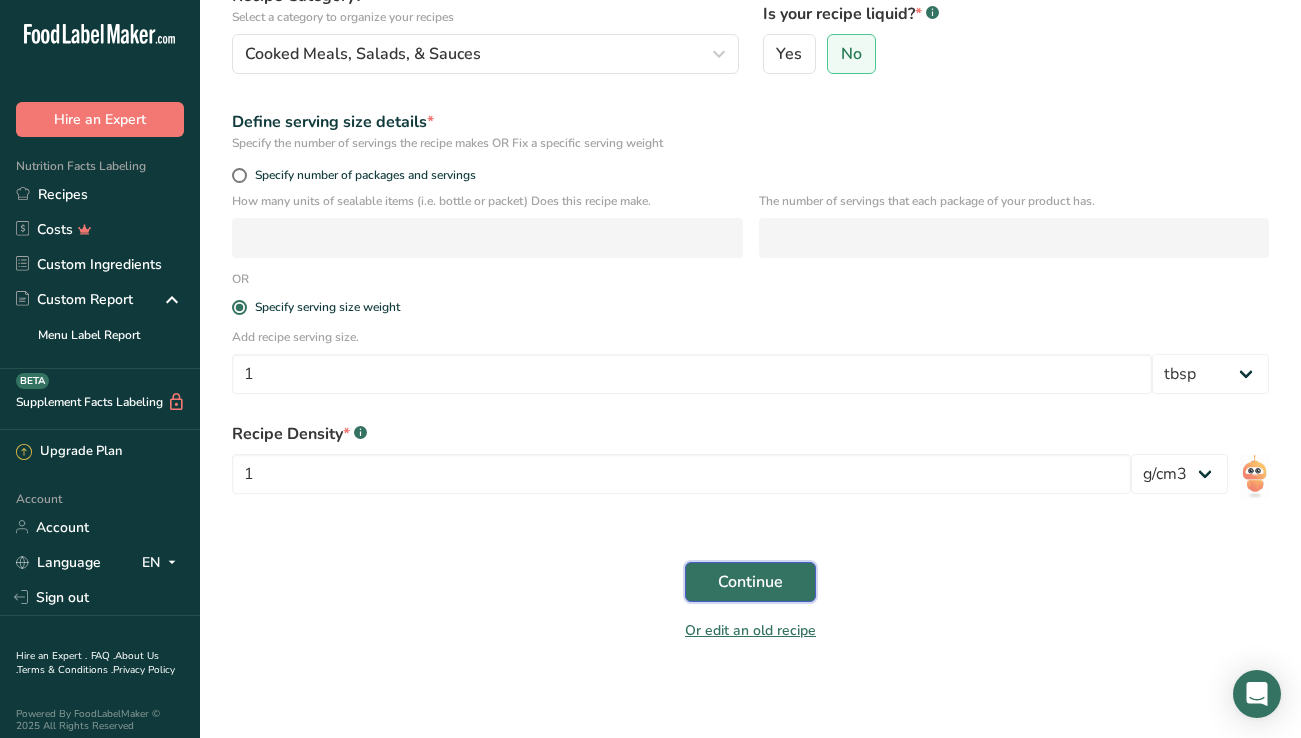 click on "Continue" at bounding box center (750, 582) 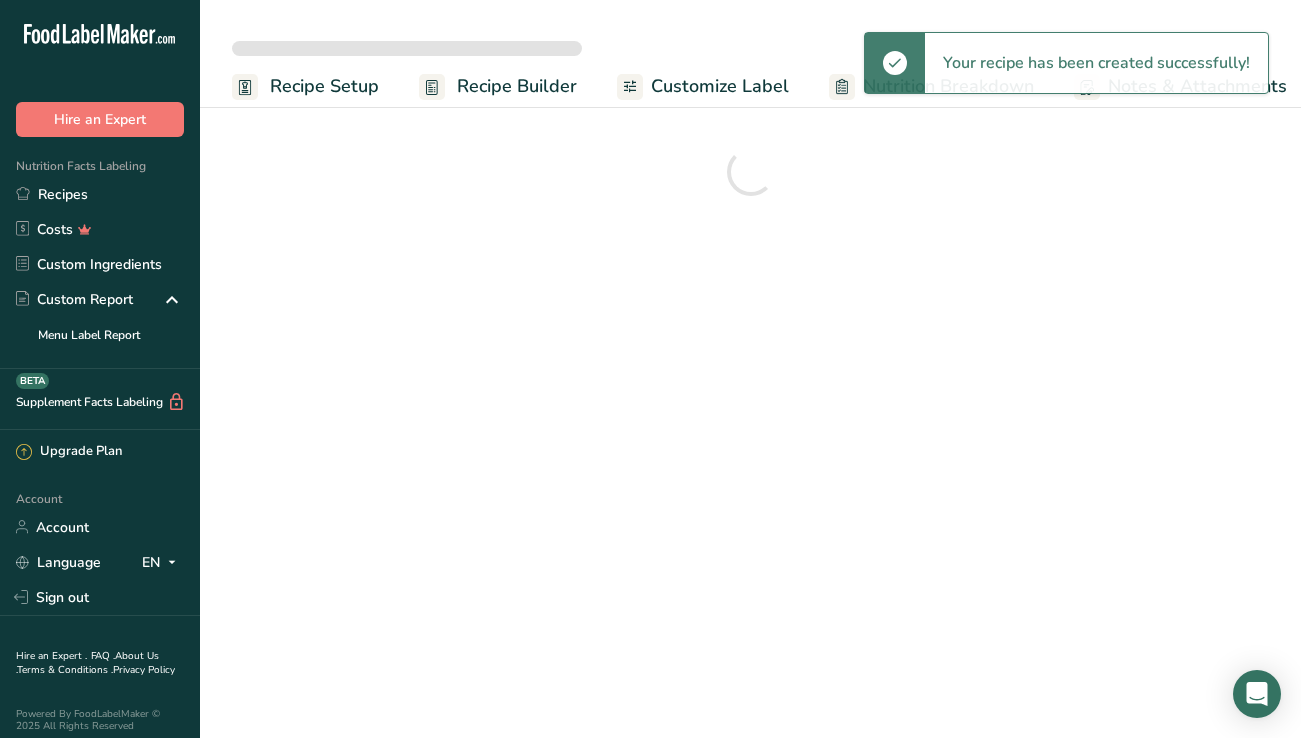 scroll, scrollTop: 0, scrollLeft: 0, axis: both 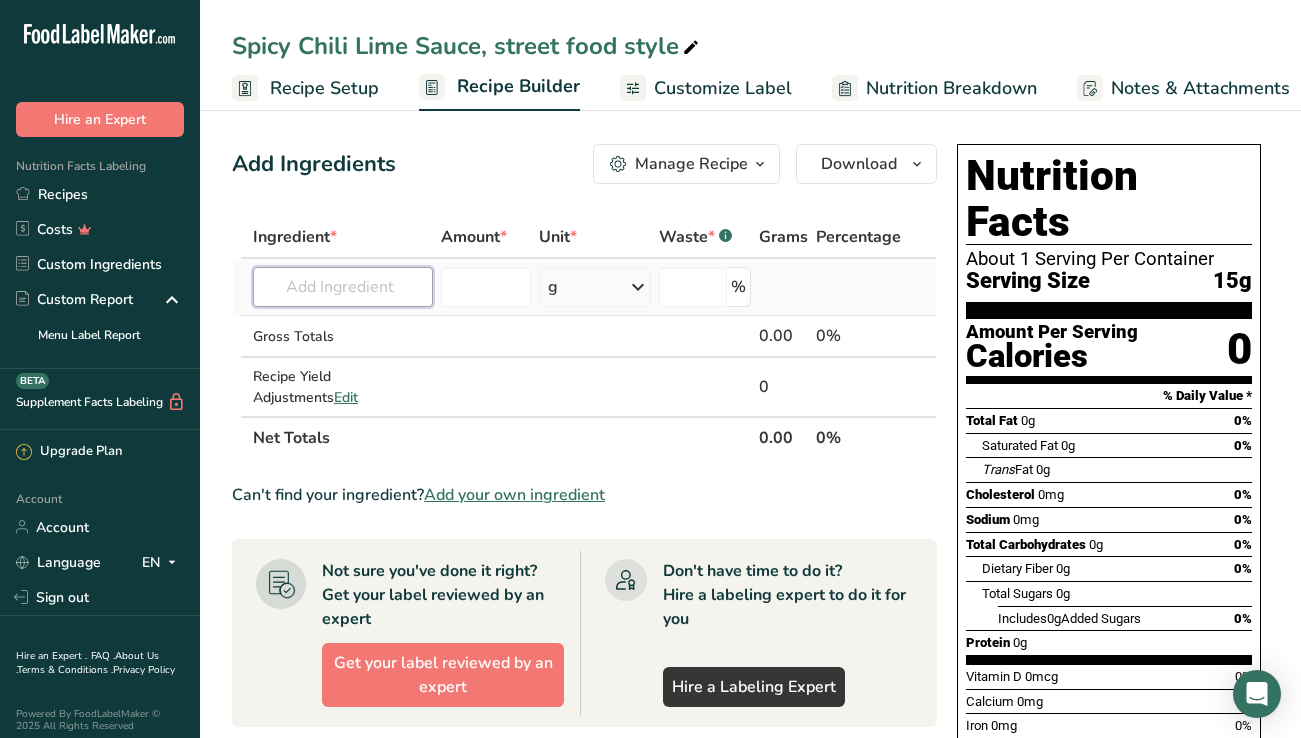 click at bounding box center (343, 287) 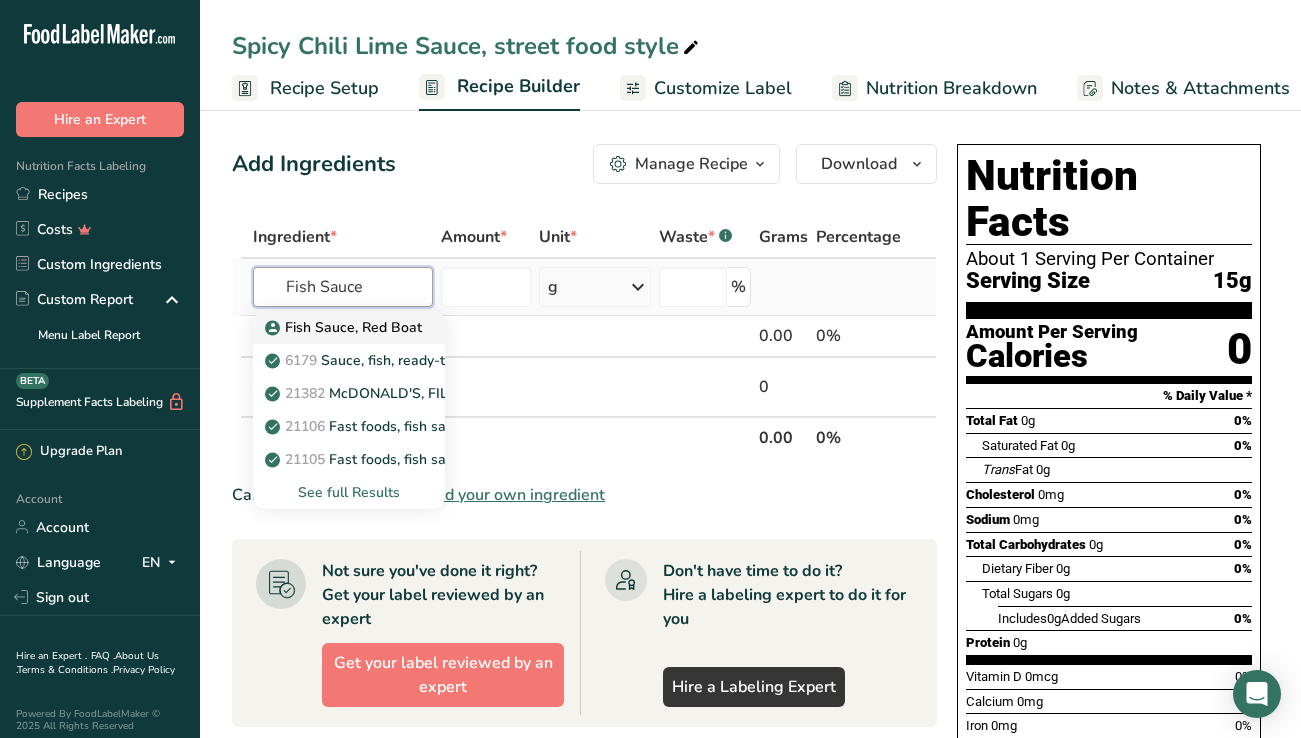 type on "Fish Sauce" 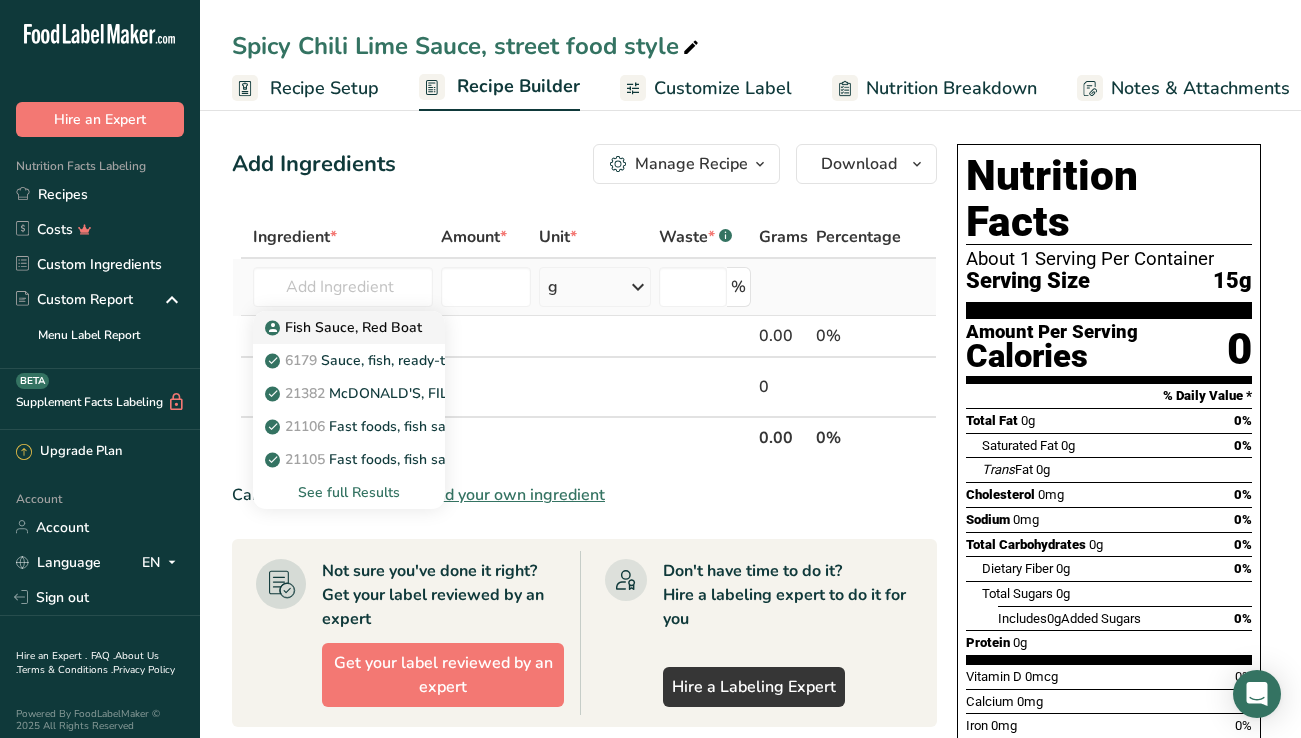 click on "Fish Sauce, Red Boat" at bounding box center (345, 327) 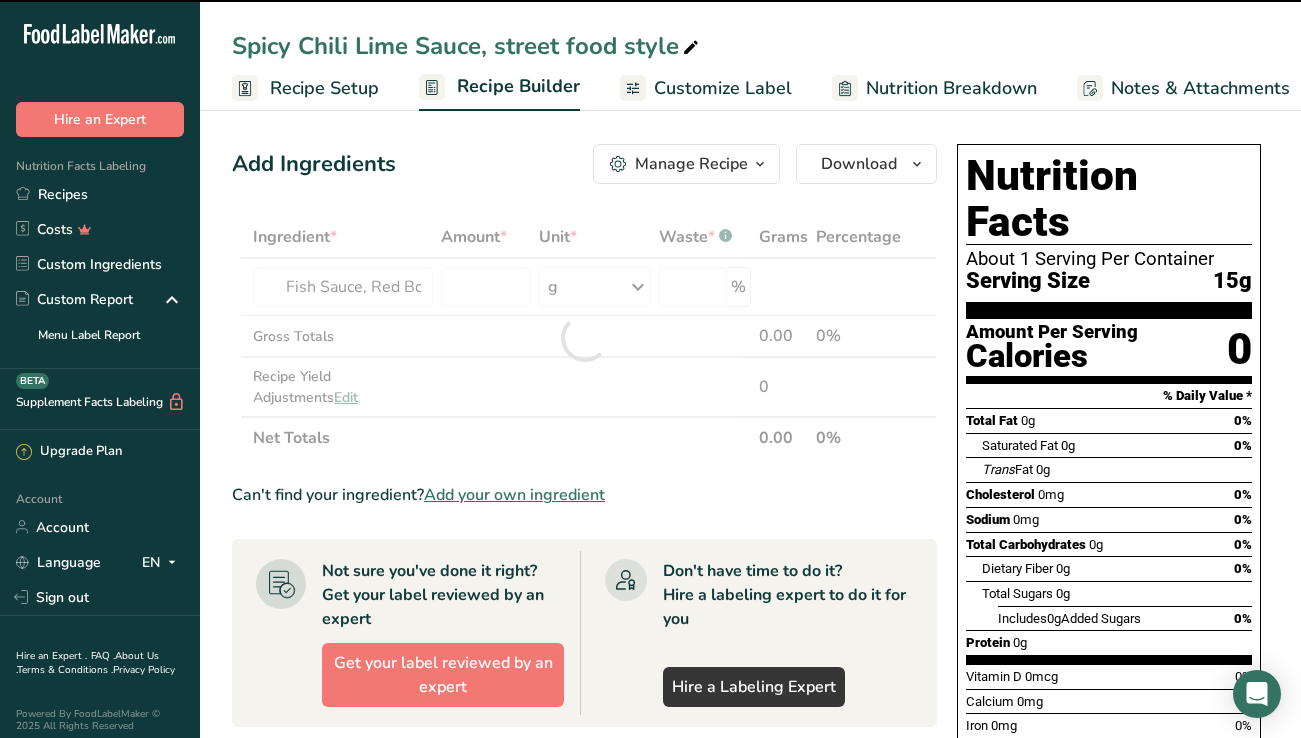 type on "0" 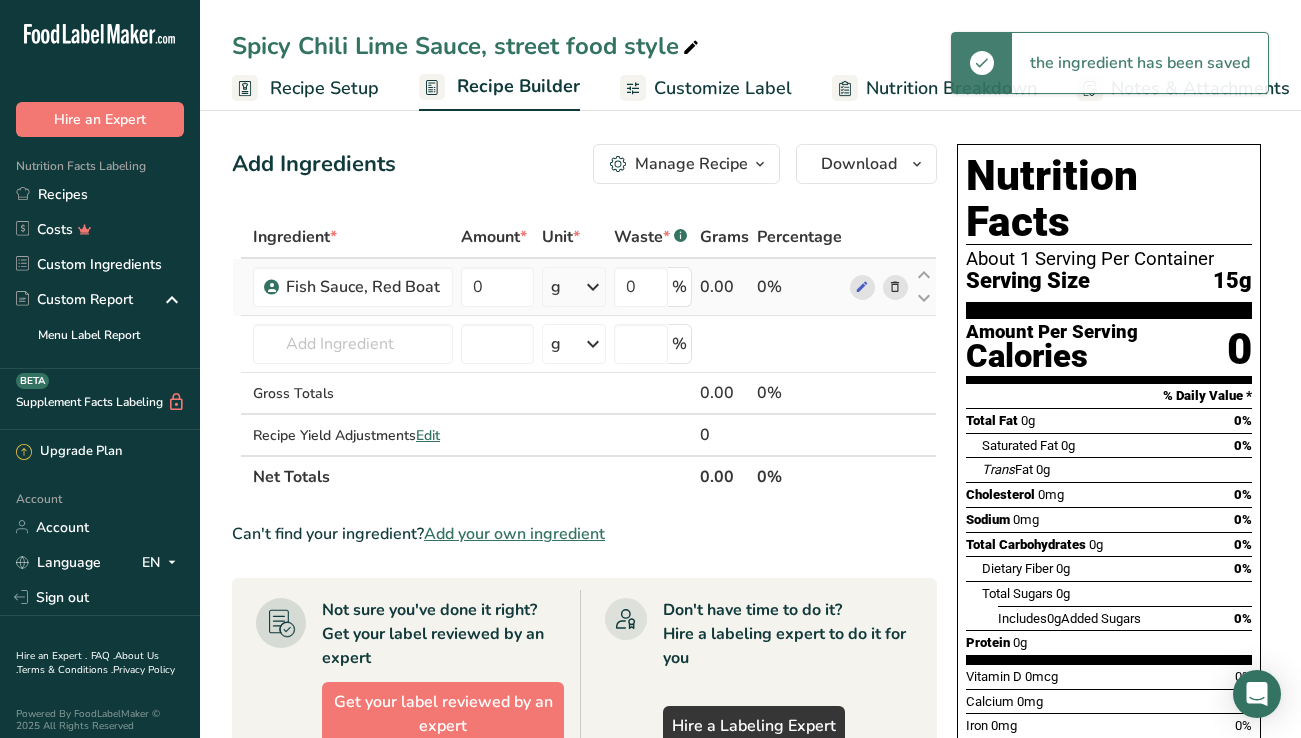 click at bounding box center [593, 287] 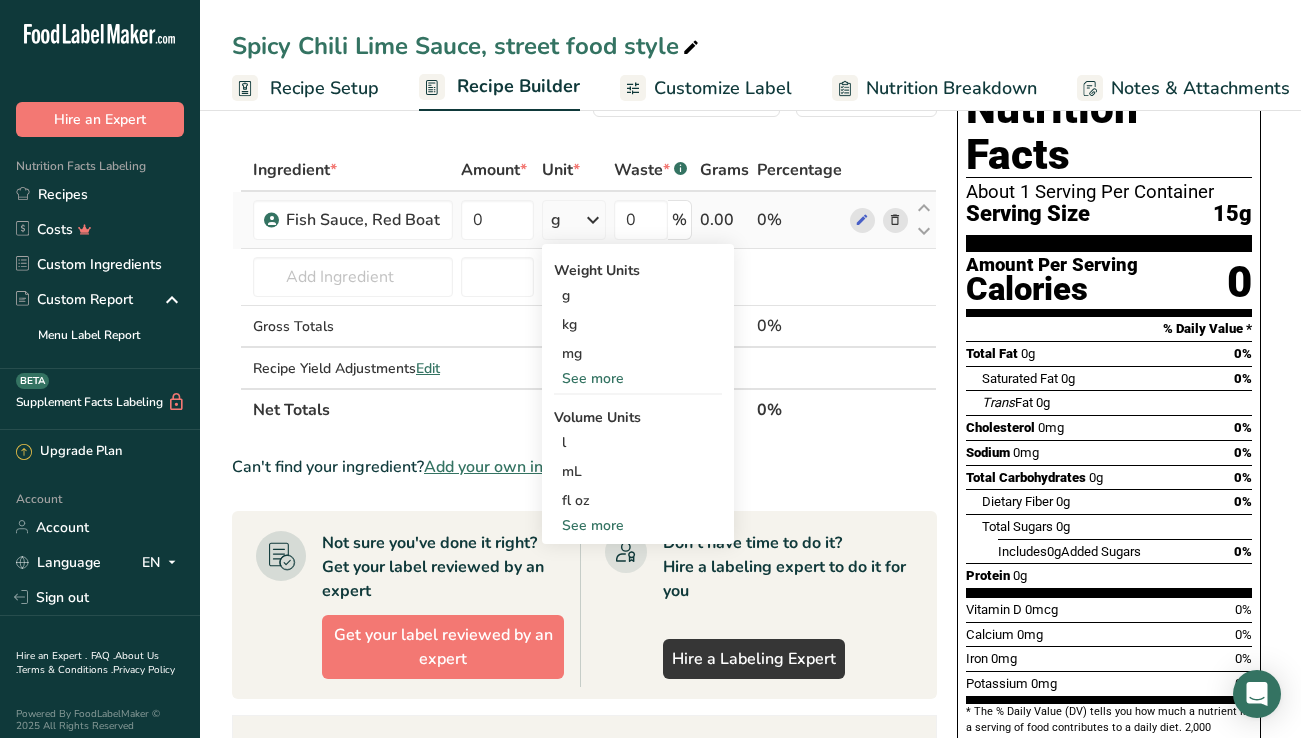 scroll, scrollTop: 74, scrollLeft: 0, axis: vertical 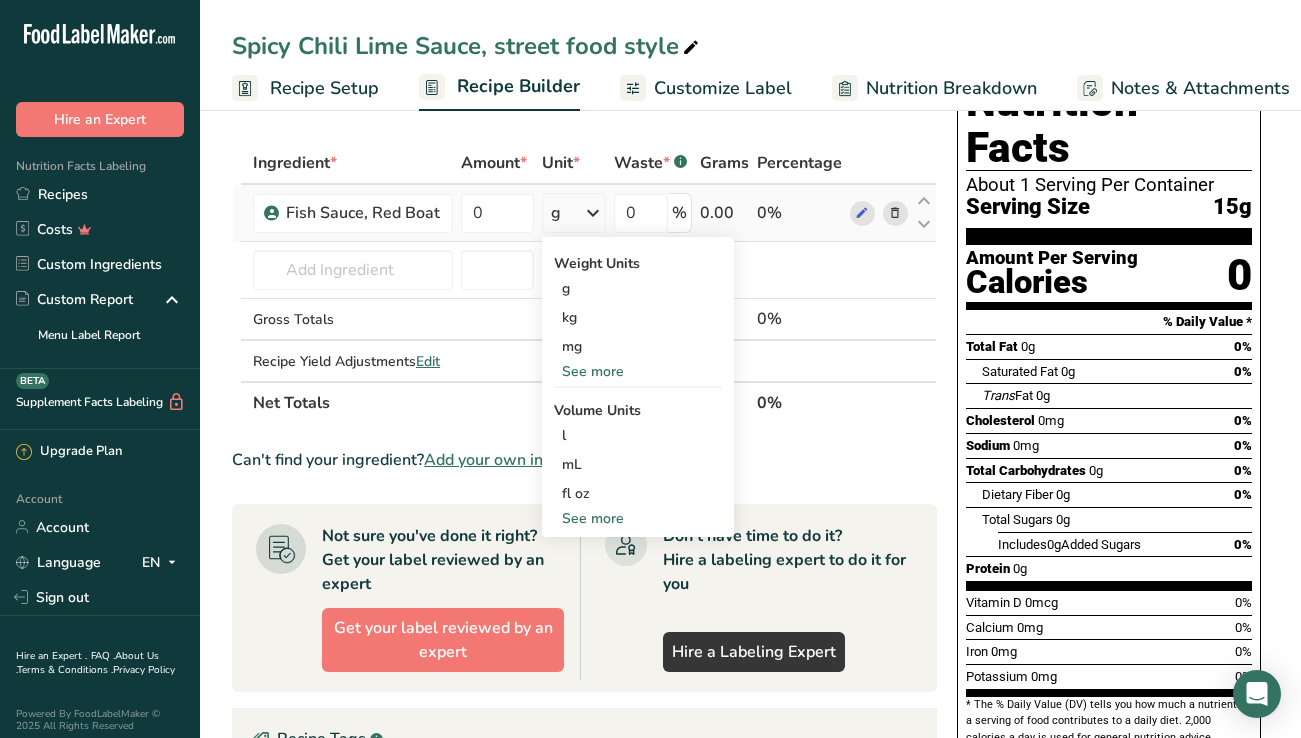 click on "See more" at bounding box center [638, 518] 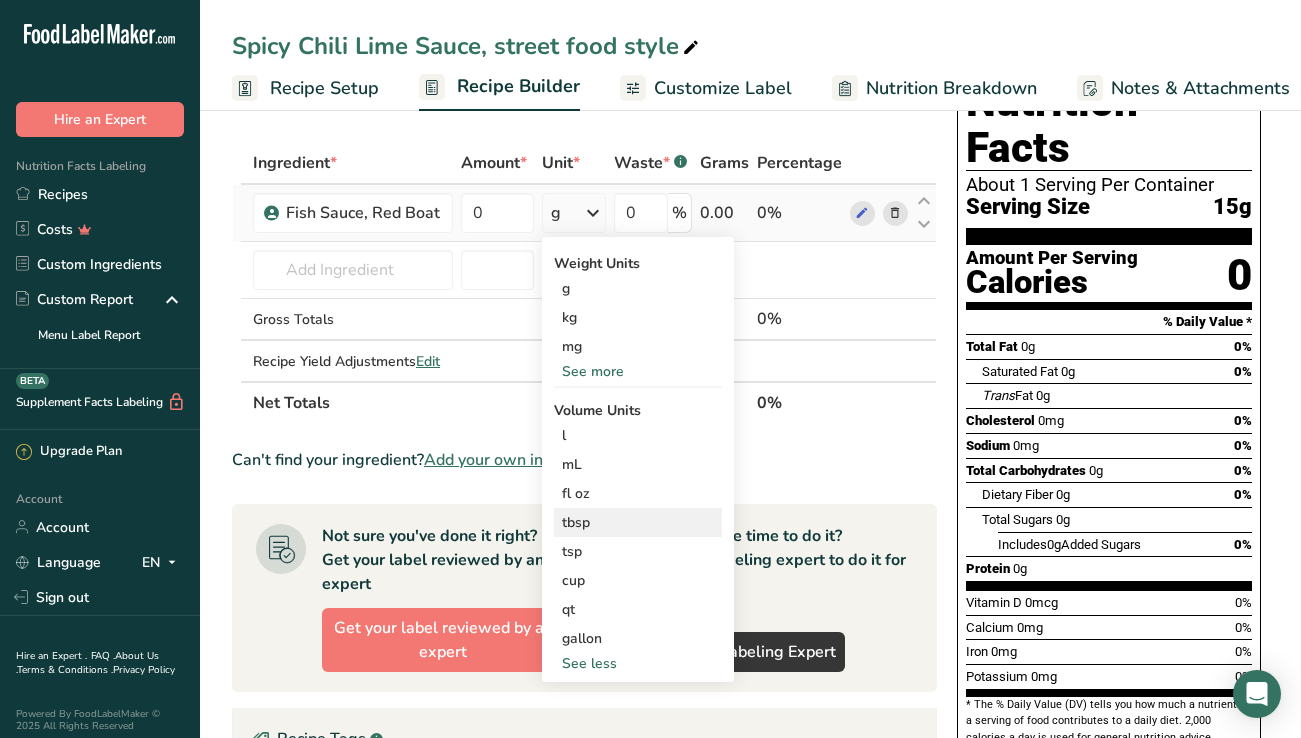 click on "tbsp" at bounding box center (638, 522) 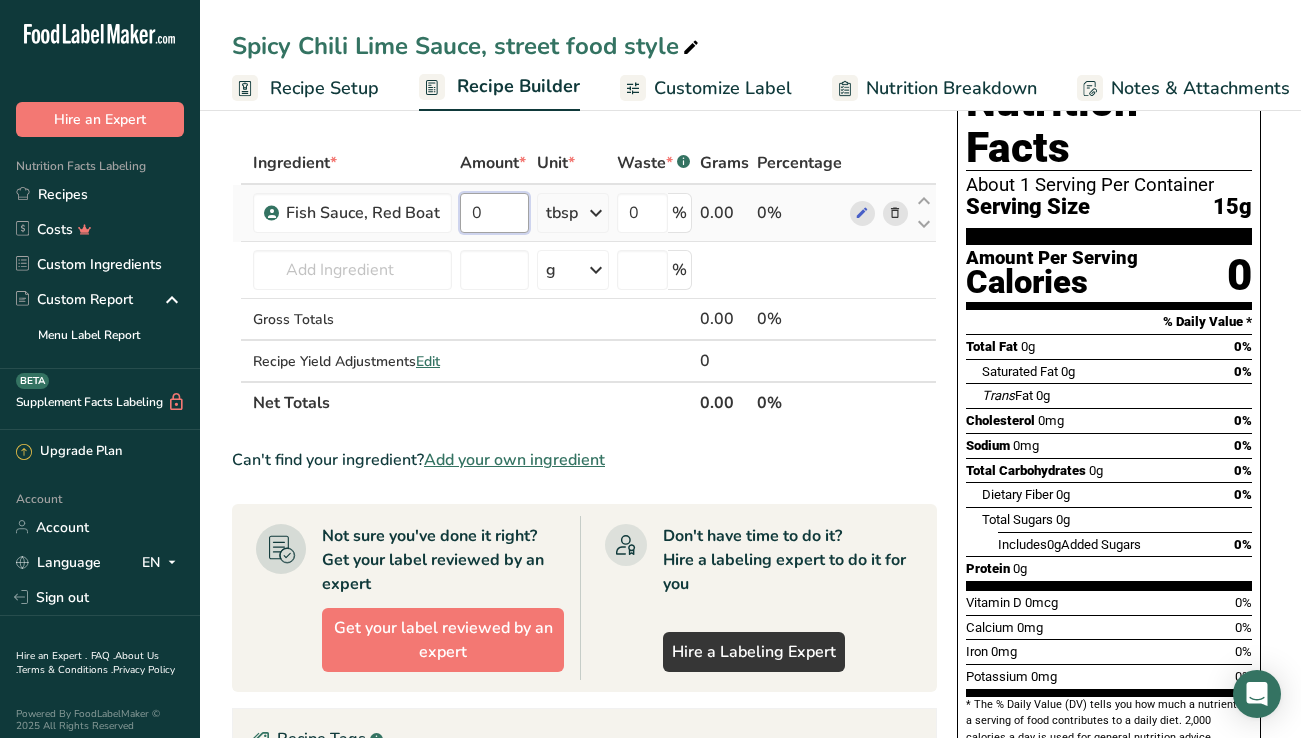 click on "0" at bounding box center (494, 213) 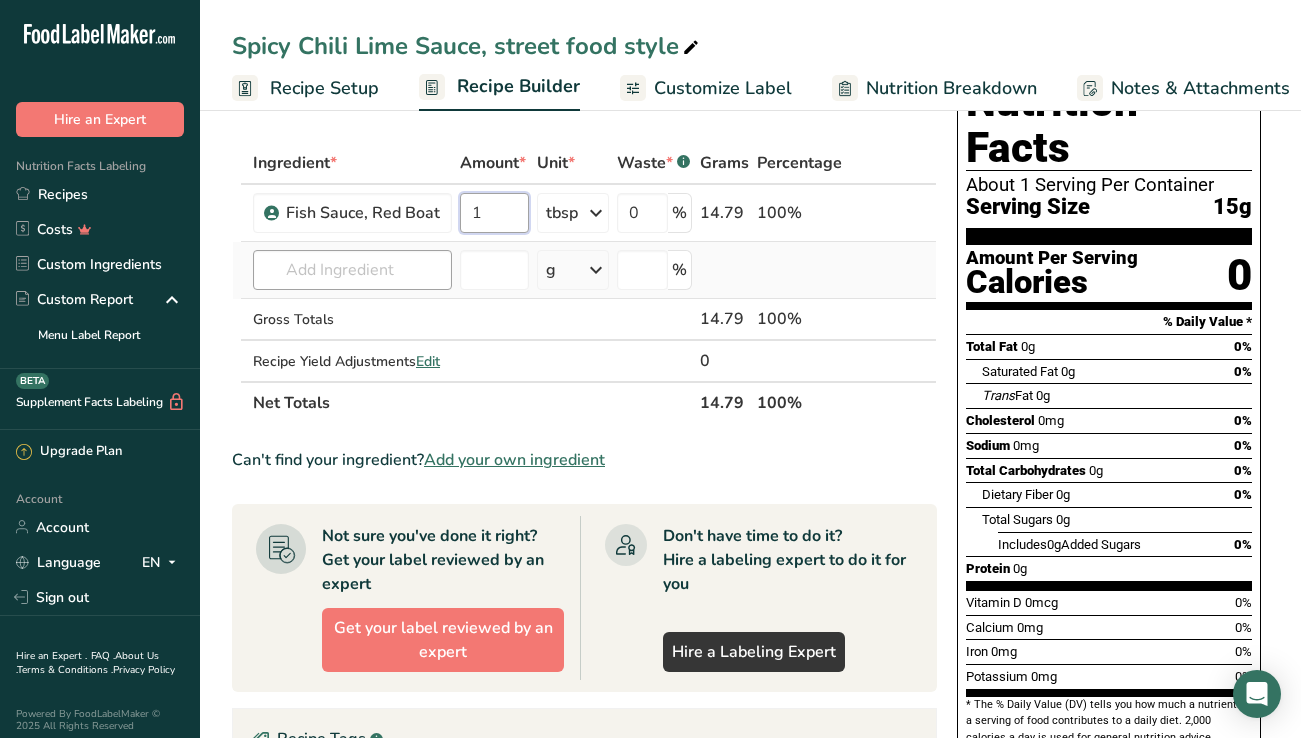 type on "1" 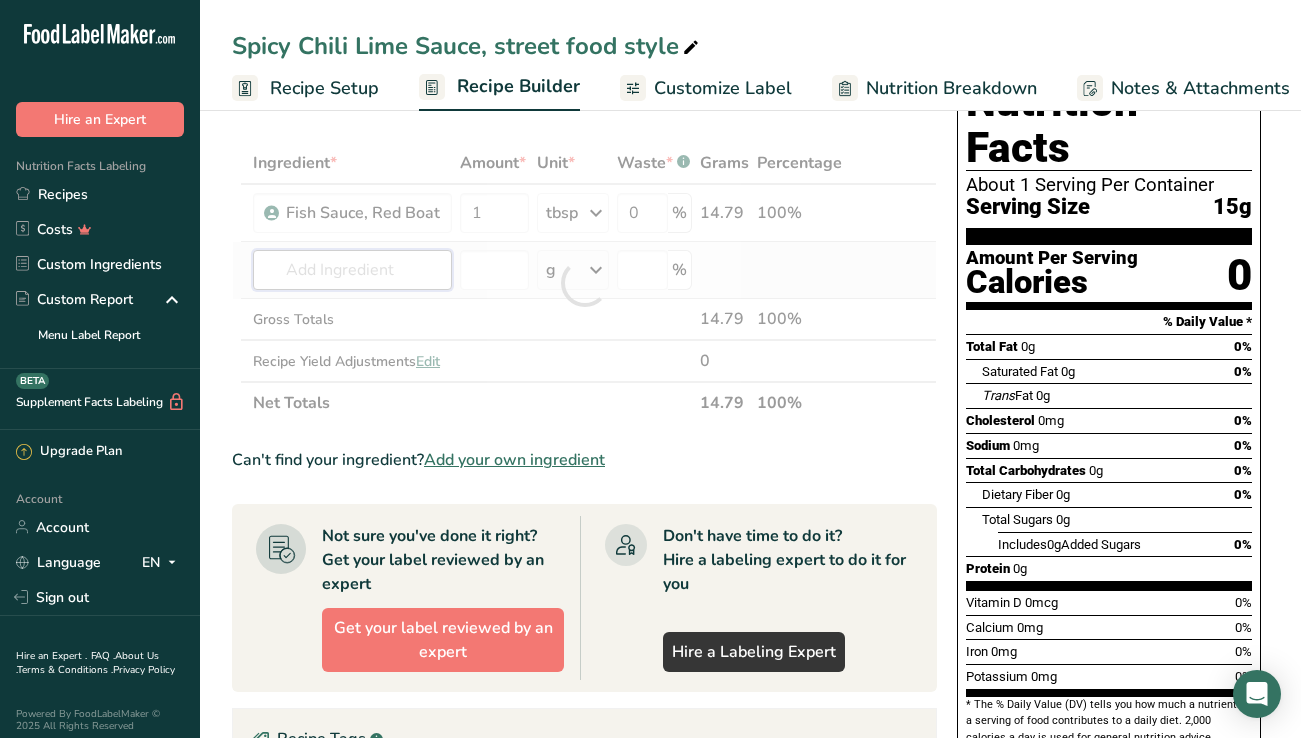click on "Ingredient *
Amount *
Unit *
Waste *   .a-a{fill:#347362;}.b-a{fill:#fff;}          Grams
Percentage
Fish Sauce, Red Boat
1
tbsp
Weight Units
g
kg
mg
See more
Volume Units
l
mL
fl oz
tbsp
tsp
cup
qt
gallon
See less
0
%
14.79
100%
Fish Sauce, Red Boat
6179
Sauce, fish, ready-to-serve
21382
McDONALD'S, FILET-O-FISH (without tartar sauce)
21106" at bounding box center [584, 283] 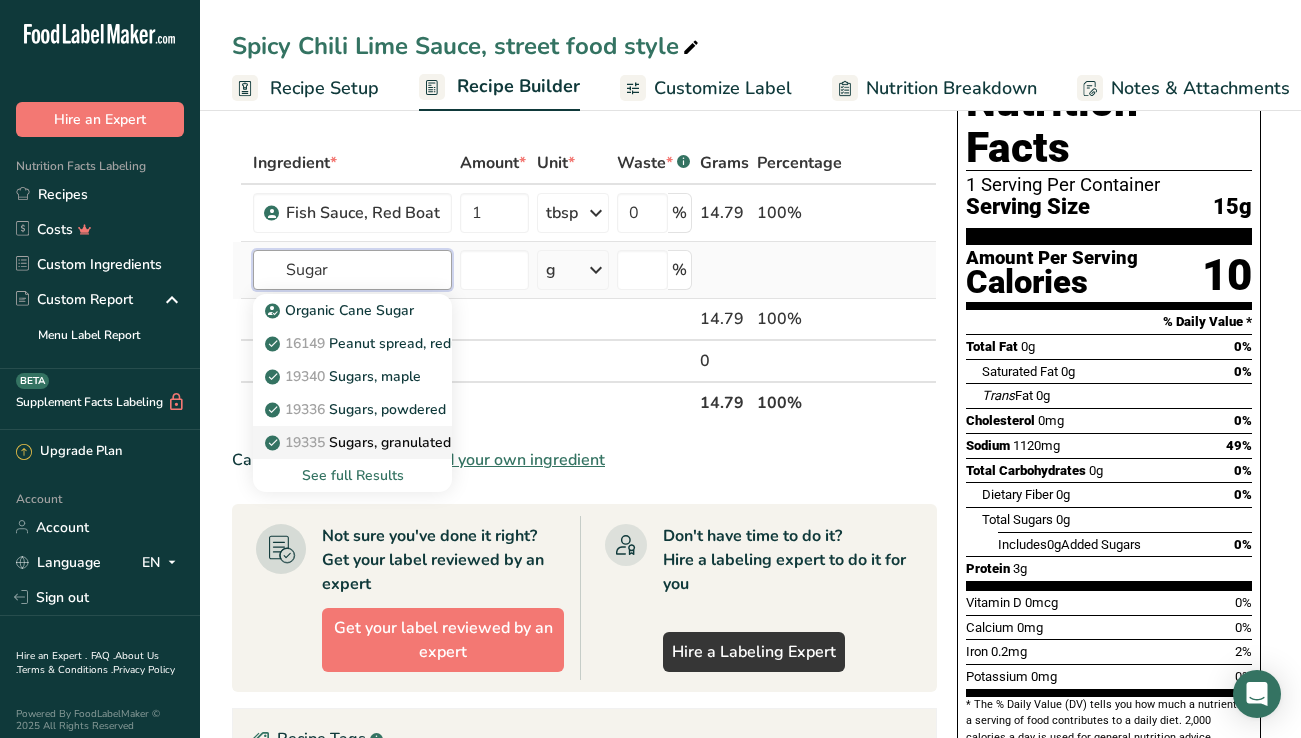 type on "Sugar" 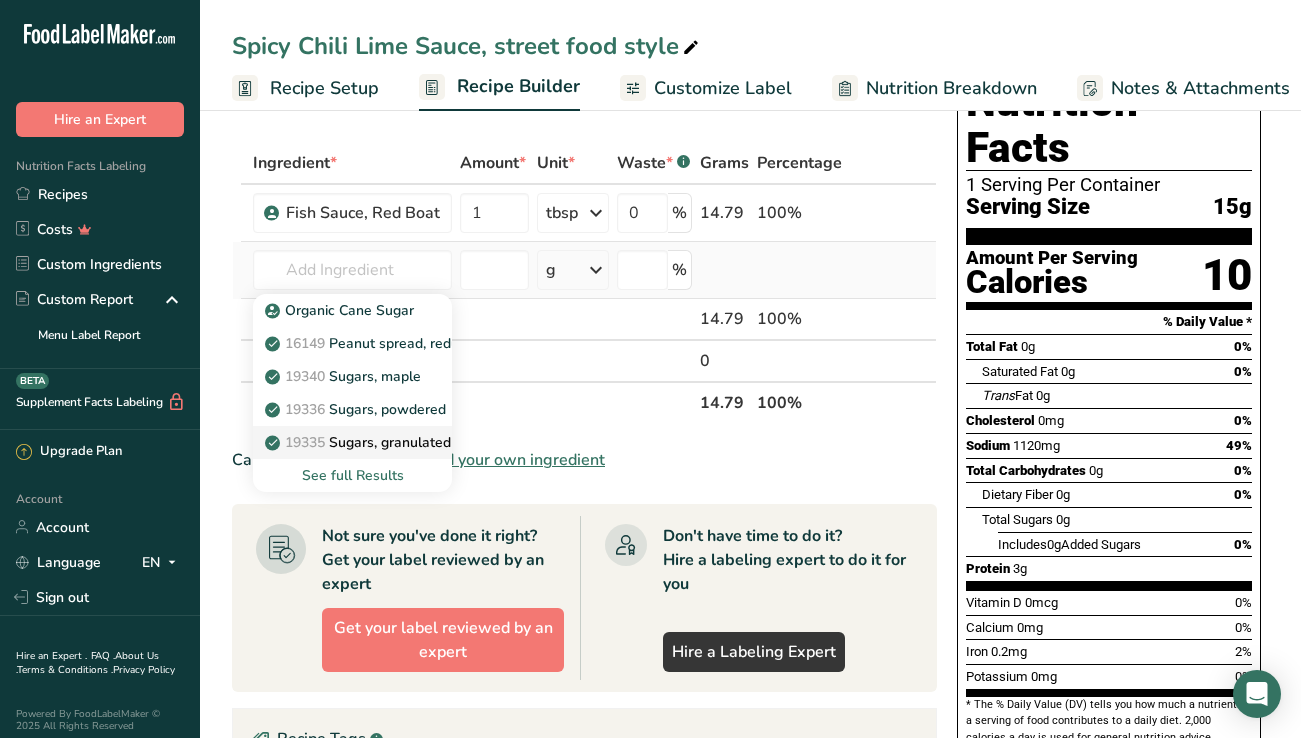click on "19335
Sugars, granulated" at bounding box center (360, 442) 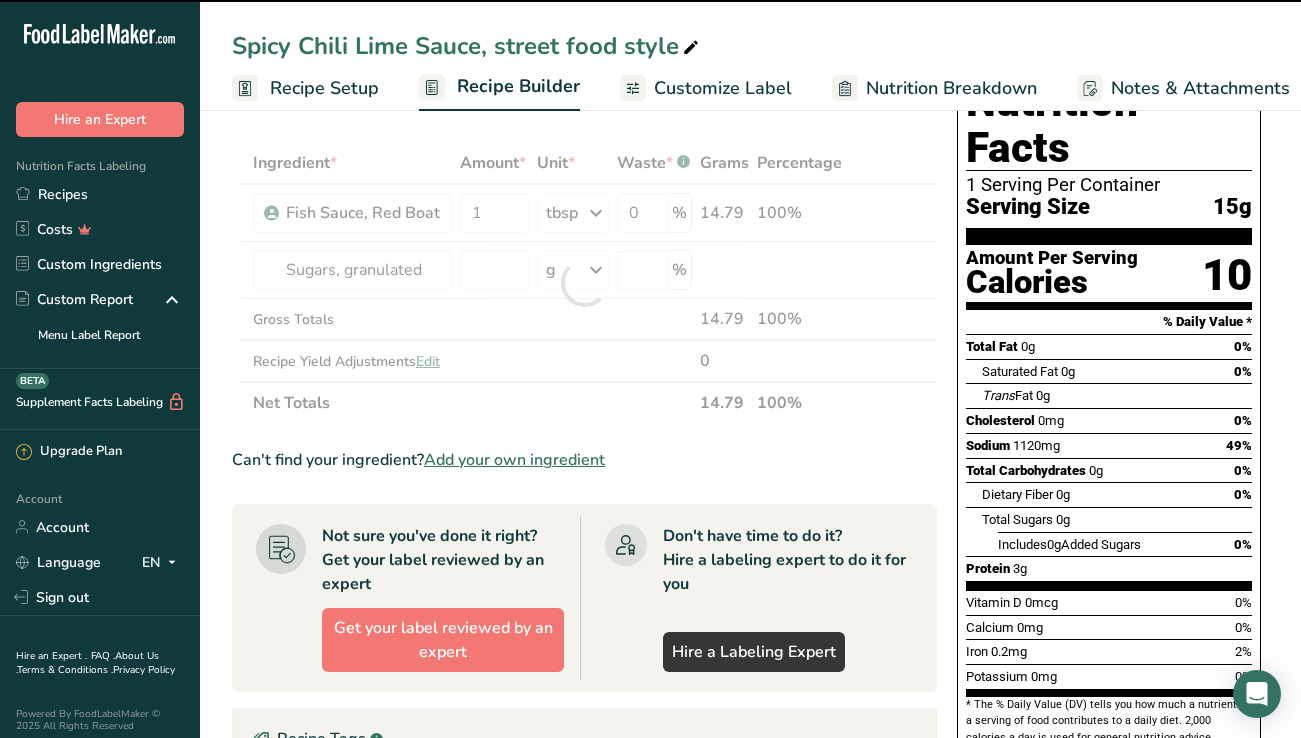 type on "0" 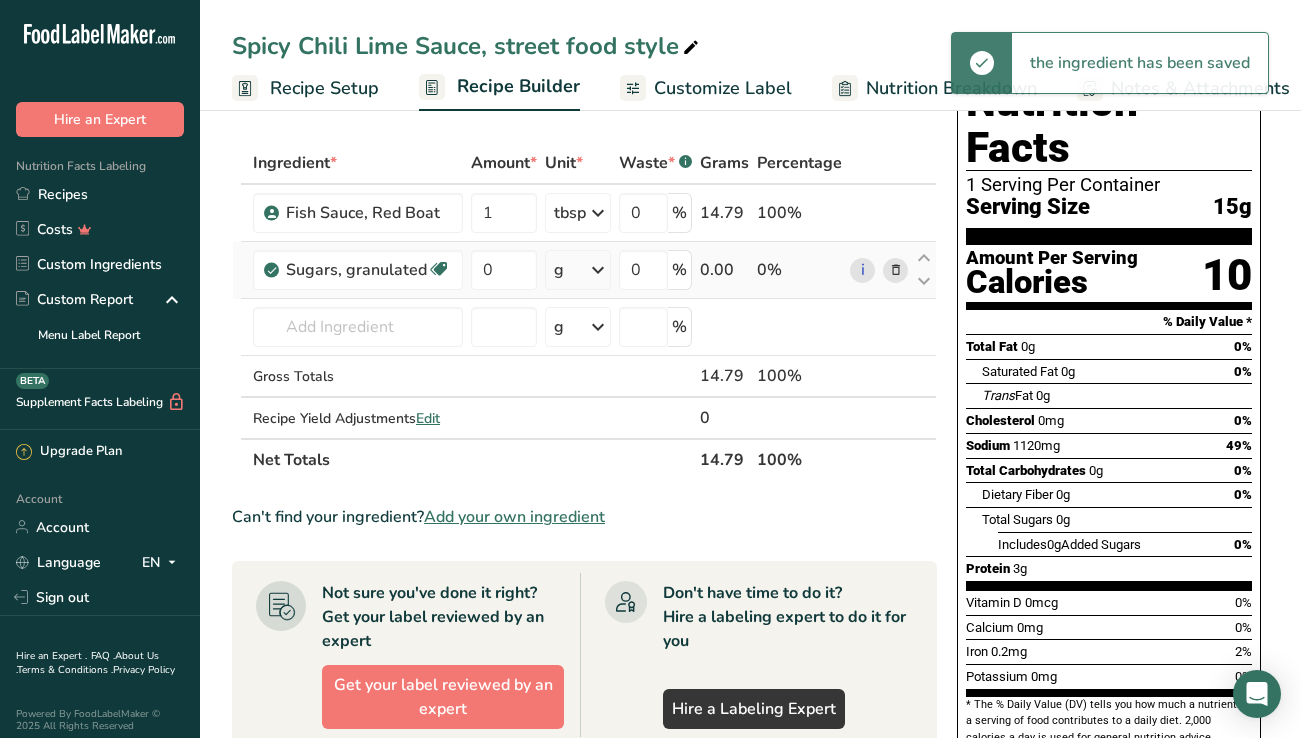 click at bounding box center [598, 270] 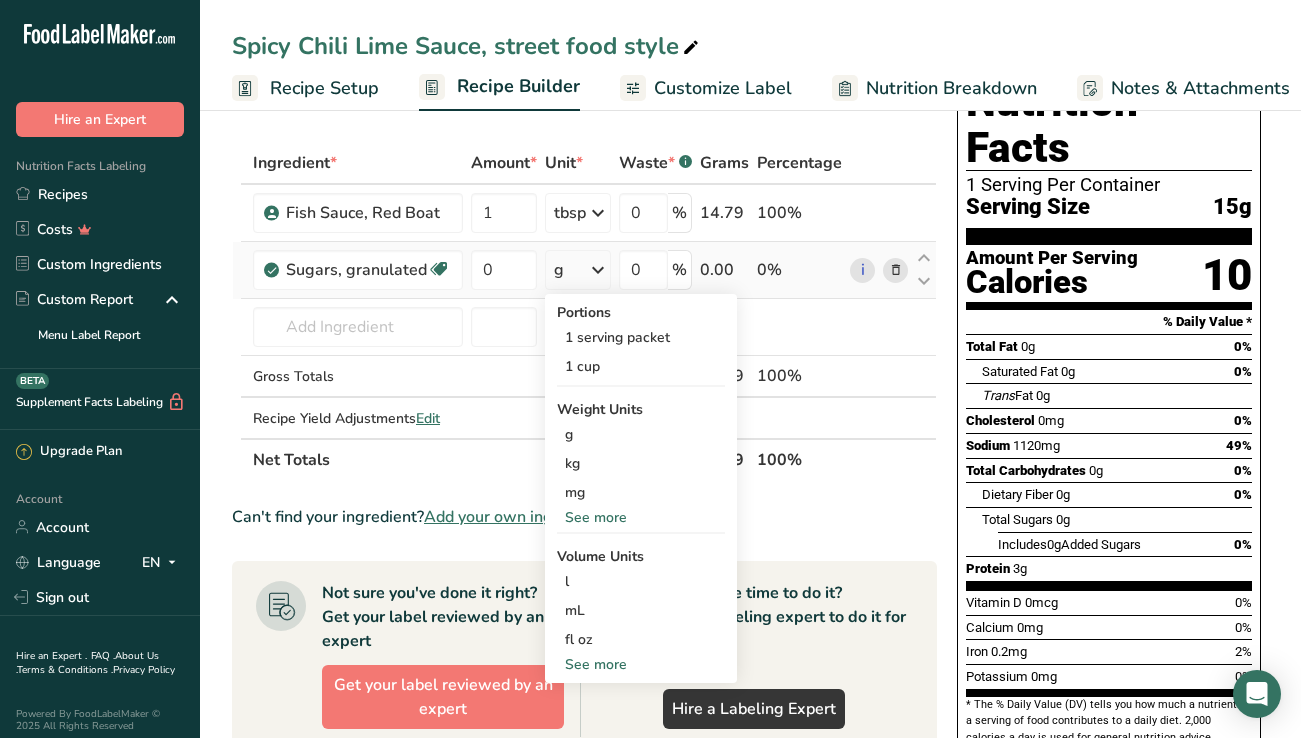click on "See more" at bounding box center [641, 664] 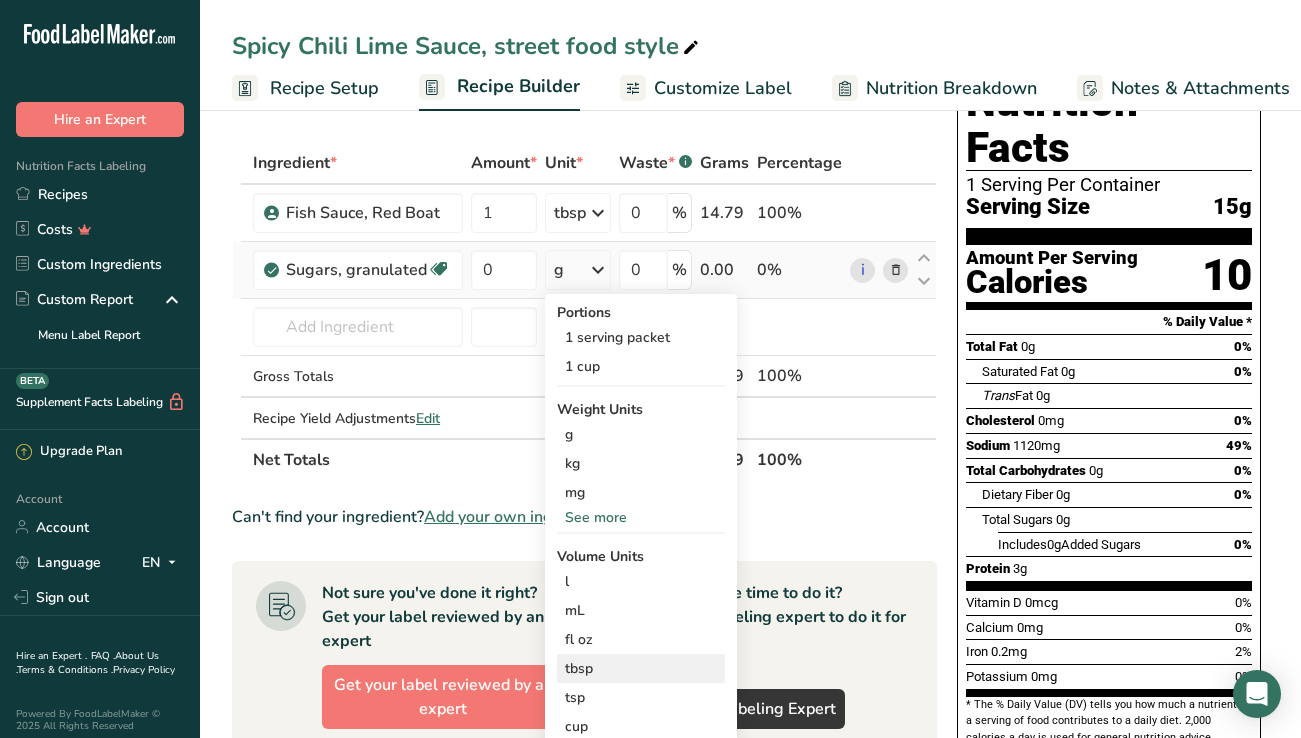 click on "tbsp" at bounding box center (641, 668) 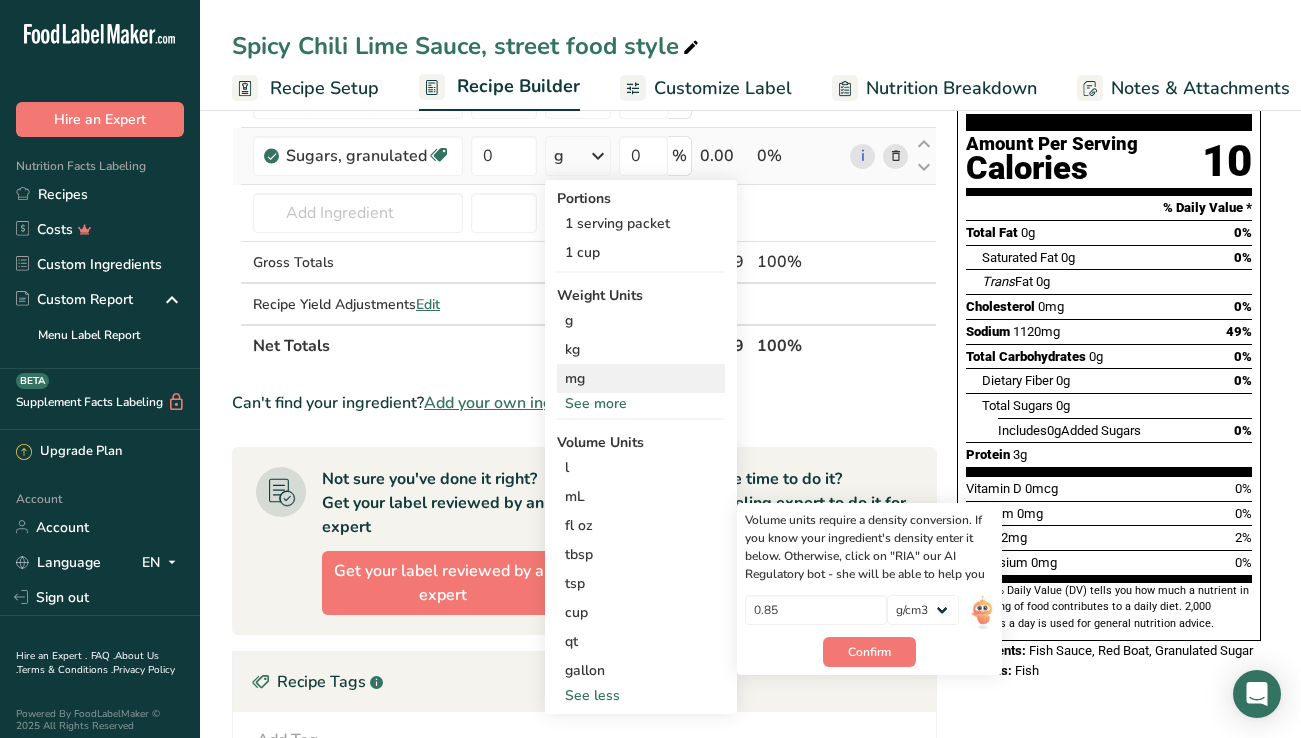 scroll, scrollTop: 237, scrollLeft: 0, axis: vertical 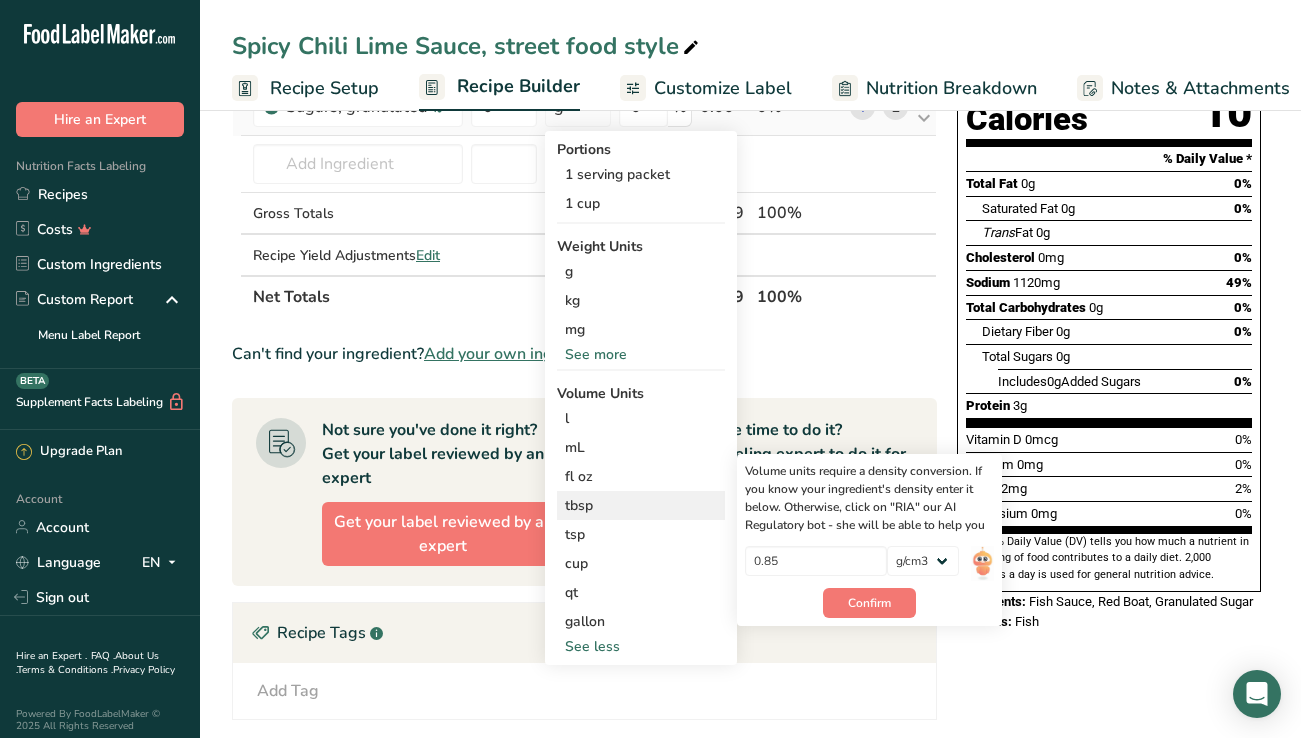 click on "tbsp" at bounding box center [641, 505] 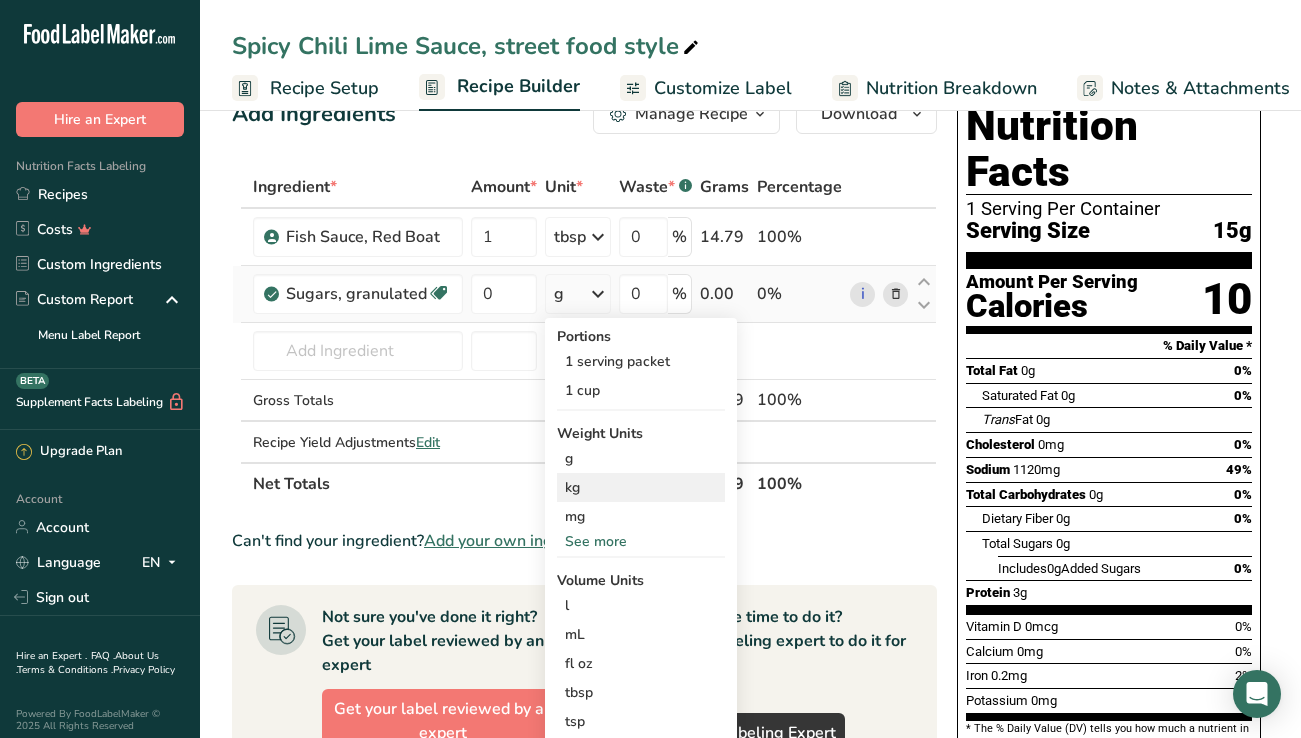 scroll, scrollTop: 2, scrollLeft: 0, axis: vertical 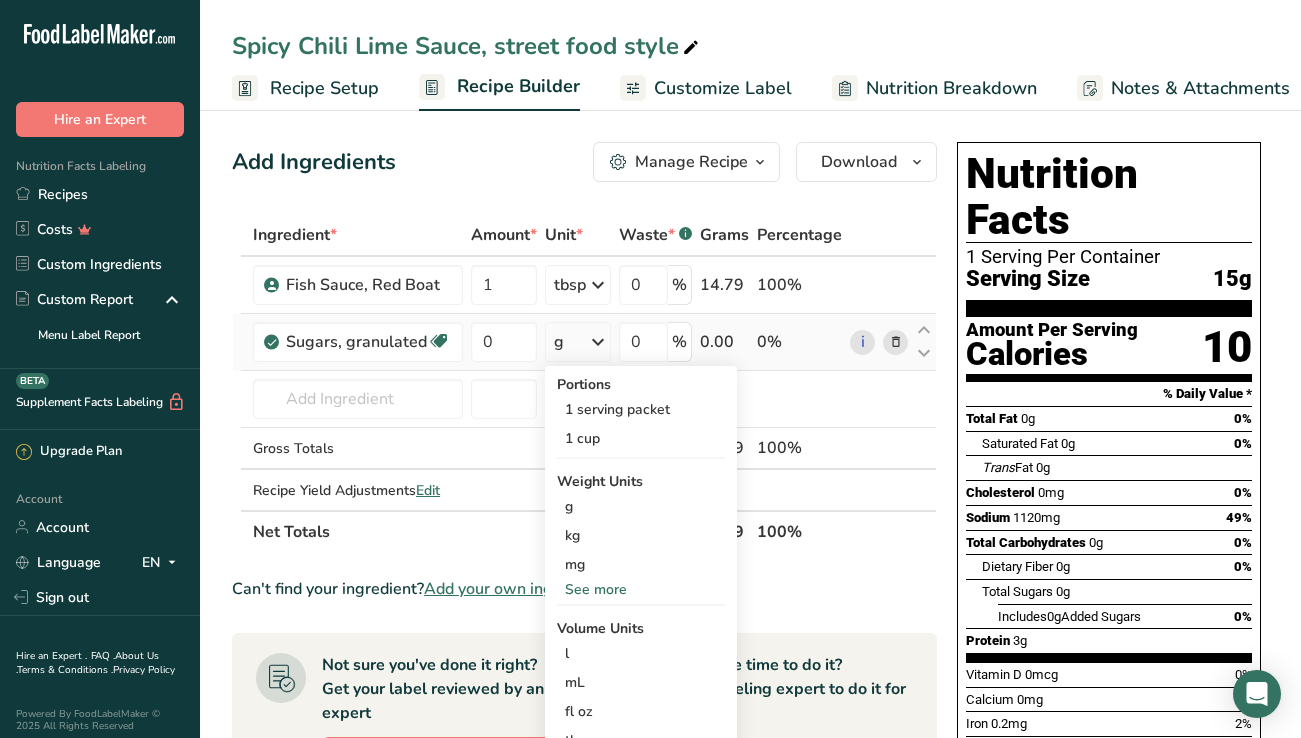 click at bounding box center (598, 342) 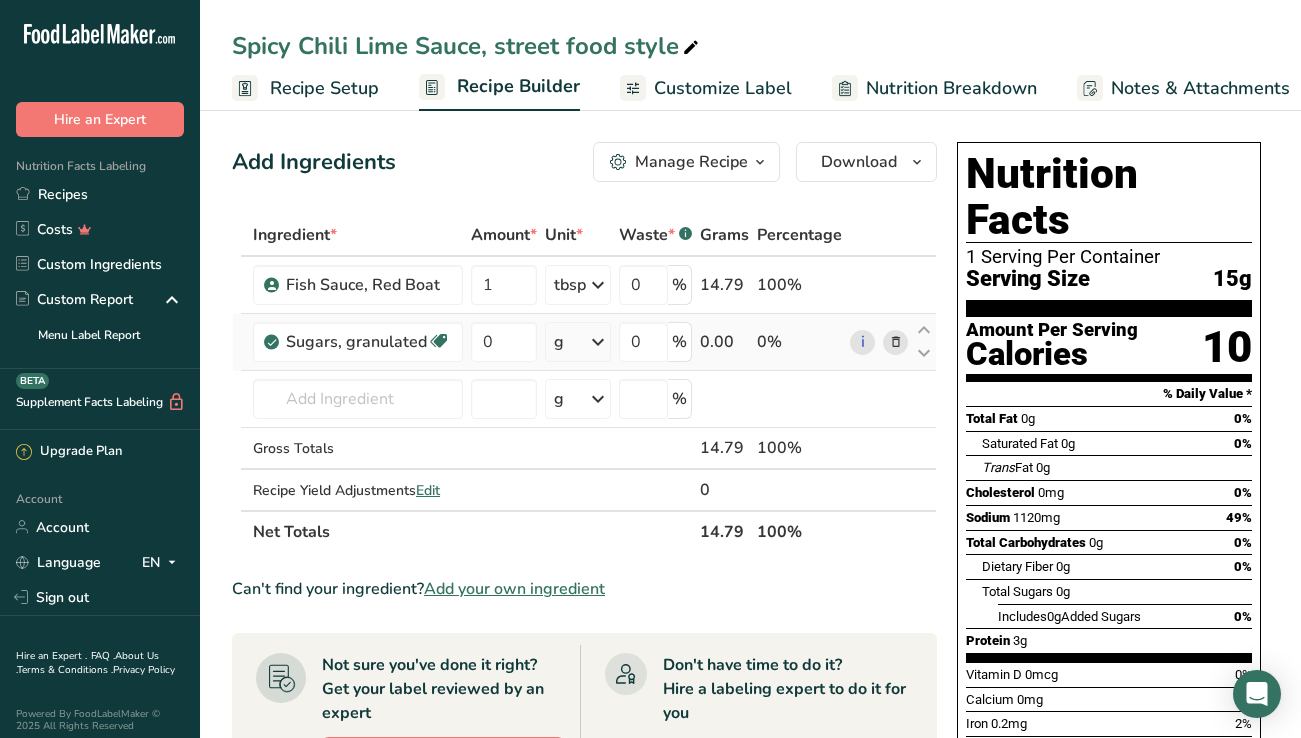 click on "g" at bounding box center [559, 342] 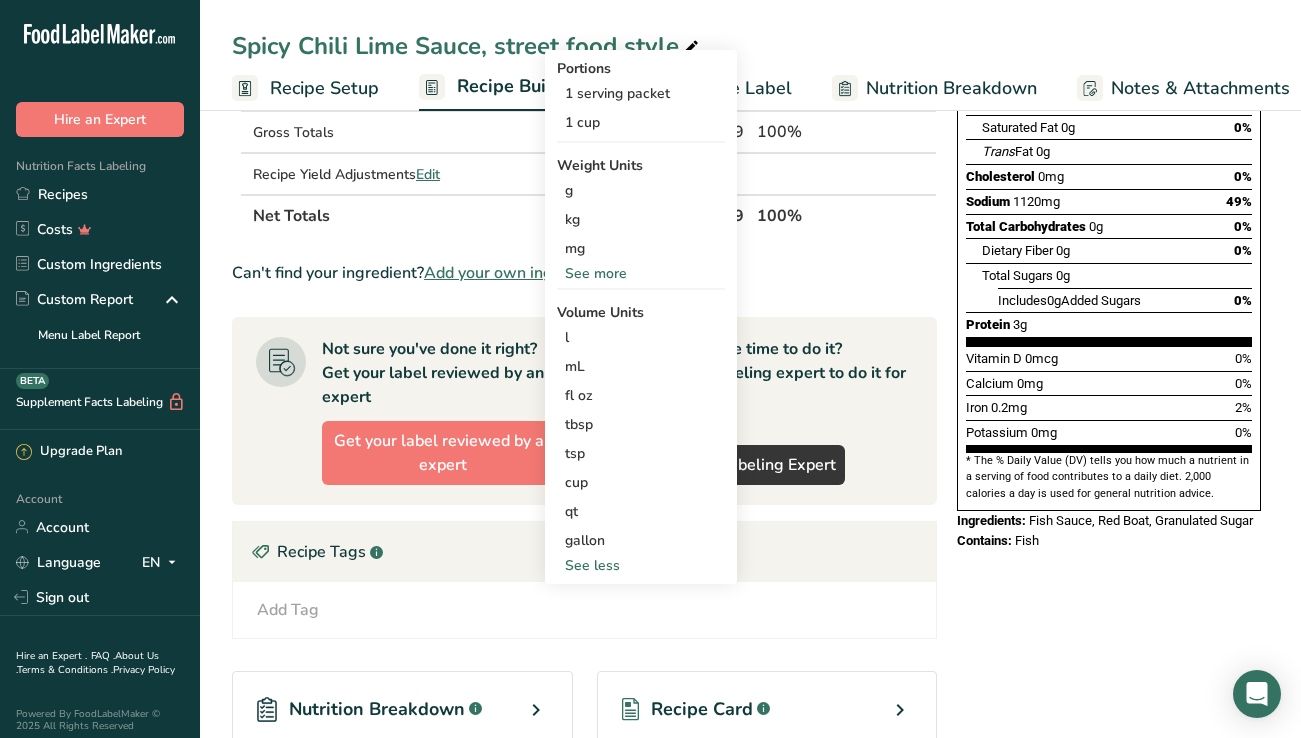 scroll, scrollTop: 350, scrollLeft: 0, axis: vertical 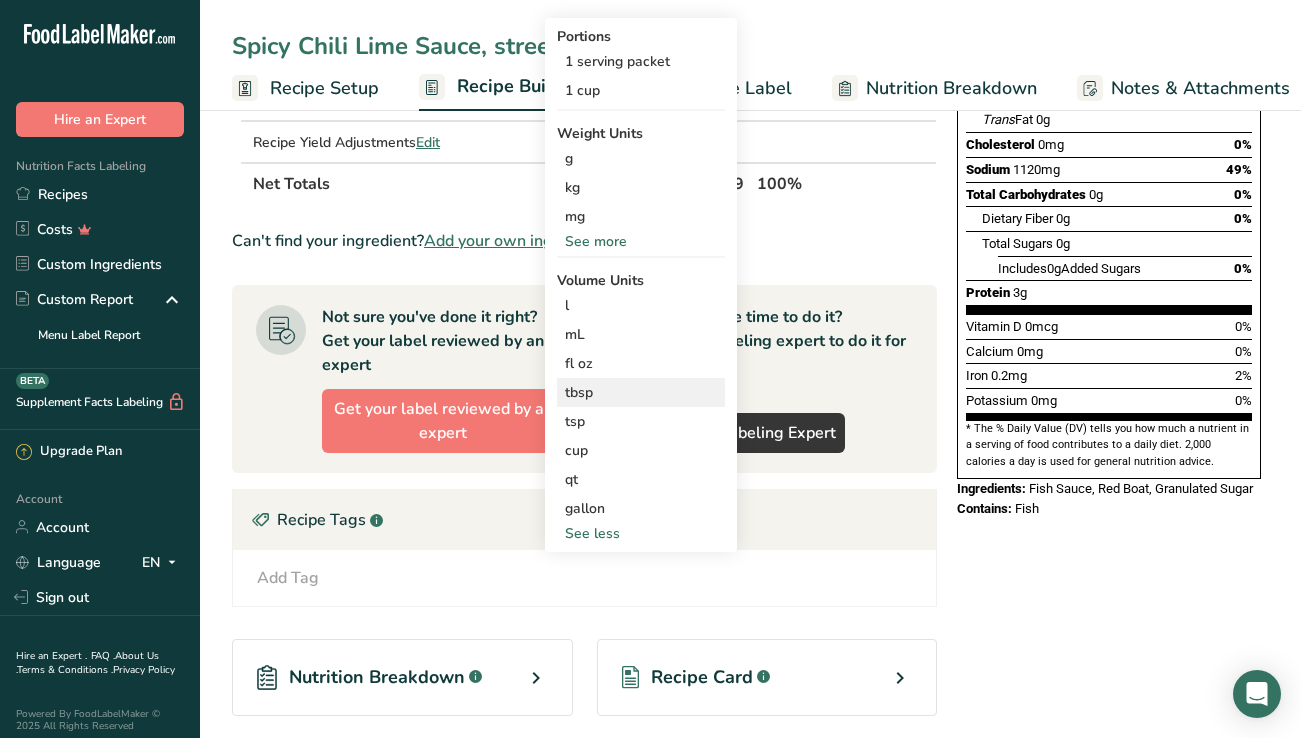 click on "tbsp" at bounding box center [641, 392] 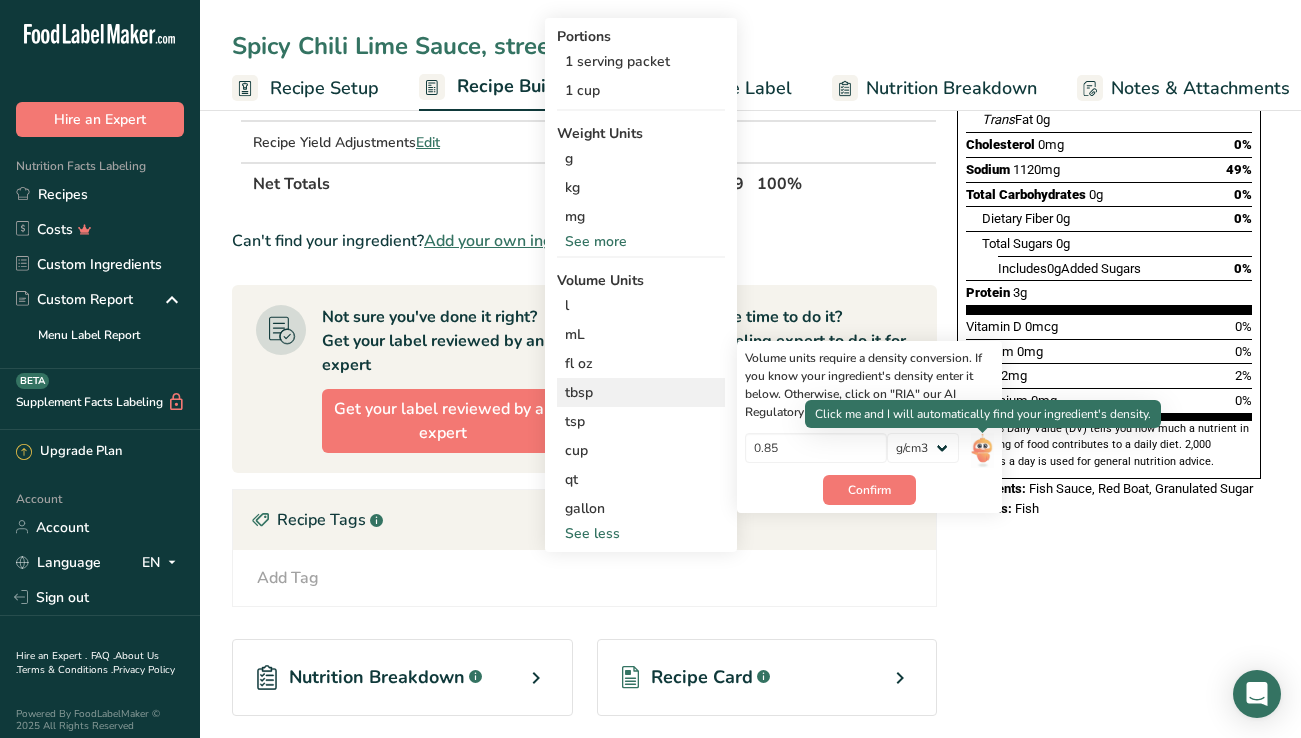 click at bounding box center (982, 450) 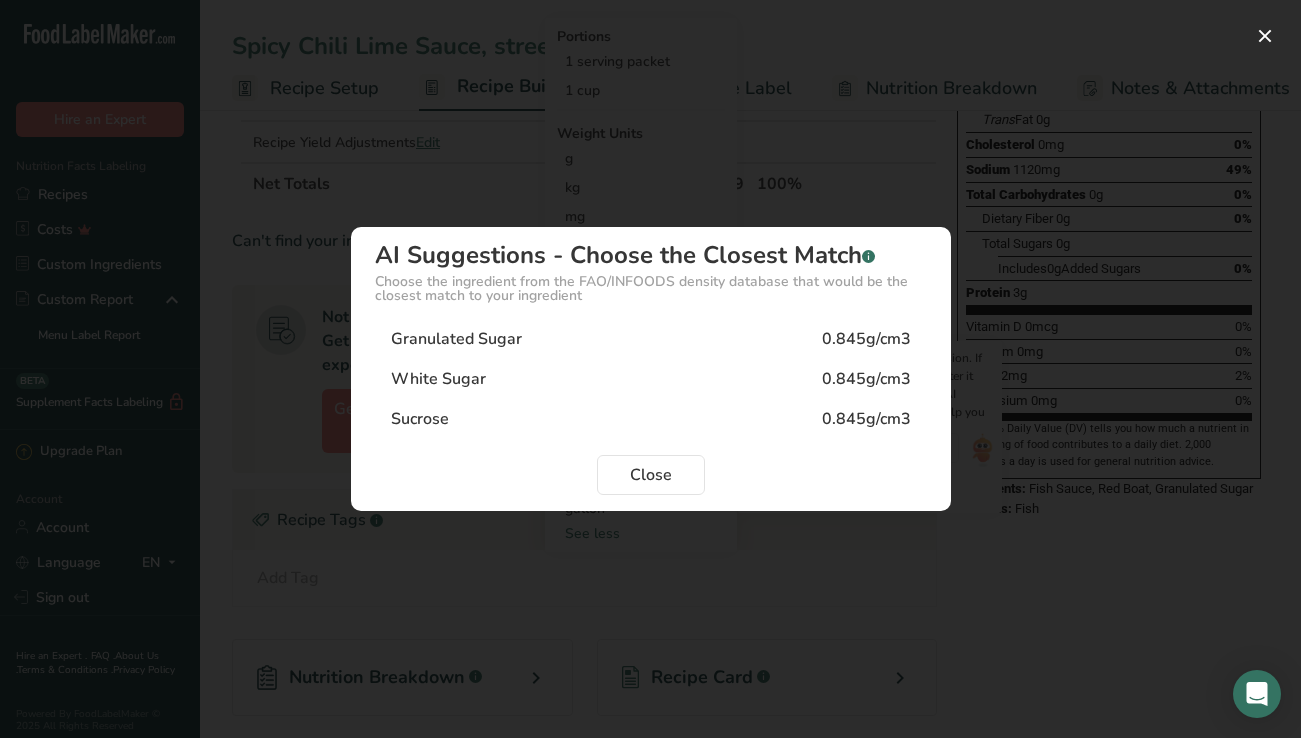 click on "Granulated Sugar" at bounding box center [456, 339] 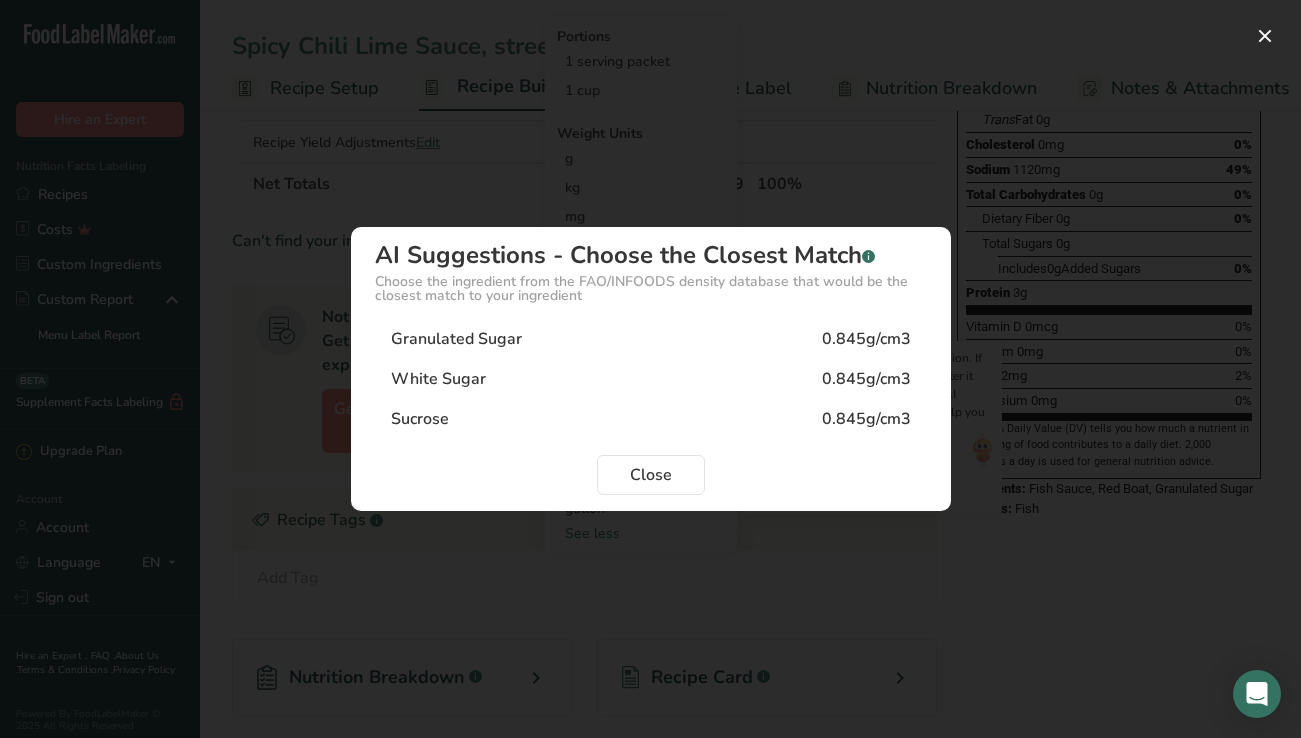 type on "0.845" 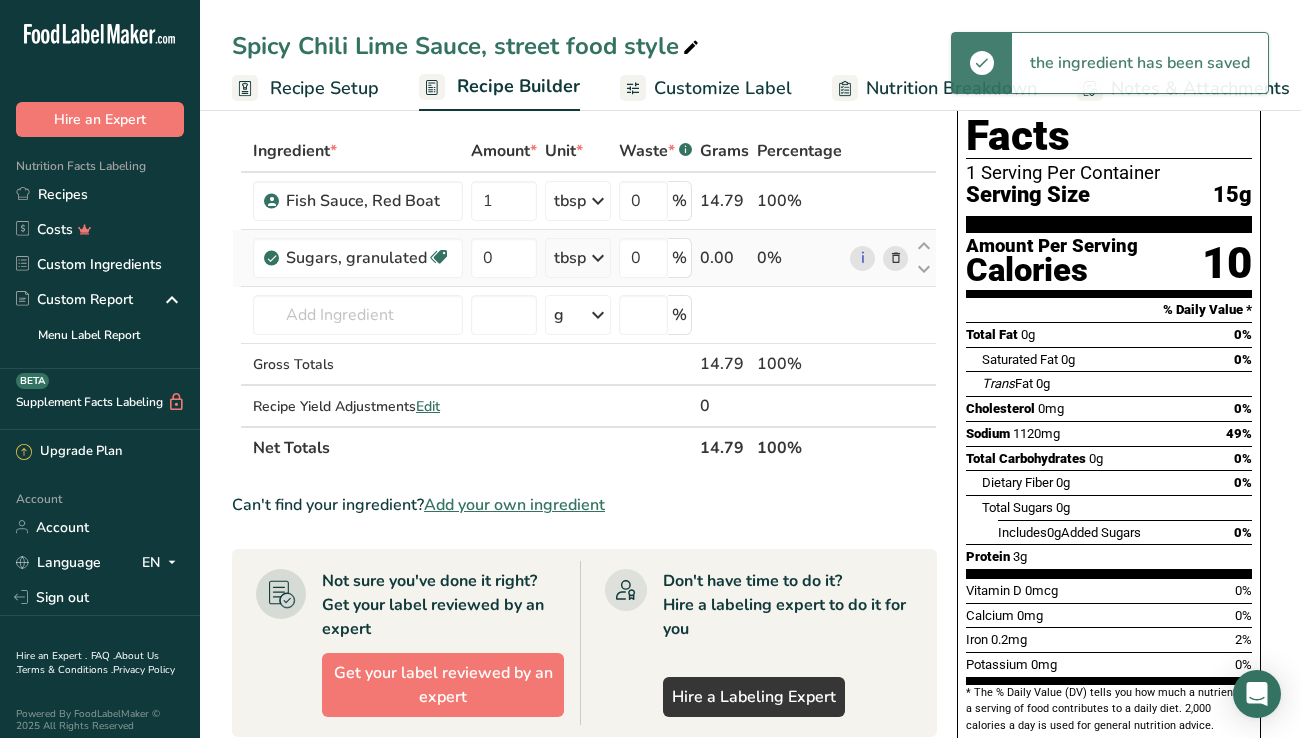 scroll, scrollTop: 57, scrollLeft: 0, axis: vertical 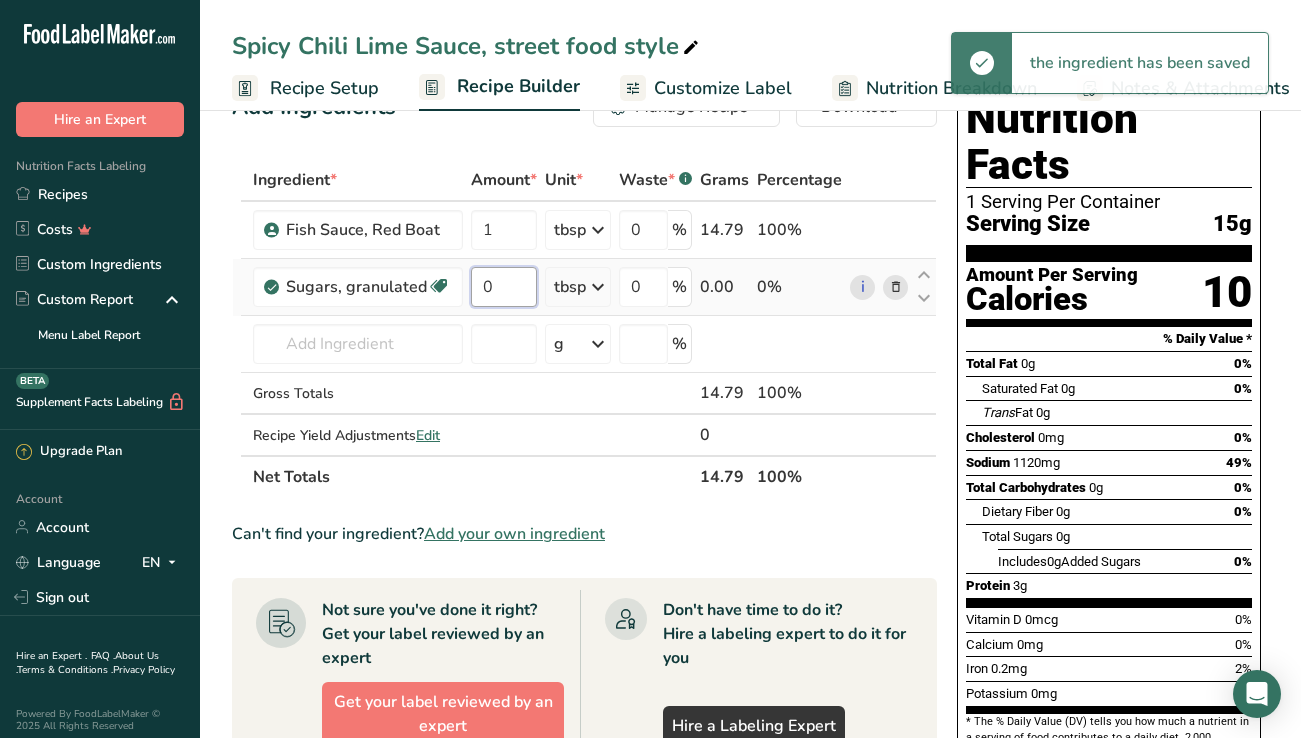 drag, startPoint x: 493, startPoint y: 292, endPoint x: 468, endPoint y: 294, distance: 25.079872 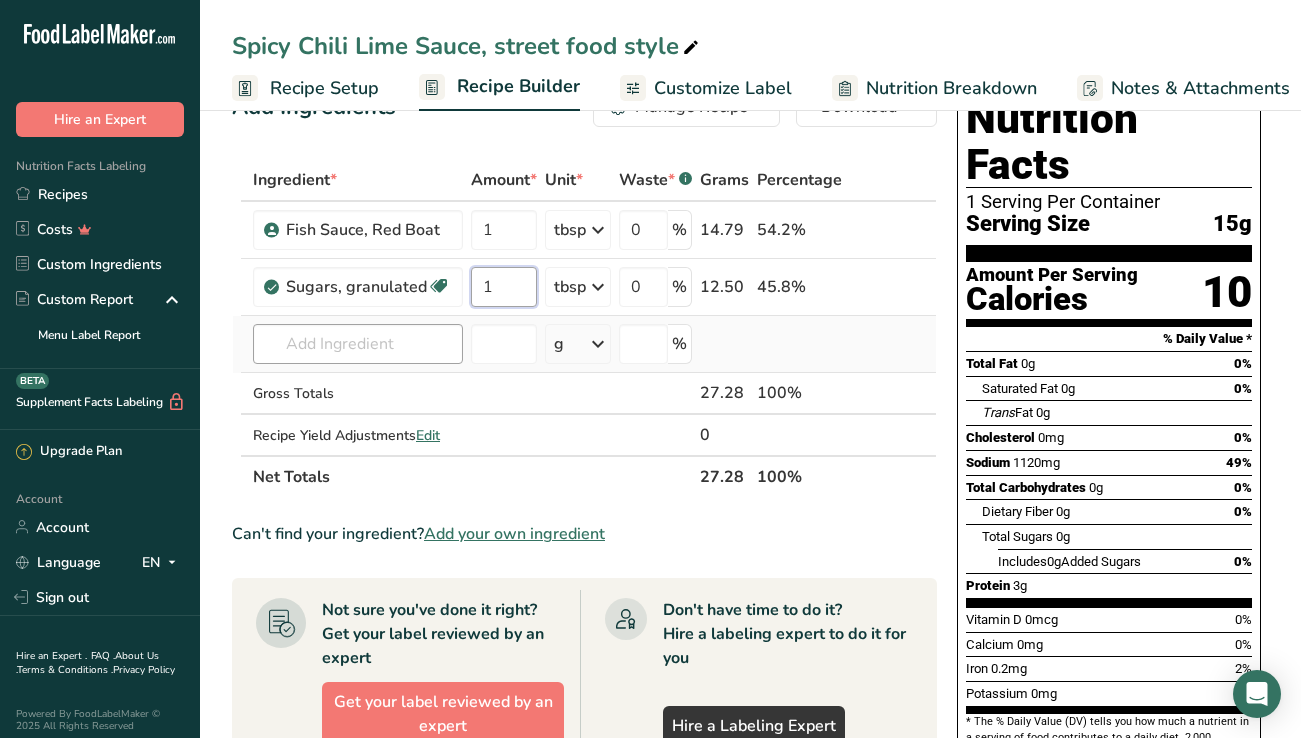 type on "1" 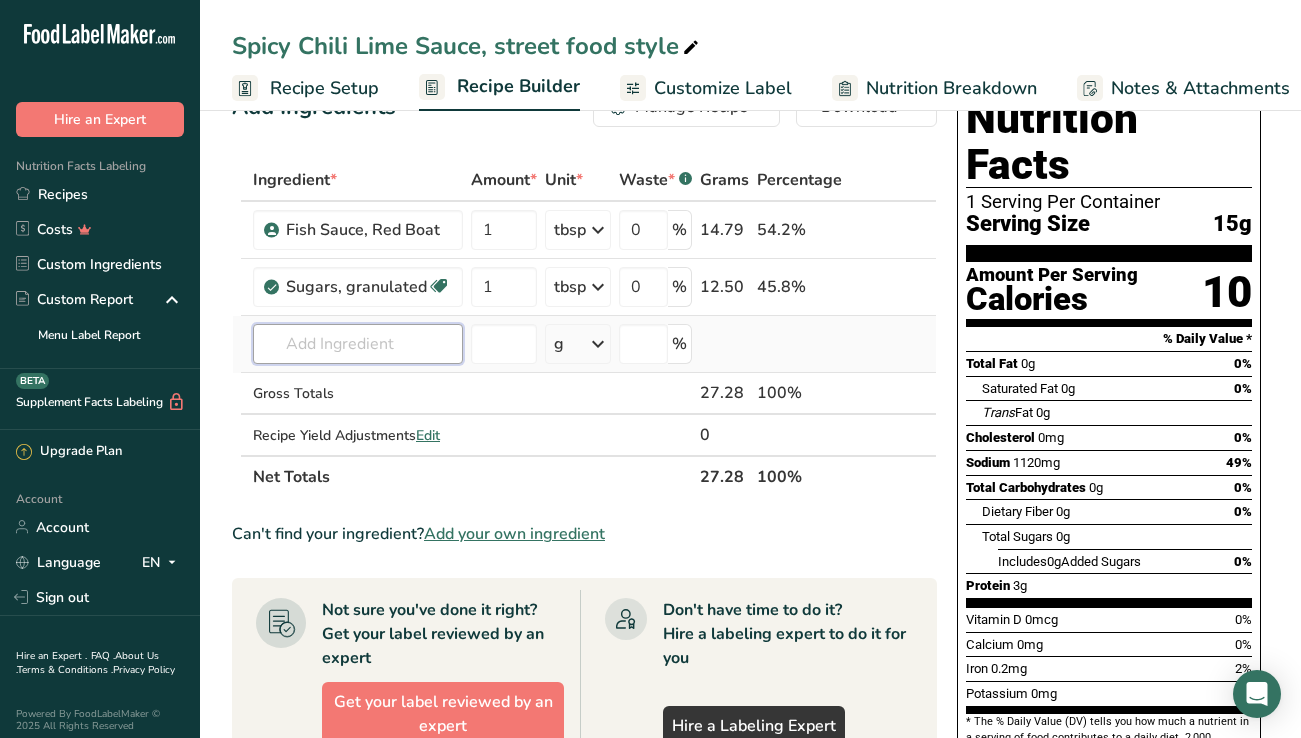 click on "Ingredient *
Amount *
Unit *
Waste *   .a-a{fill:#347362;}.b-a{fill:#fff;}          Grams
Percentage
[PRODUCT], [BRAND]
1
tbsp
Weight Units
g
kg
mg
See more
Volume Units
l
mL
fl oz
tbsp
tsp
cup
qt
gallon
See less
0
%
14.79
54.2%
Sugars, granulated
Dairy free
Gluten free
Vegan
Vegetarian
Soy free
1
tbsp
Portions
1 serving packet
1 cup
Weight Units
g
kg" at bounding box center (584, 328) 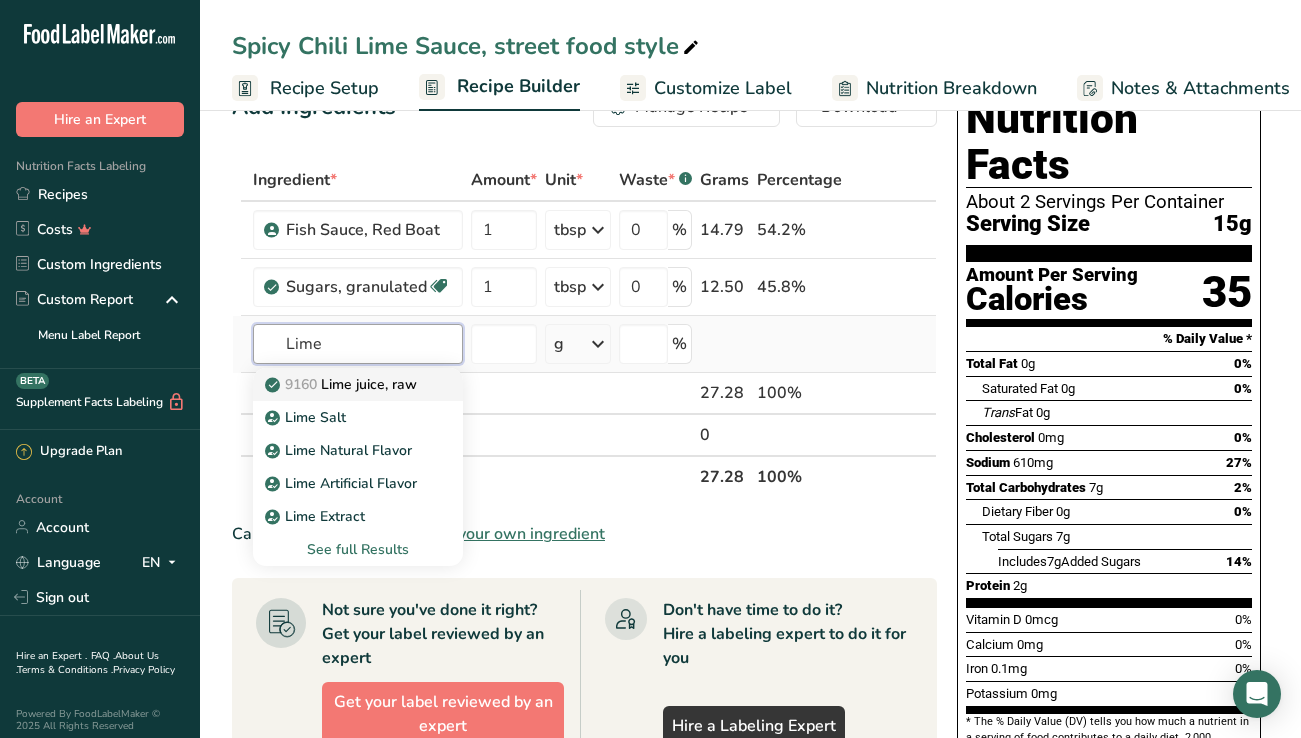type on "Lime" 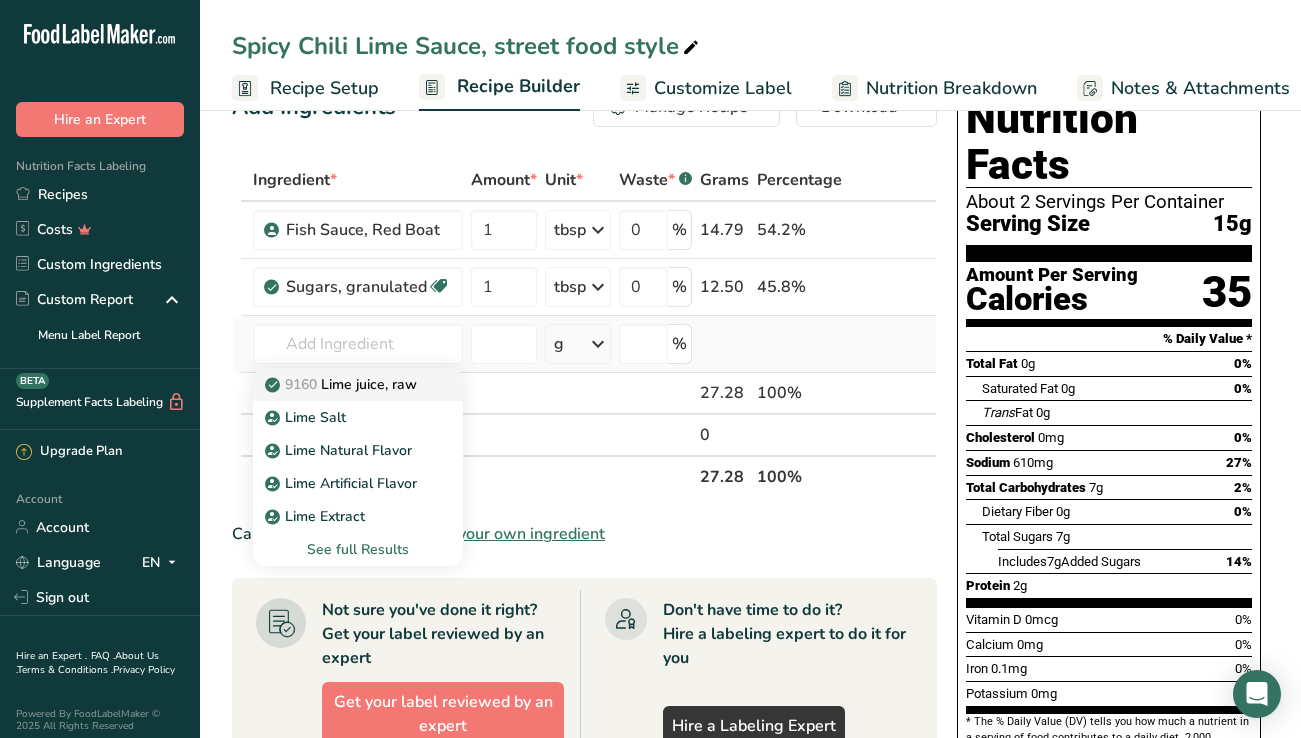 click on "[POSTAL_CODE]
Lime juice, raw" at bounding box center (343, 384) 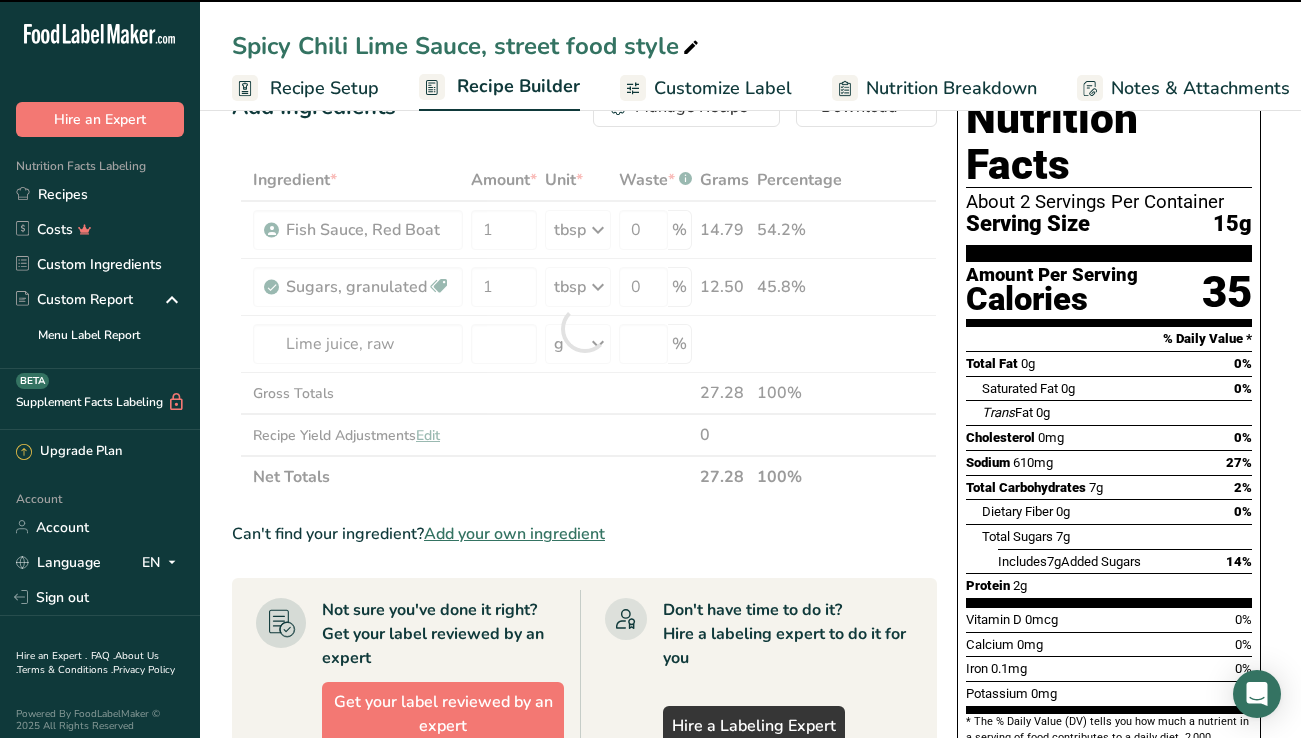type on "0" 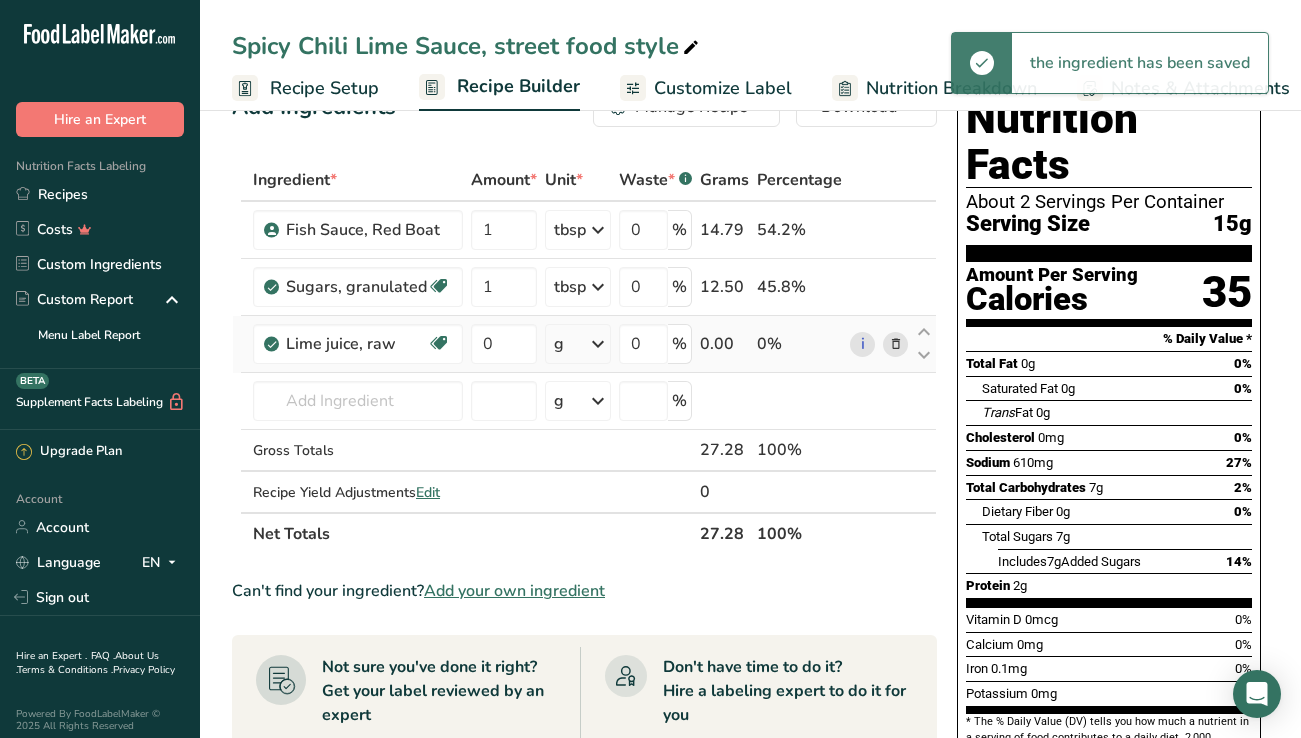 click at bounding box center (598, 344) 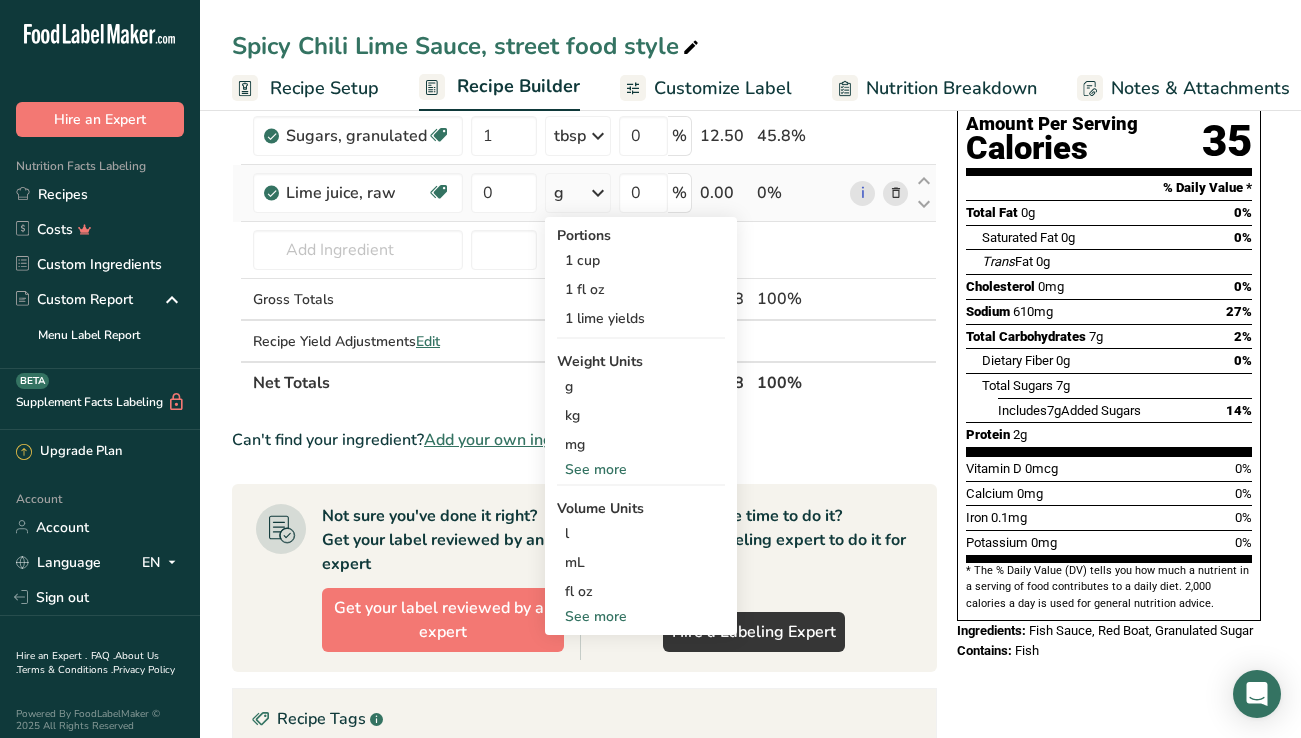 scroll, scrollTop: 219, scrollLeft: 0, axis: vertical 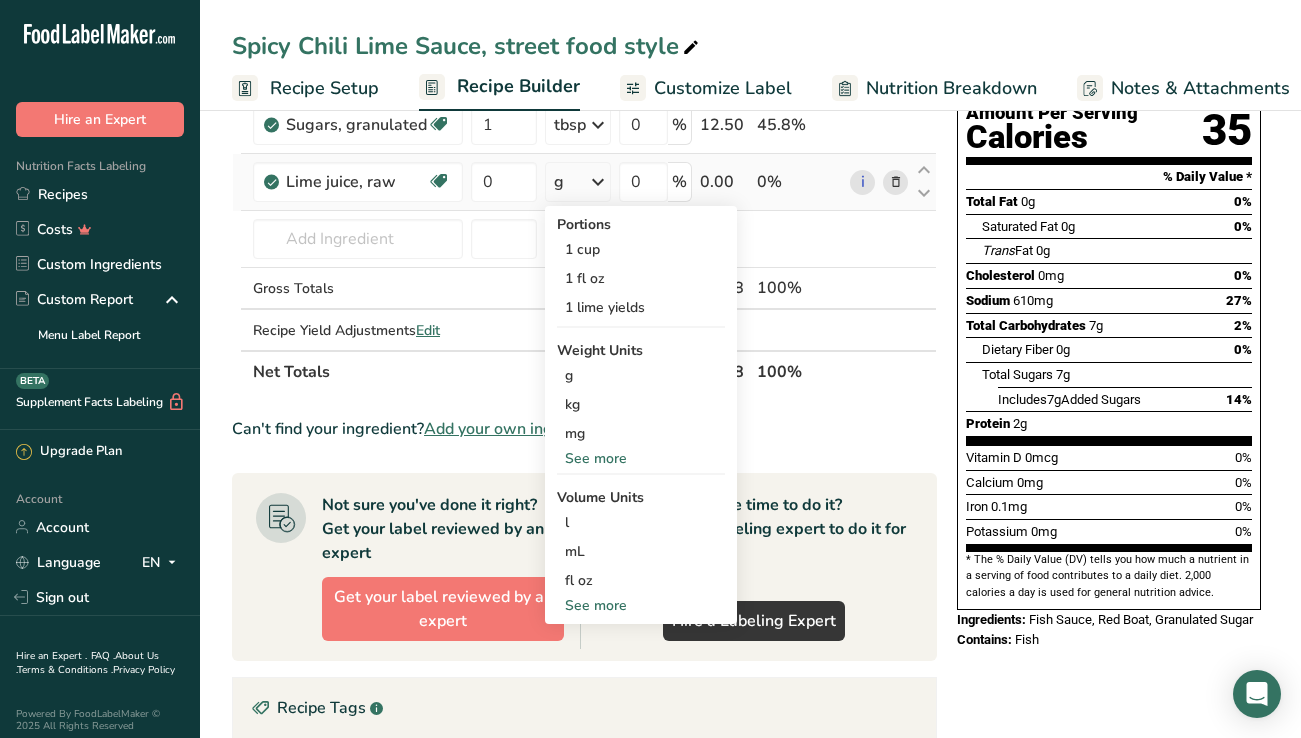 click on "See more" at bounding box center [641, 605] 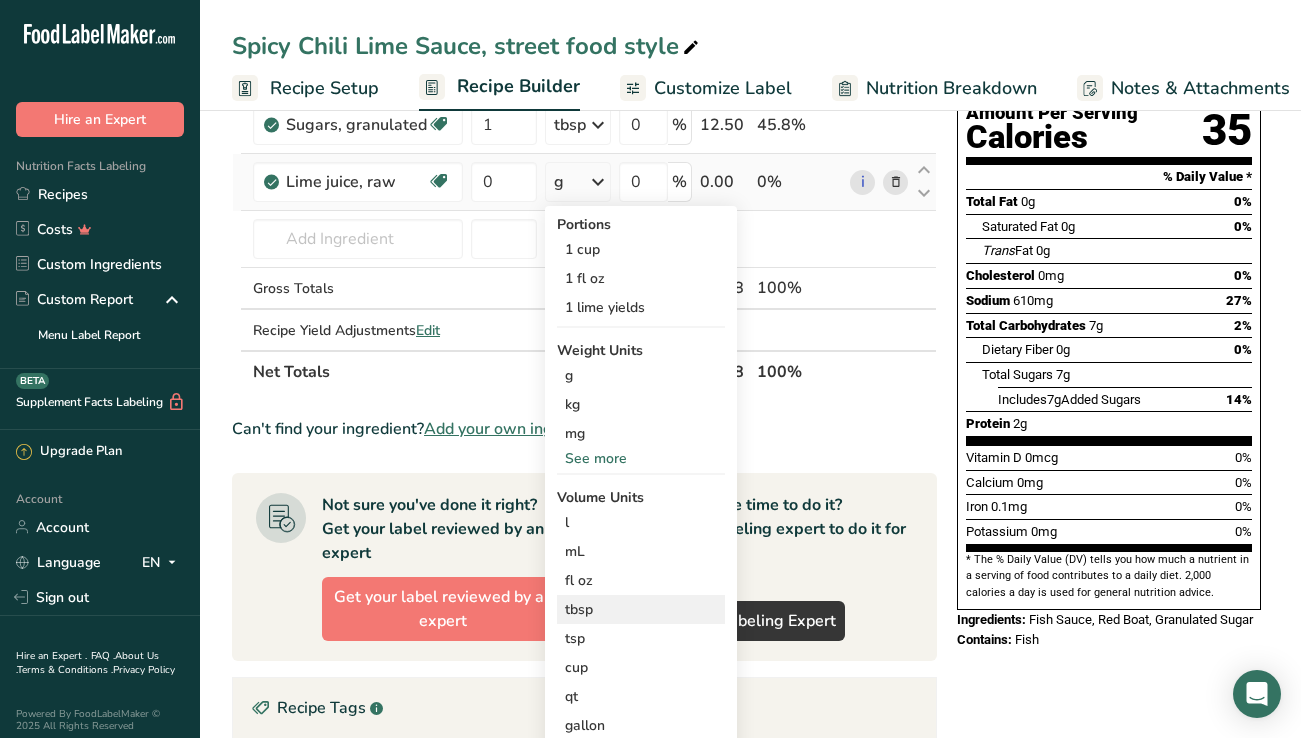 click on "tbsp" at bounding box center (641, 609) 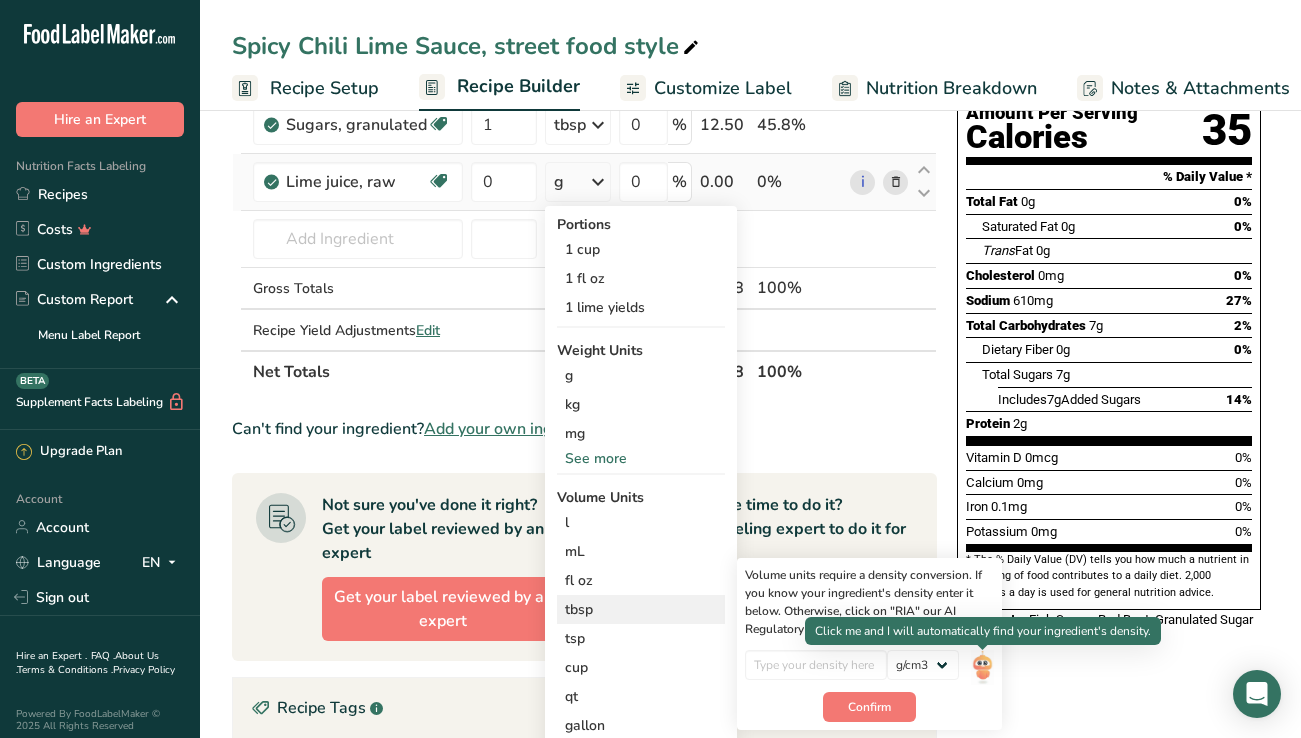 click at bounding box center (982, 667) 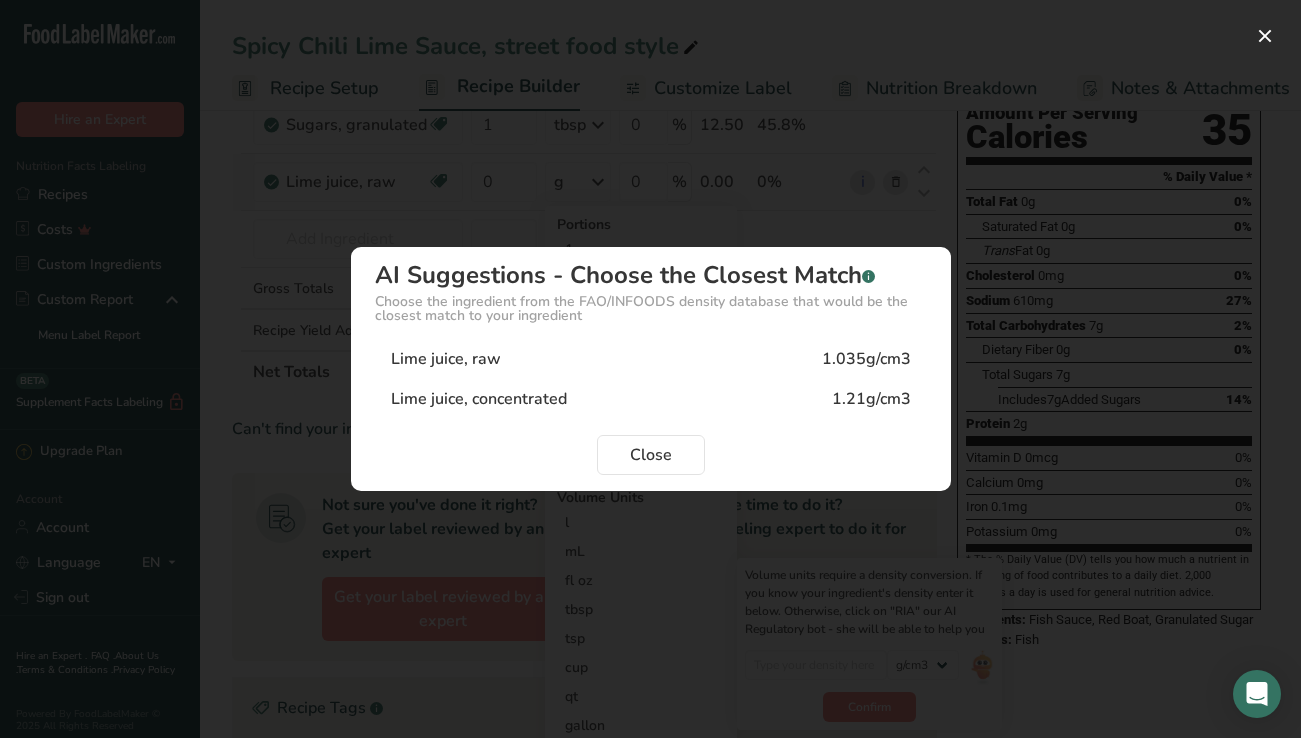 click on "Lime juice, raw   1.035g/cm3" at bounding box center [651, 359] 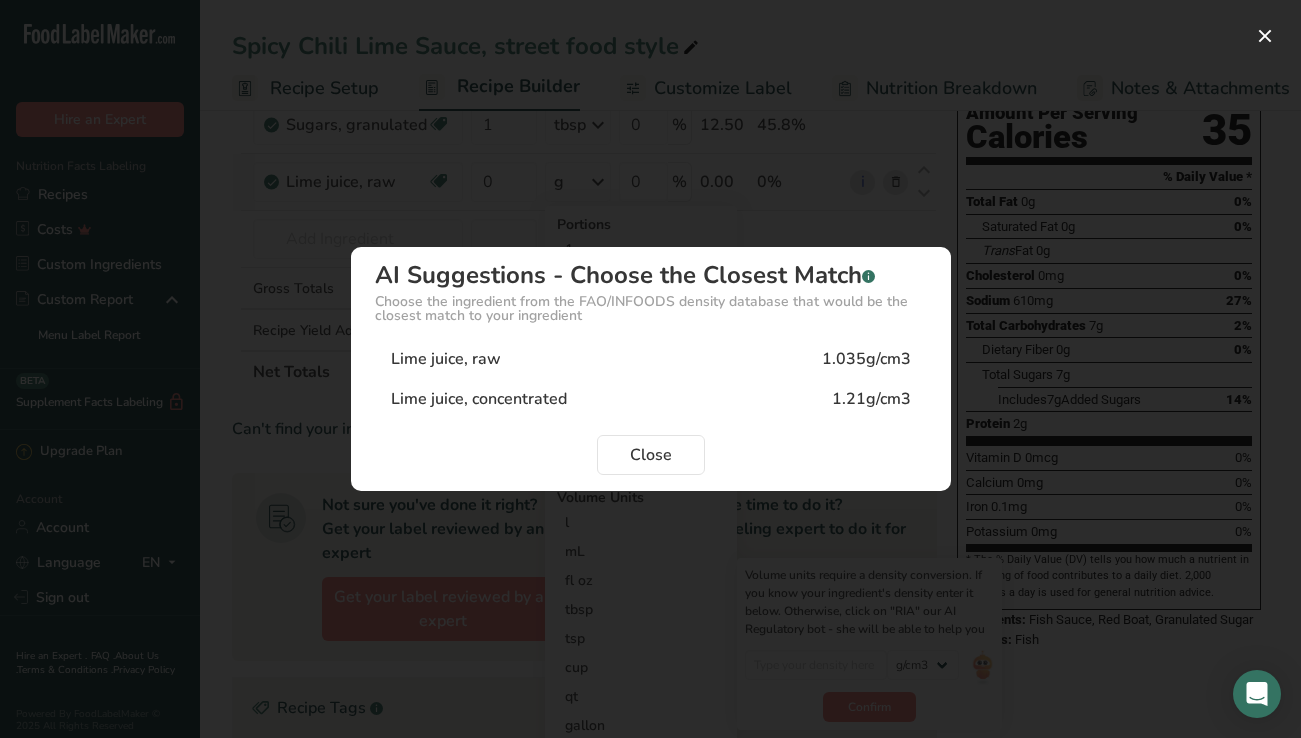 type on "1.035" 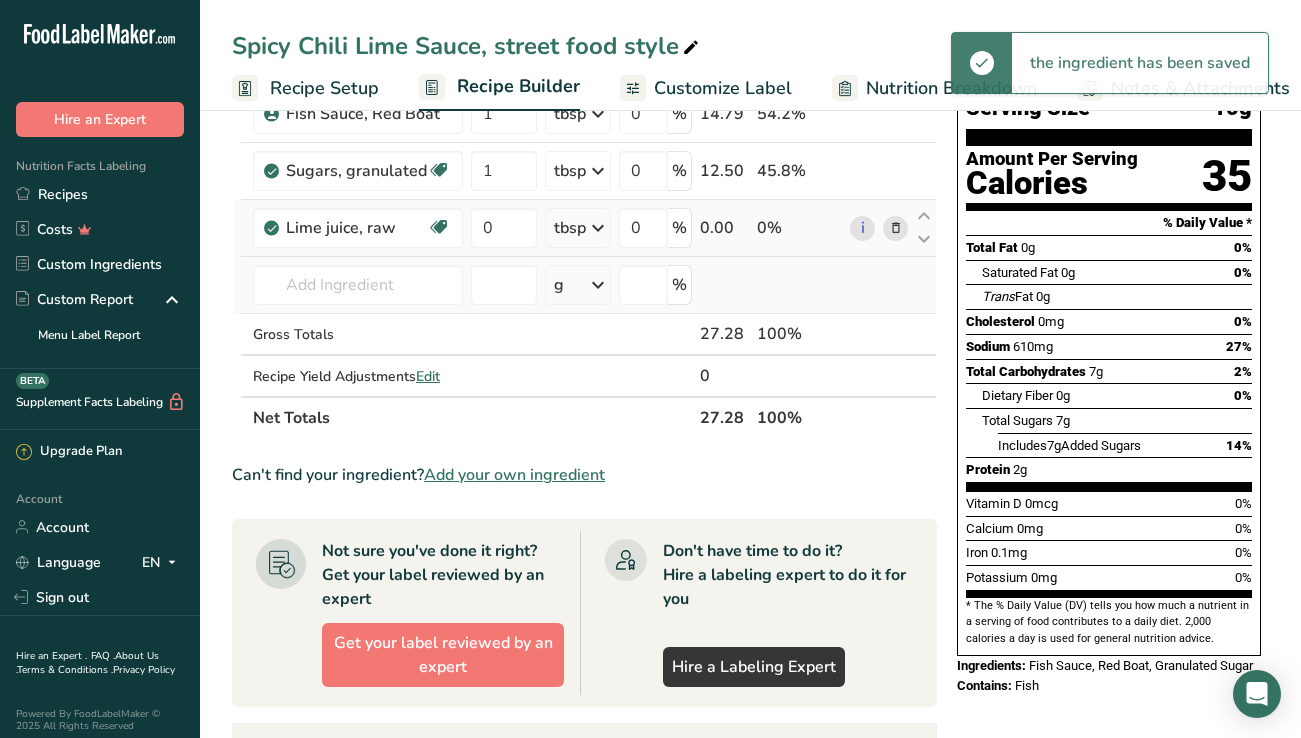 scroll, scrollTop: 170, scrollLeft: 0, axis: vertical 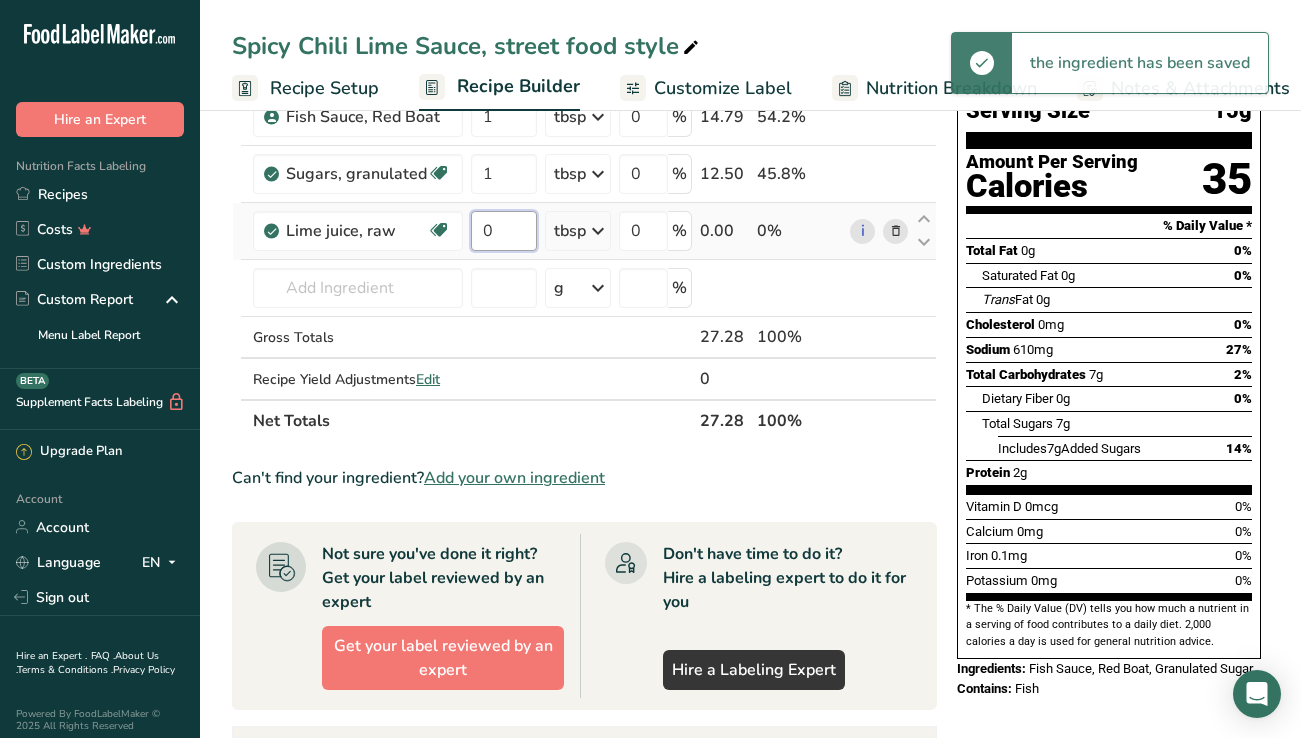 click on "0" at bounding box center [504, 231] 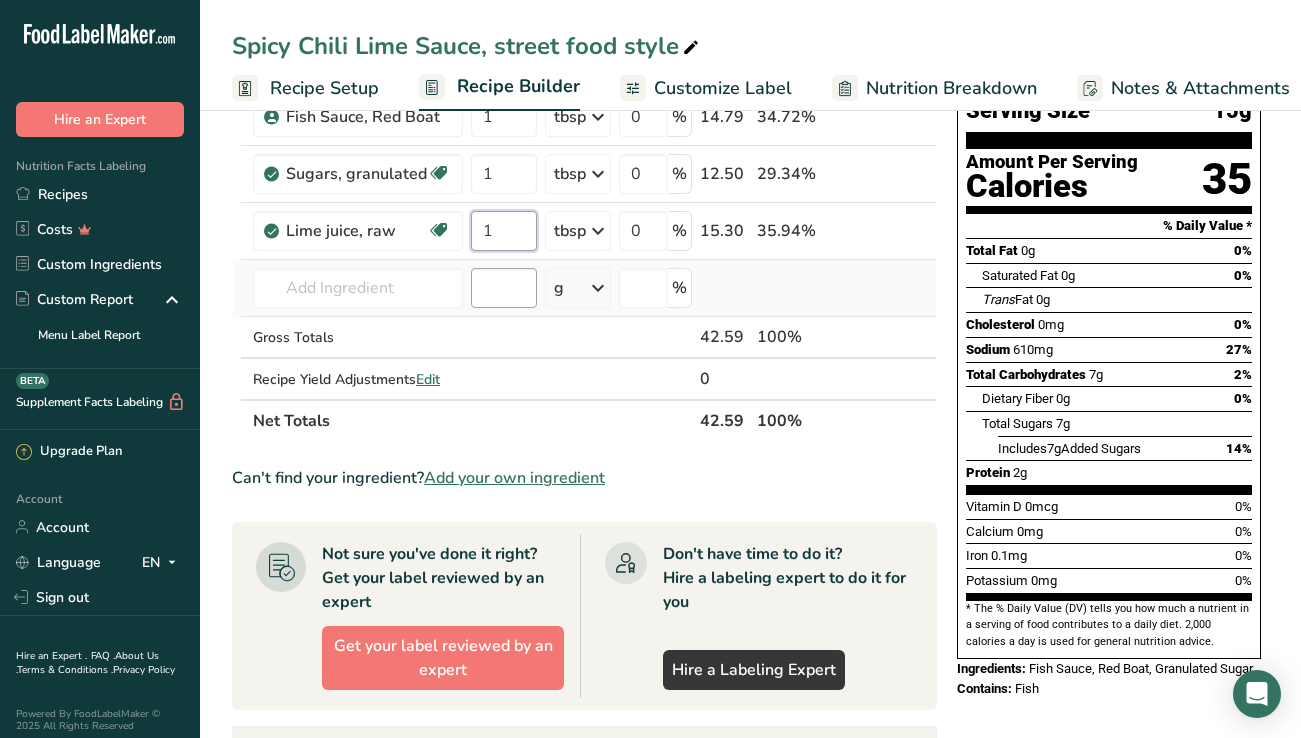 type on "1" 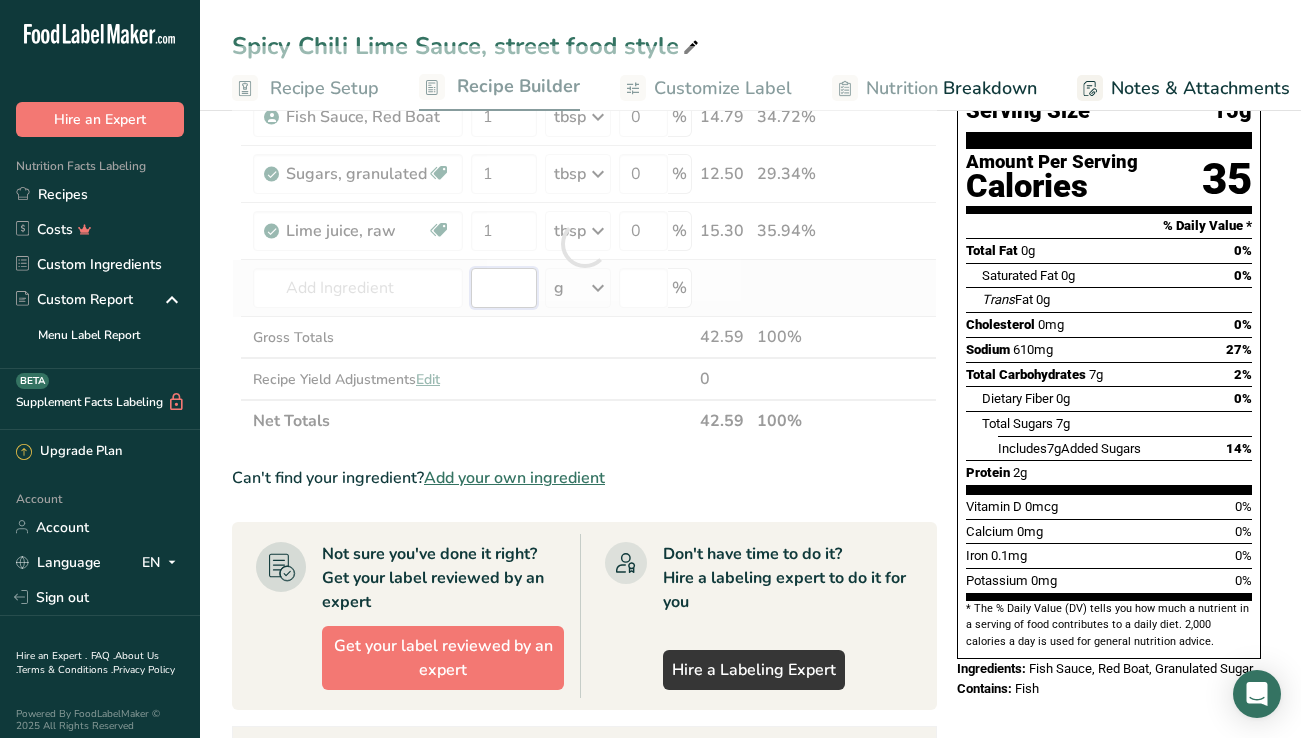 click on "Ingredient *
Amount *
Unit *
Waste *   .a-a{fill:#347362;}.b-a{fill:#fff;}          Grams
Percentage
Fish Sauce, Red Boat
1
tbsp
Weight Units
g
kg
mg
See more
Volume Units
l
mL
fl oz
tbsp
tsp
cup
qt
gallon
See less
0
%
14.79
34.72%
Sugars, granulated
Dairy free
Gluten free
Vegan
Vegetarian
Soy free
1
tbsp
Portions
1 serving packet
1 cup
Weight Units
g
kg" at bounding box center [584, 244] 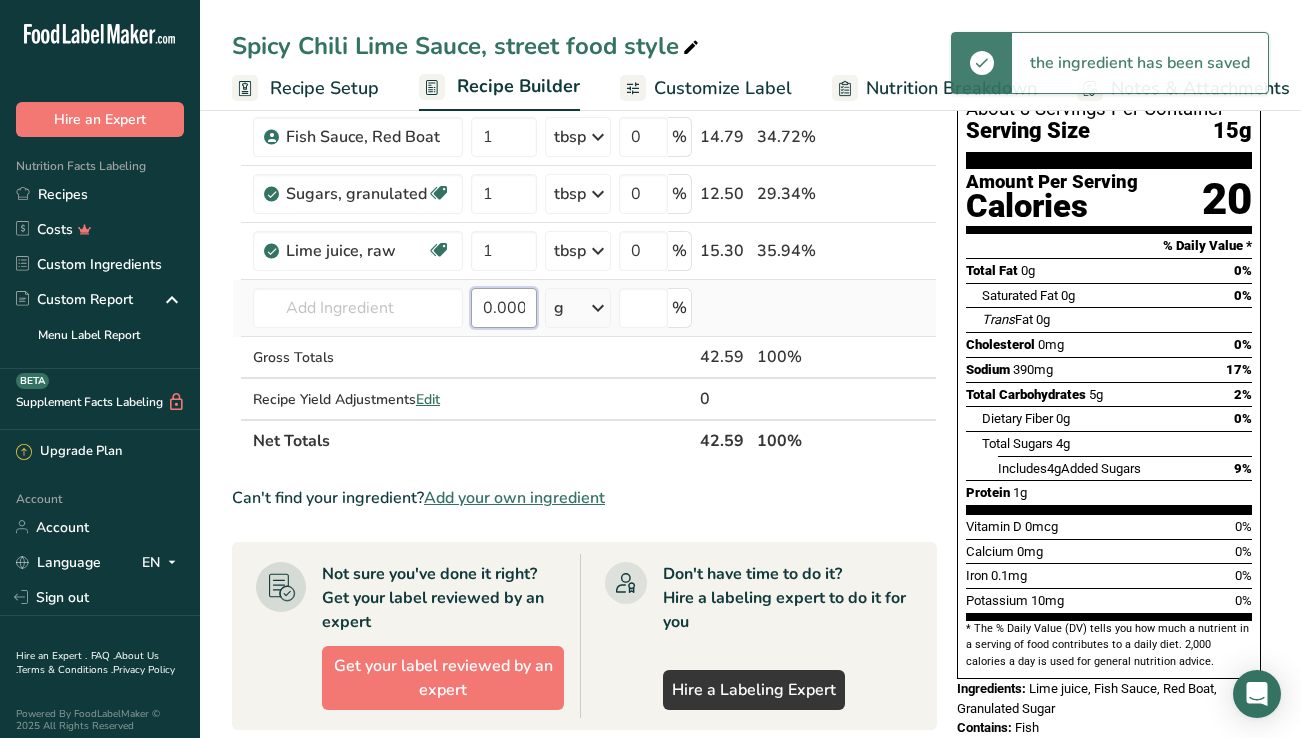 scroll, scrollTop: 151, scrollLeft: 0, axis: vertical 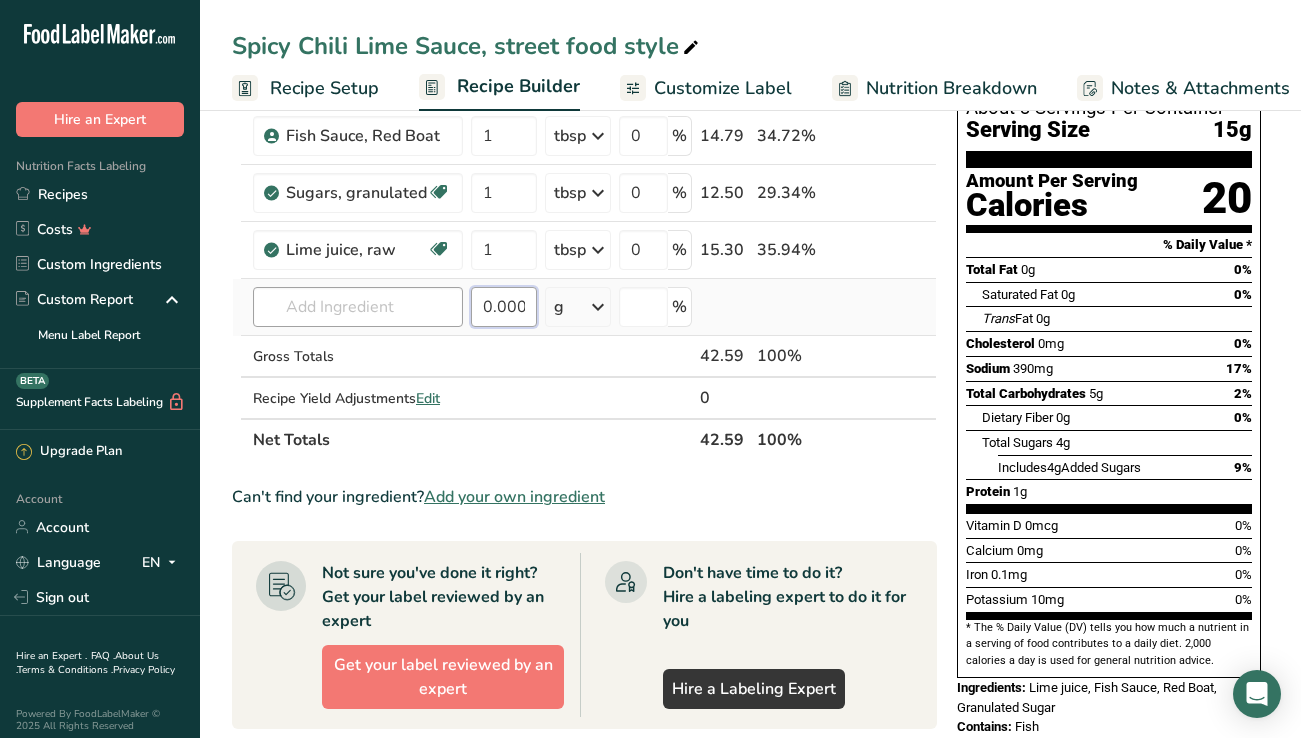 type on "0.000004" 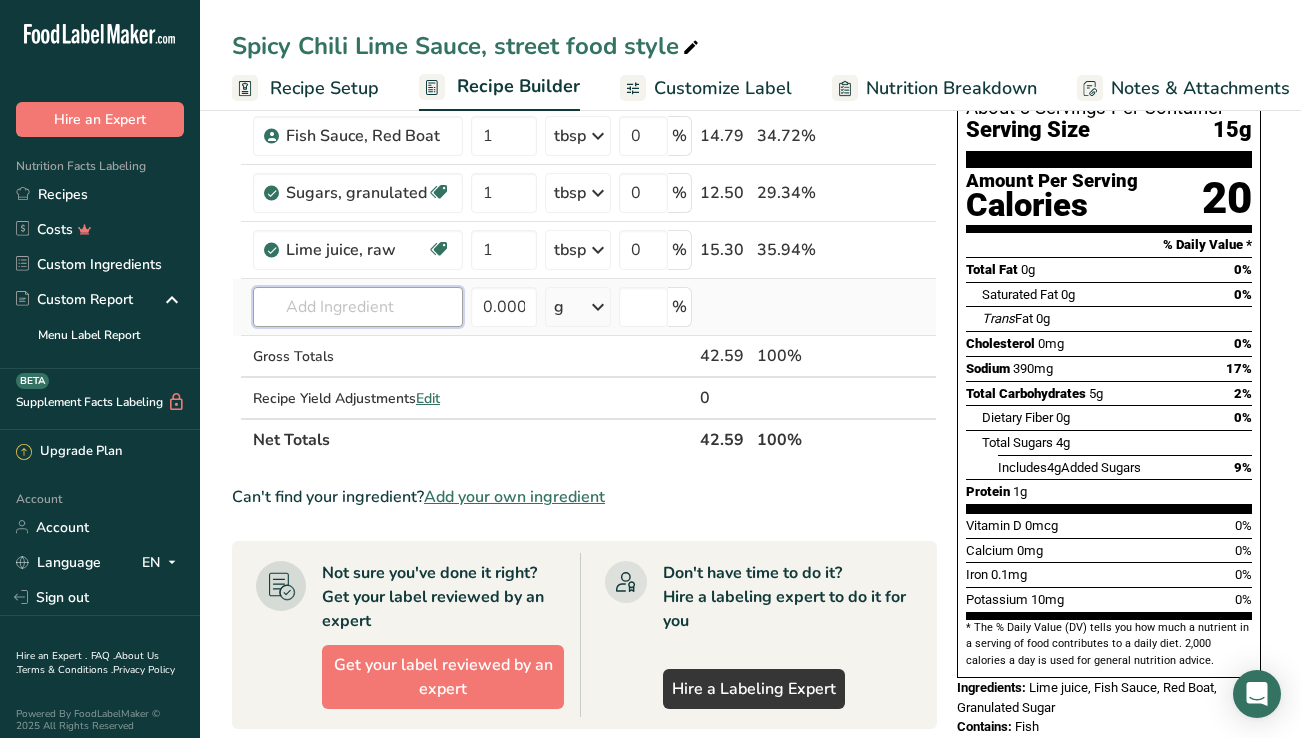 click at bounding box center [358, 307] 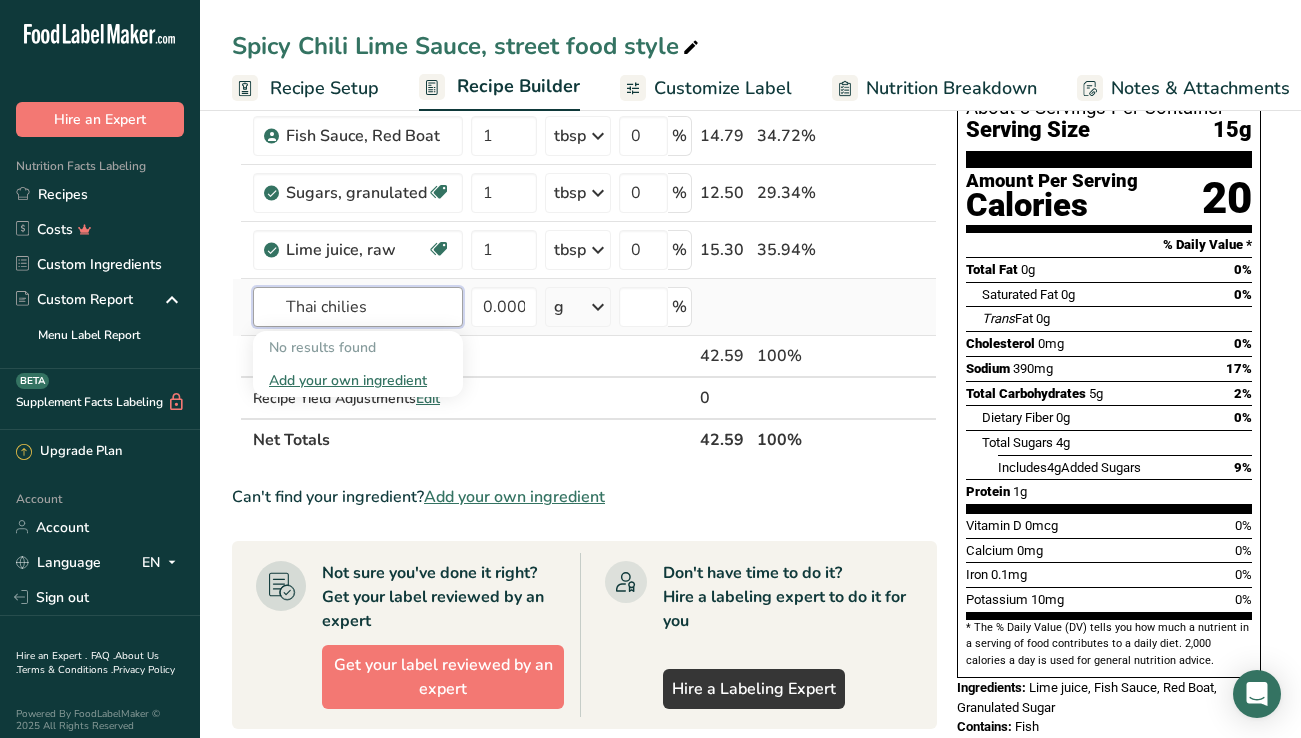 drag, startPoint x: 327, startPoint y: 303, endPoint x: 271, endPoint y: 314, distance: 57.070133 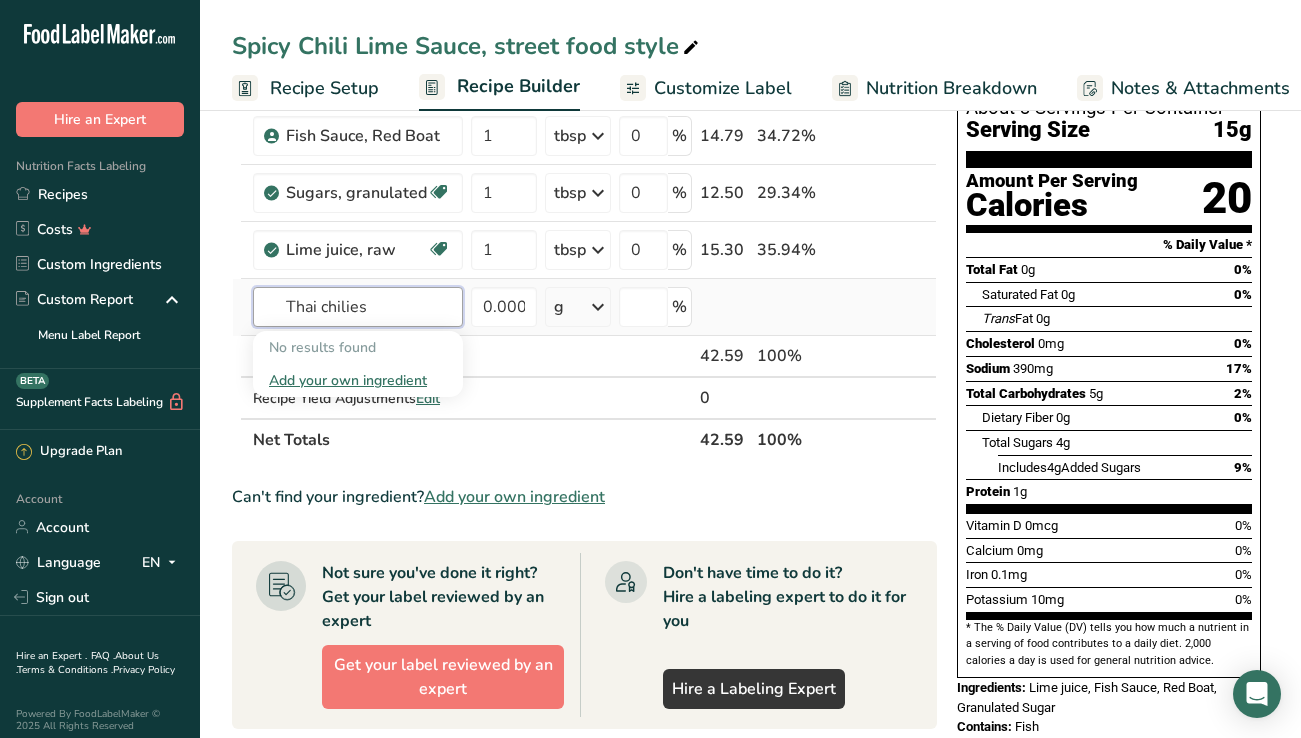 click on "Thai chilies" at bounding box center (358, 307) 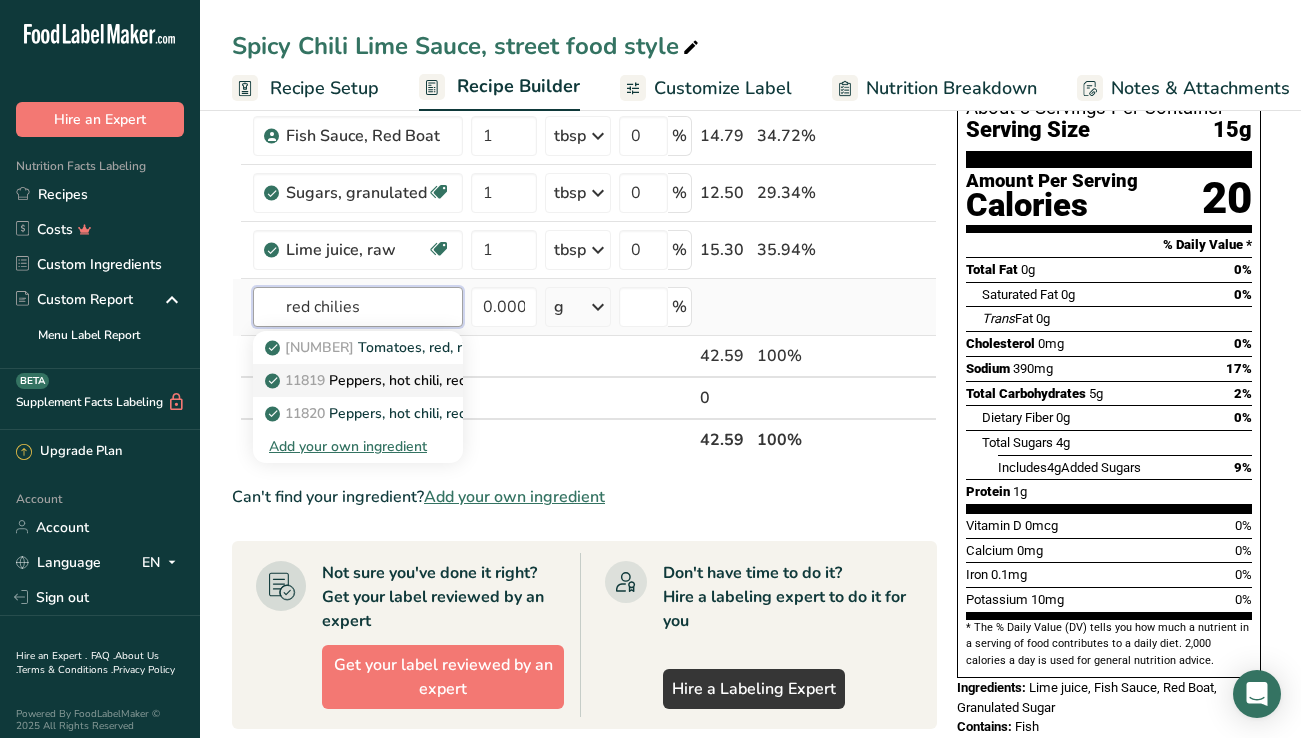 type on "red chilies" 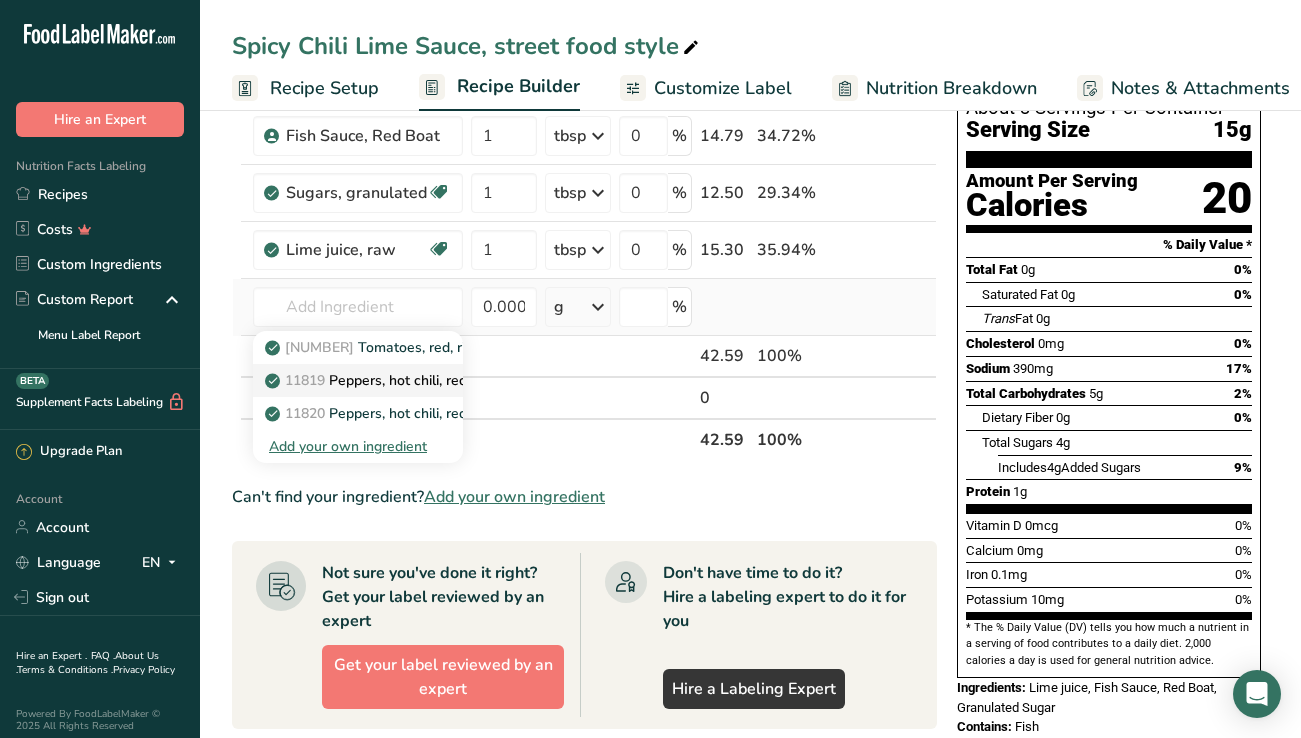 click on "11819
Peppers, hot chili, red, raw" at bounding box center (384, 380) 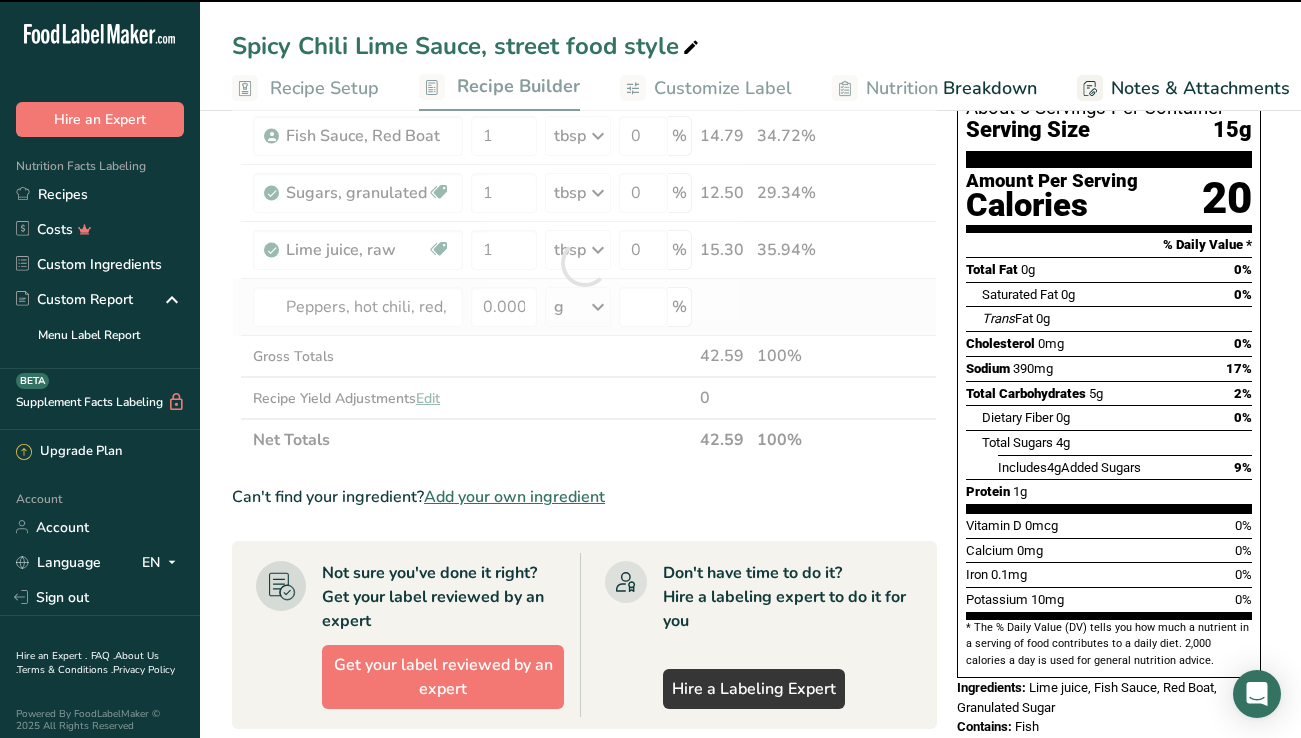 type on "0" 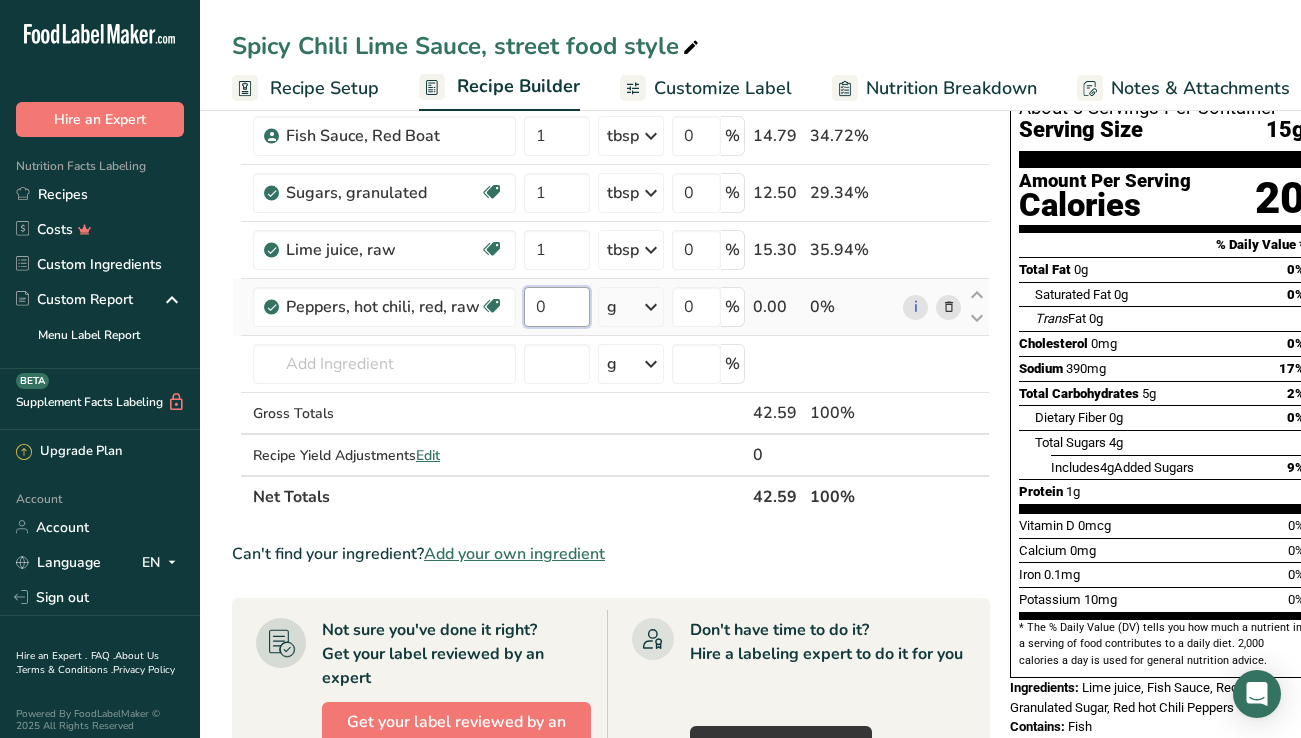 click on "0" at bounding box center [557, 307] 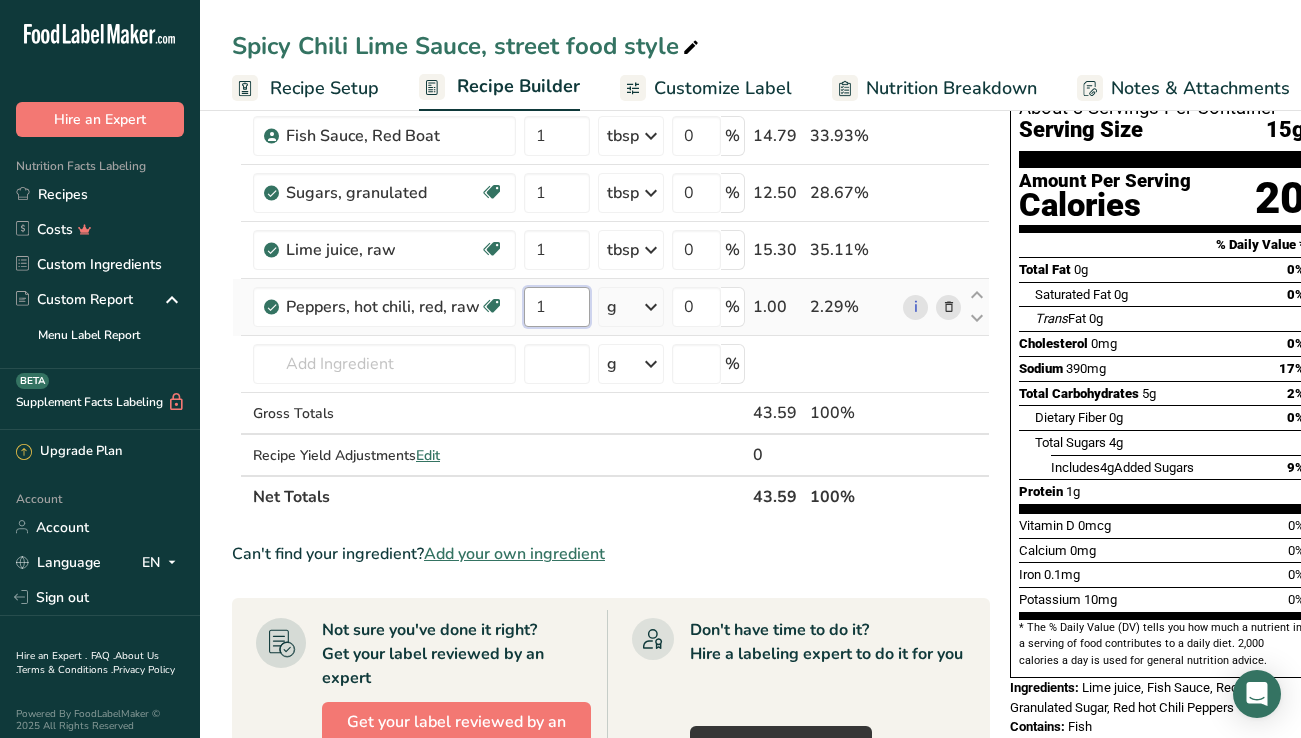 type on "1" 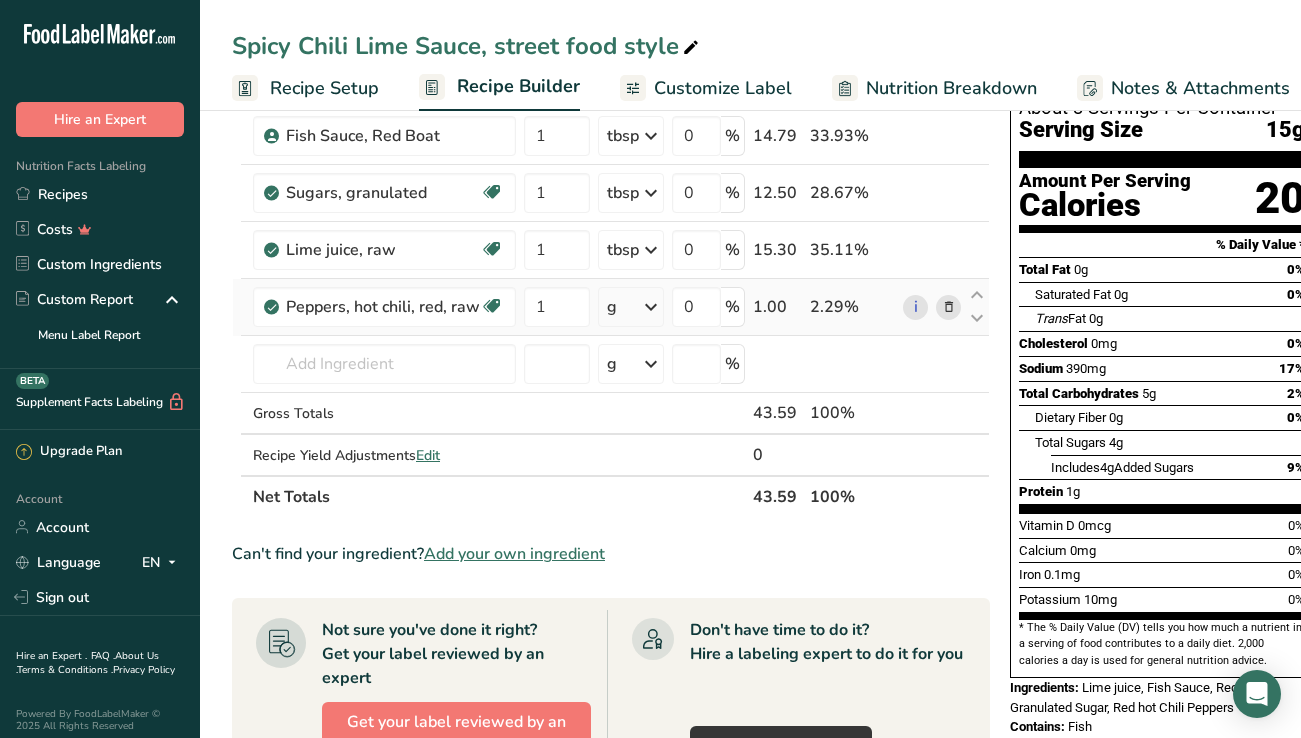 click on "Ingredient *
Amount *
Unit *
Waste *   .a-a{fill:#347362;}.b-a{fill:#fff;}          Grams
Percentage
Fish Sauce, Red Boat
1
tbsp
Weight Units
g
kg
mg
See more
Volume Units
l
mL
fl oz
tbsp
tsp
cup
qt
gallon
See less
0
%
14.79
33.93%
Sugars, granulated
Dairy free
Gluten free
Vegan
Vegetarian
Soy free
1
tbsp
Portions
1 serving packet
1 cup
Weight Units
g
kg" at bounding box center (611, 291) 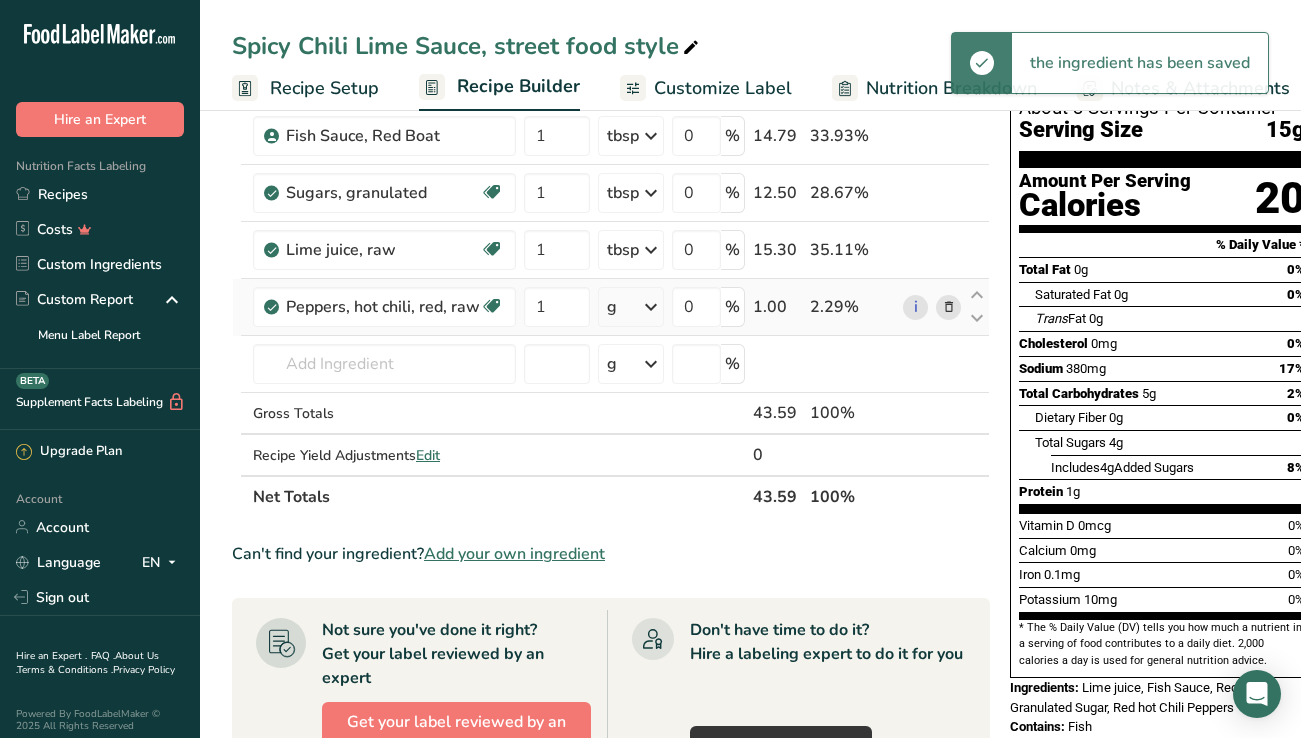 click on "g" at bounding box center [612, 307] 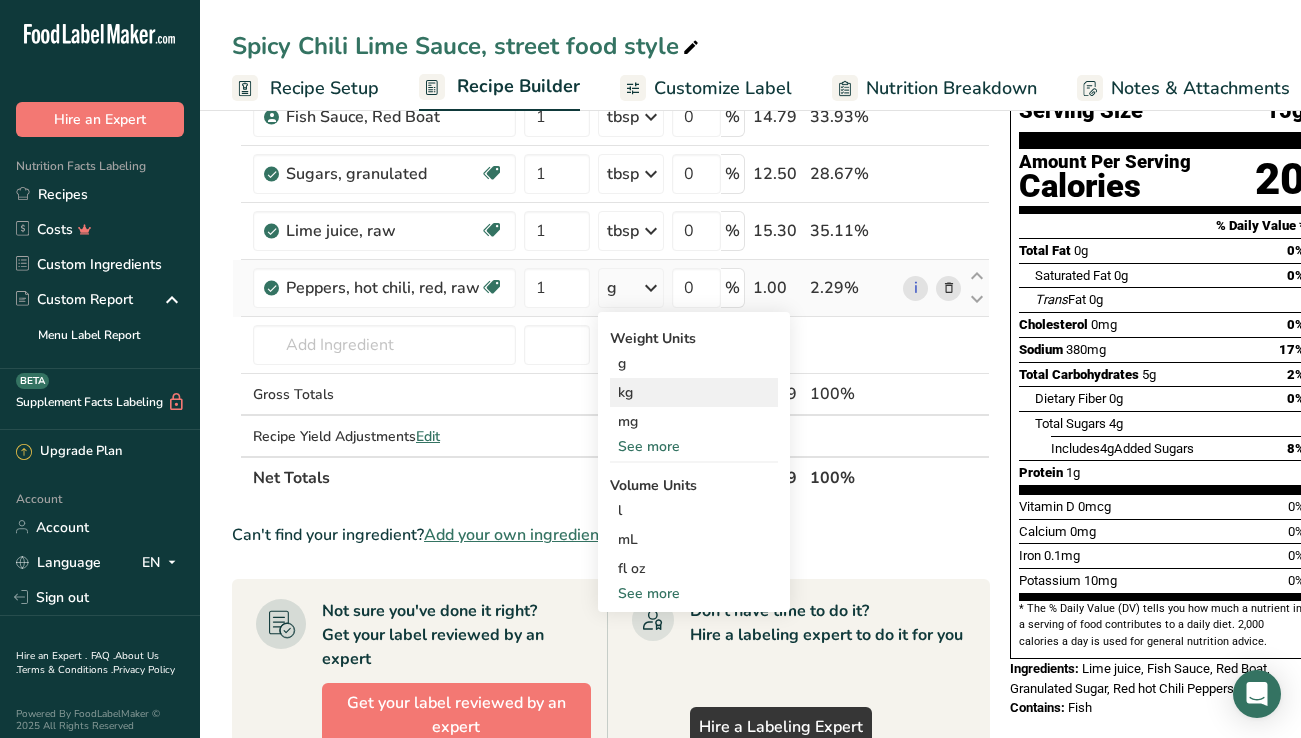 scroll, scrollTop: 174, scrollLeft: 0, axis: vertical 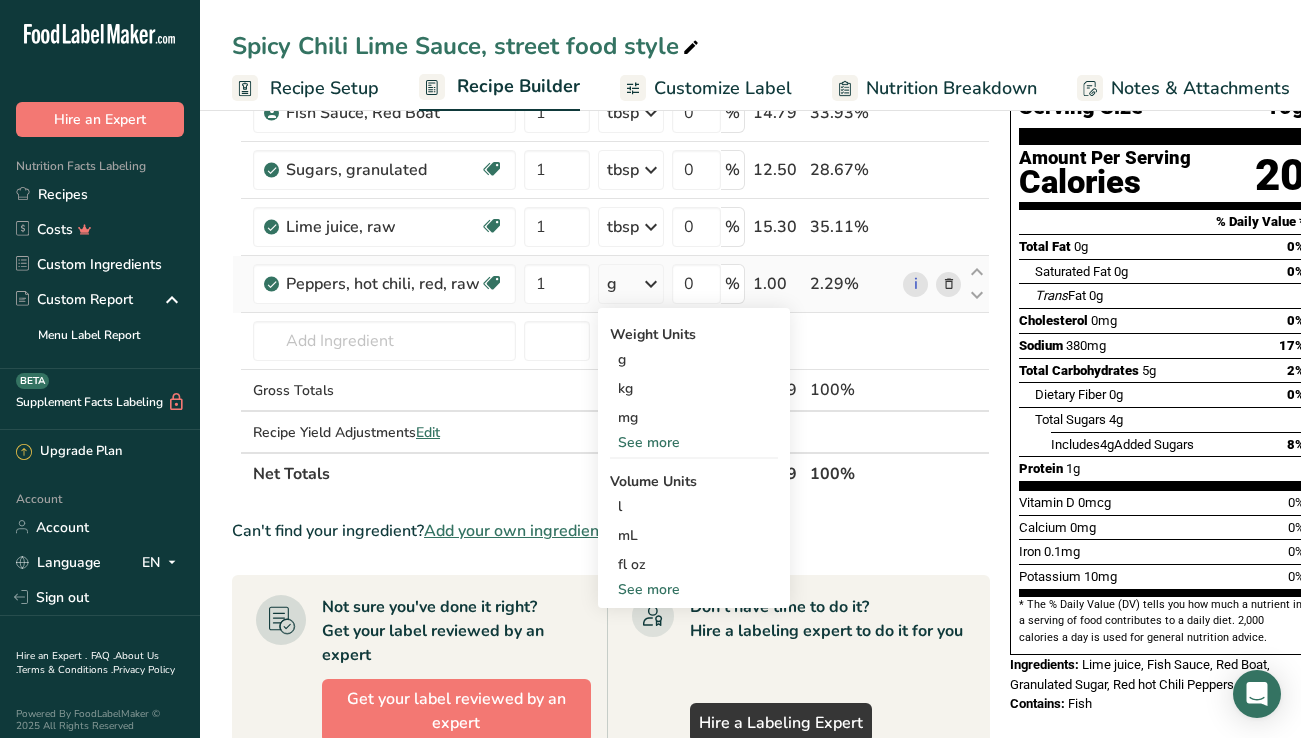 click on "See more" at bounding box center (694, 589) 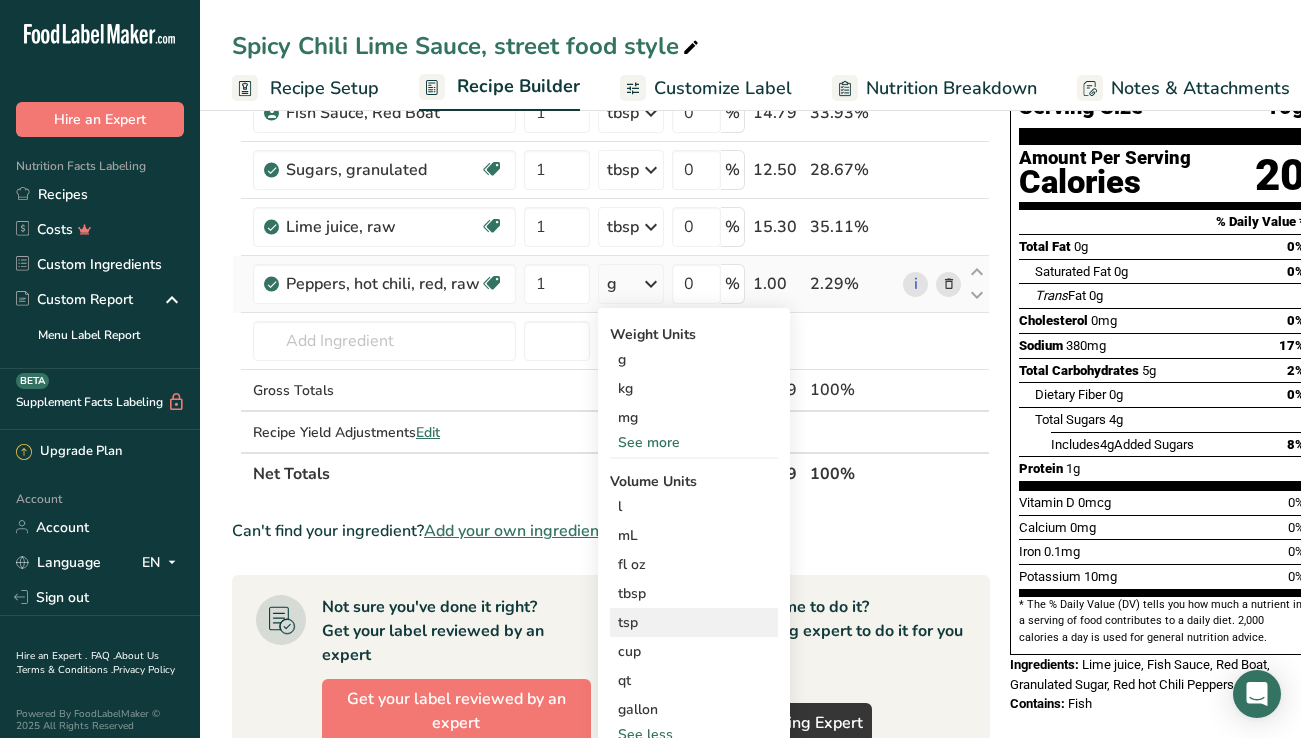 click on "tsp" at bounding box center [694, 622] 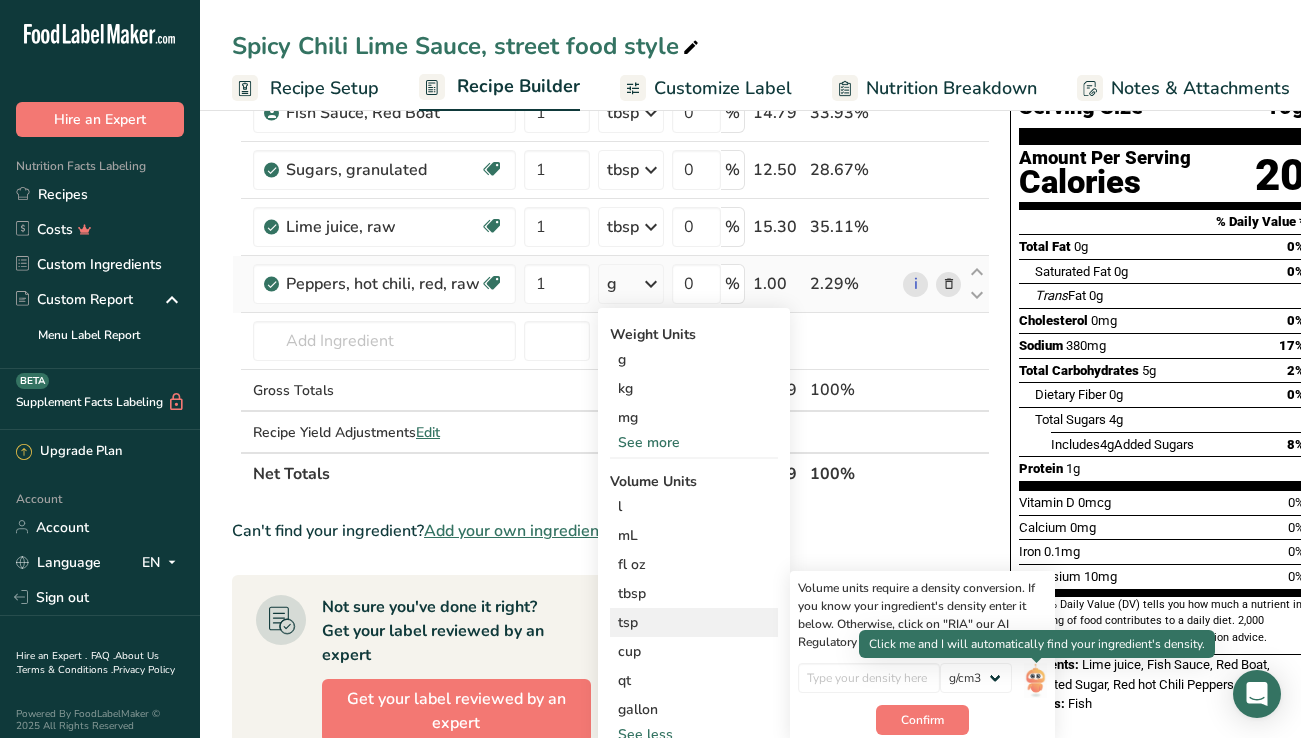 click at bounding box center (1035, 680) 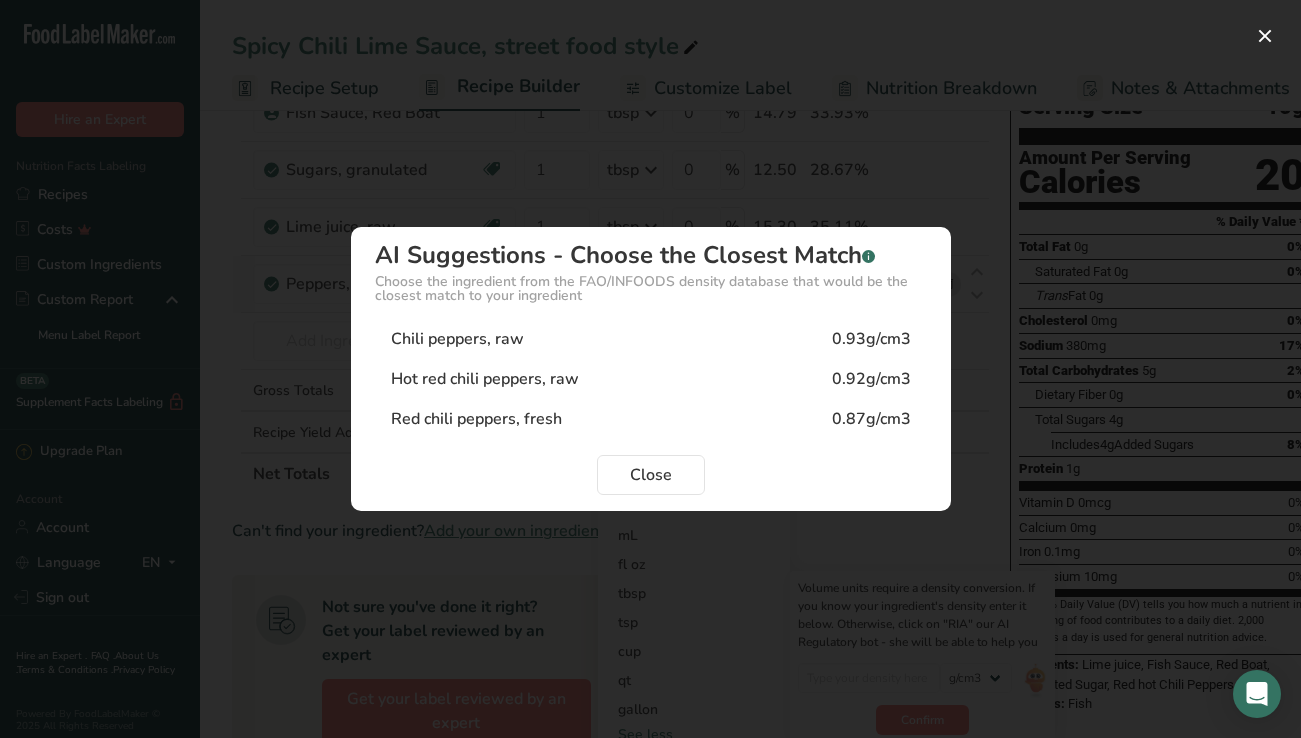click on "Hot red chili peppers, raw" at bounding box center (485, 379) 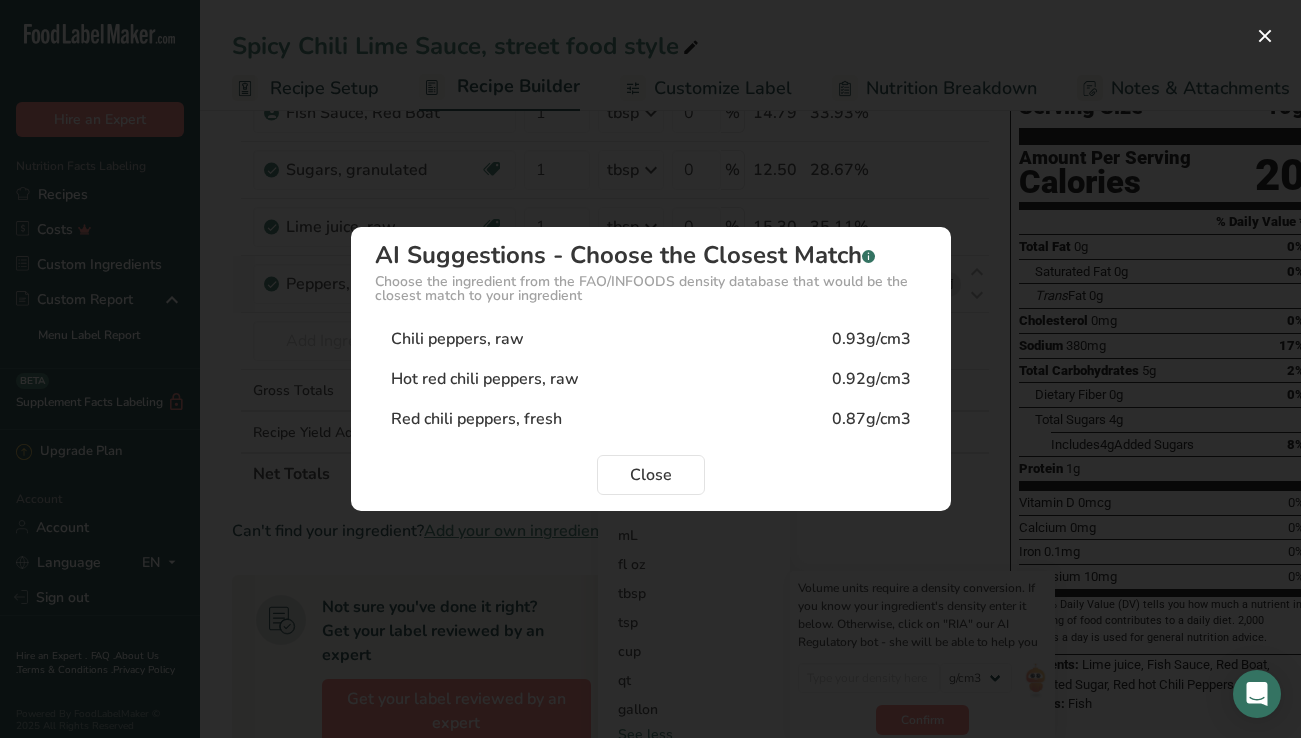 type on "0.92" 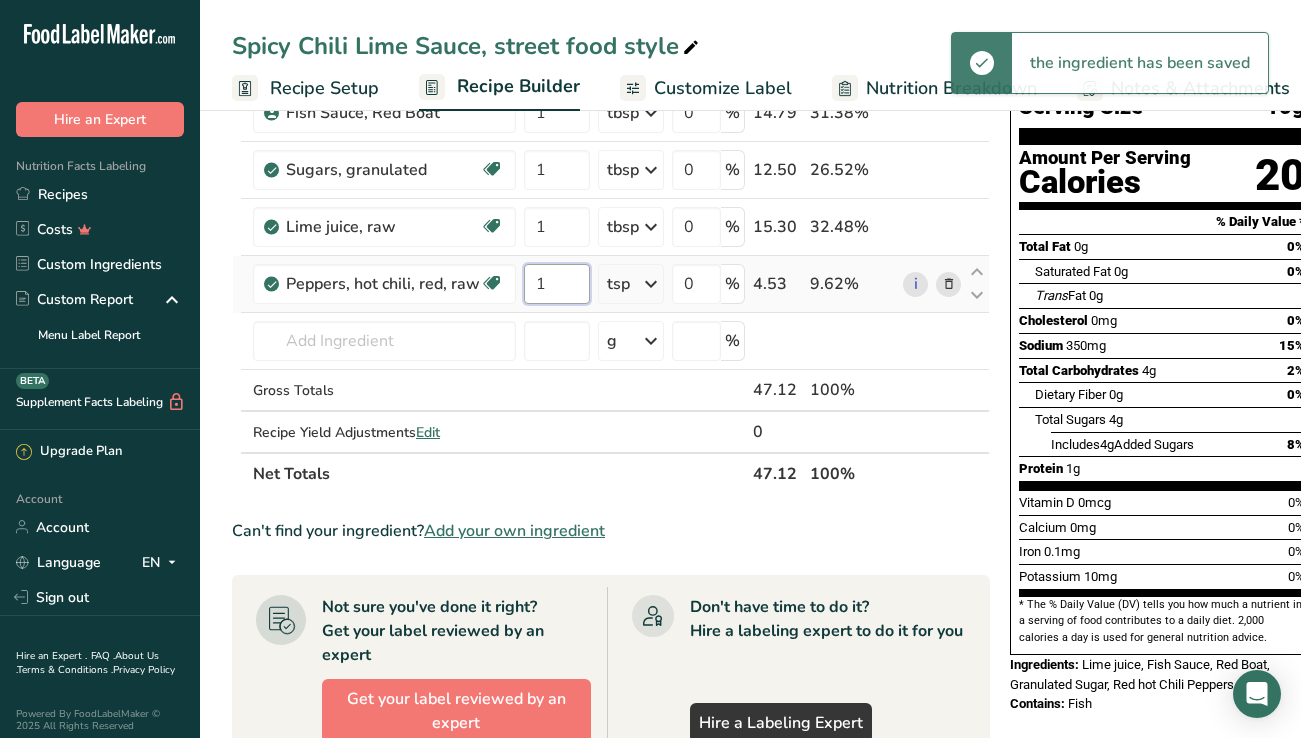 click on "1" at bounding box center [557, 284] 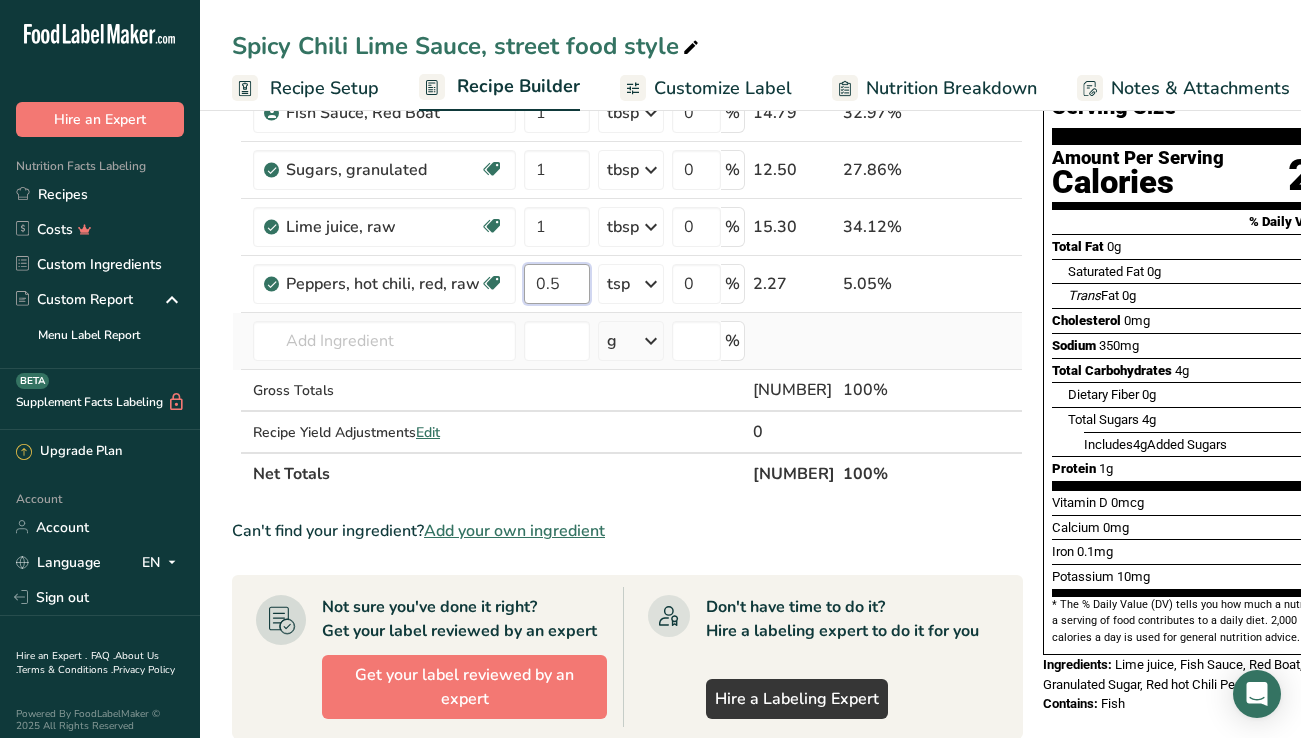 type on "0.5" 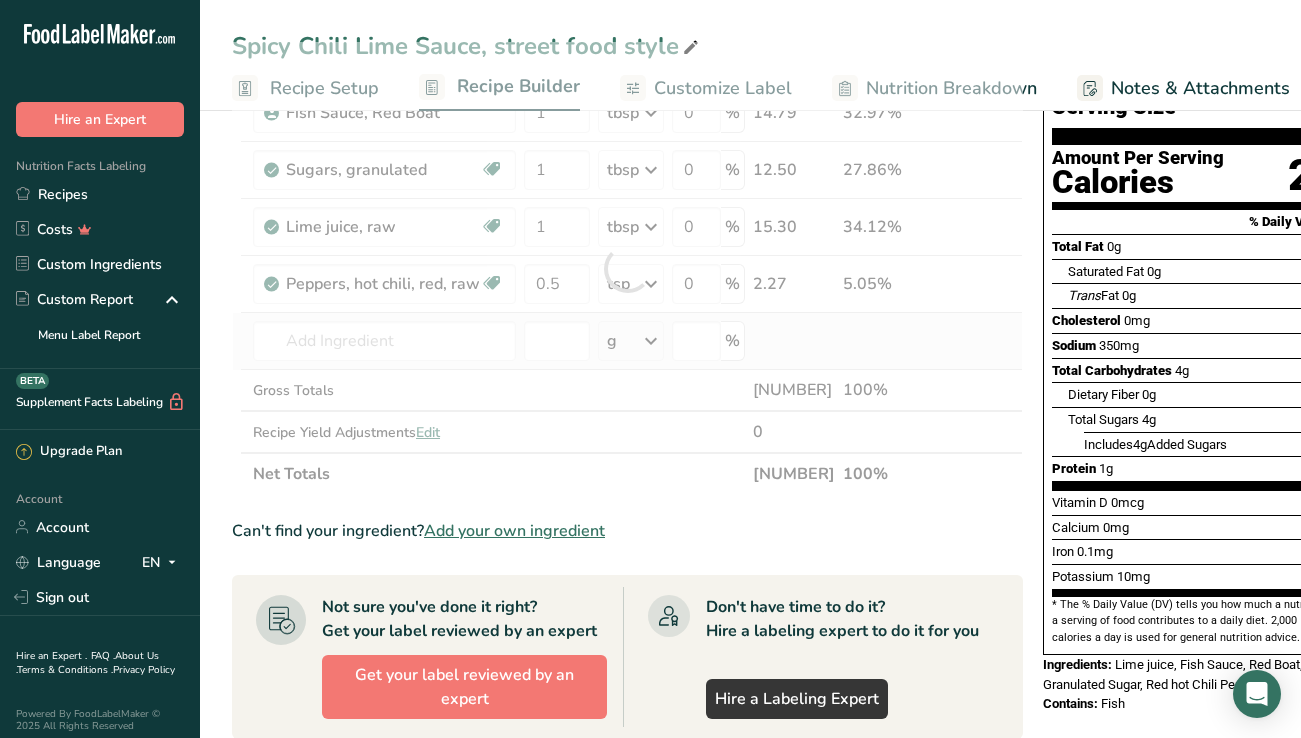 click on "Ingredient *
Amount *
Unit *
Waste *   .a-a{fill:#347362;}.b-a{fill:#fff;}          Grams
Percentage
Fish Sauce, Red Boat
1
tbsp
Weight Units
g
kg
mg
See more
Volume Units
l
mL
fl oz
tbsp
tsp
cup
qt
gallon
See less
0
%
14.79
32.97%
Sugars, granulated
Dairy free
Gluten free
Vegan
Vegetarian
Soy free
1
tbsp
Portions
1 serving packet
1 cup
Weight Units
g
kg" at bounding box center [627, 268] 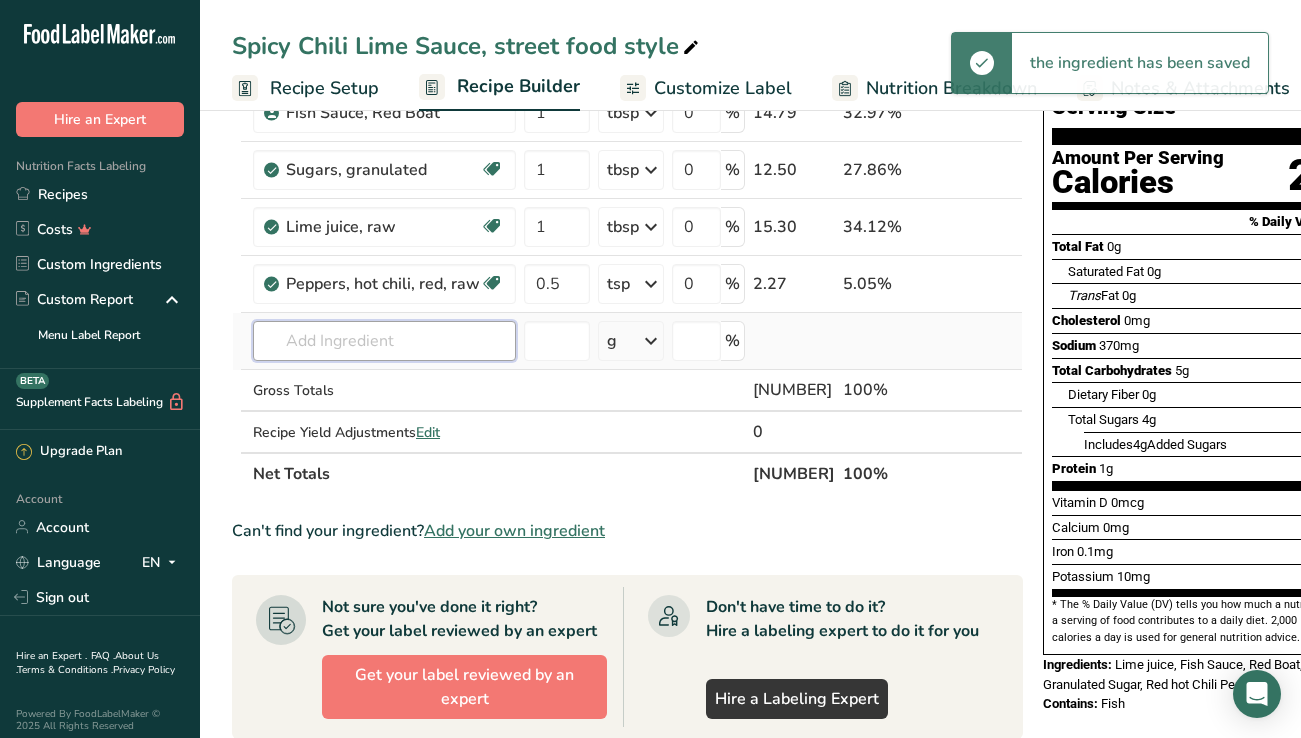 click at bounding box center [384, 341] 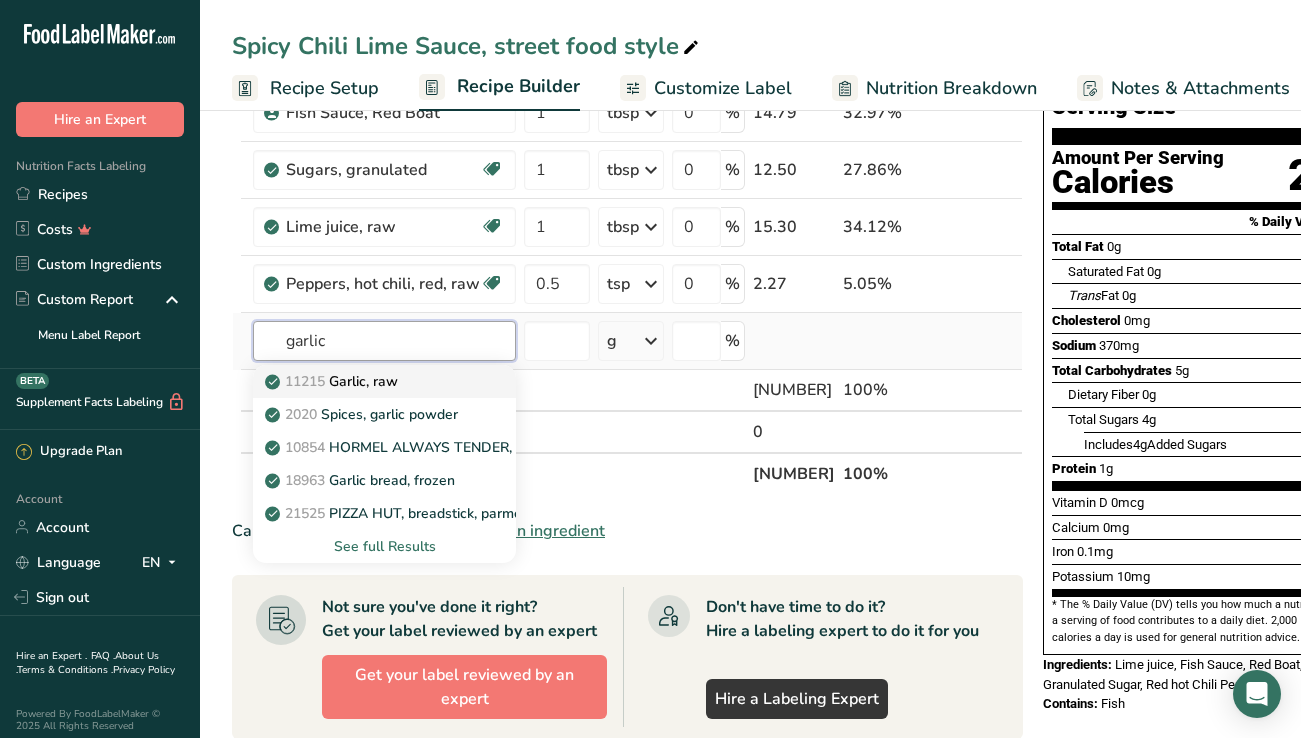 type on "garlic" 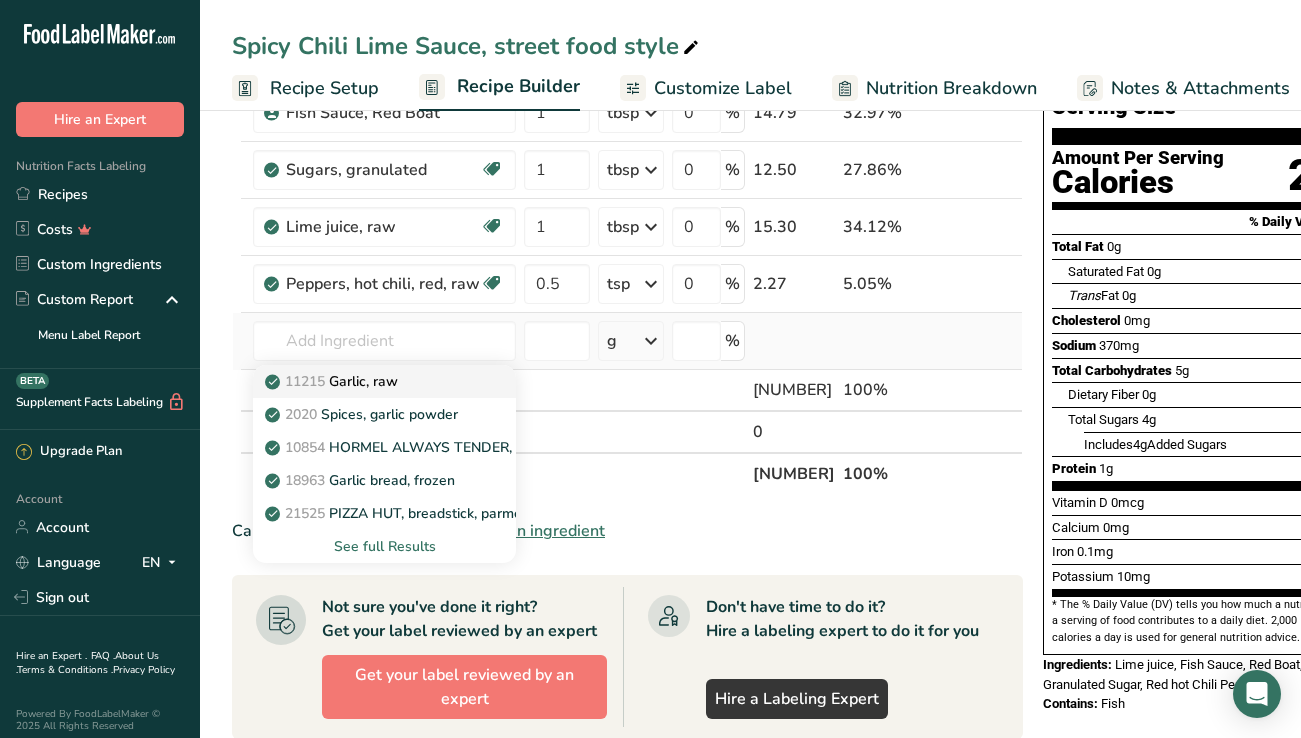 click on "11215
Garlic, raw" at bounding box center [333, 381] 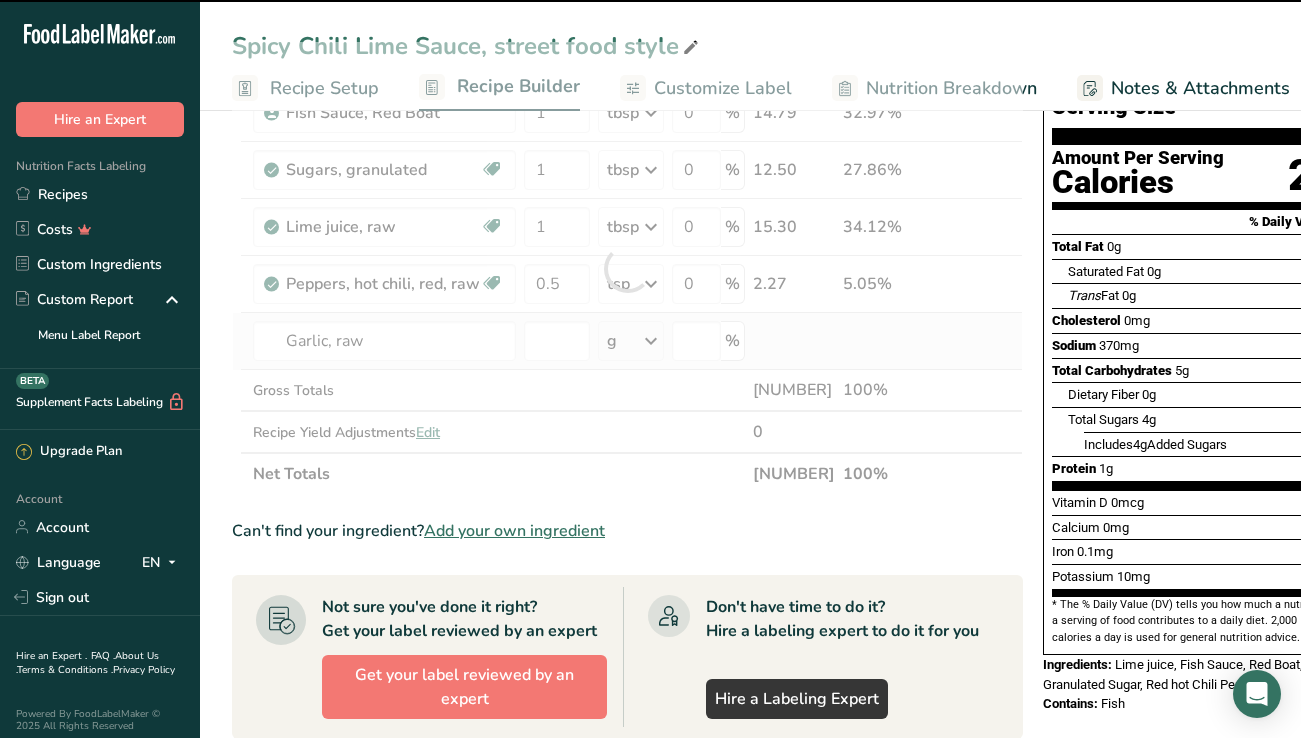 type on "0" 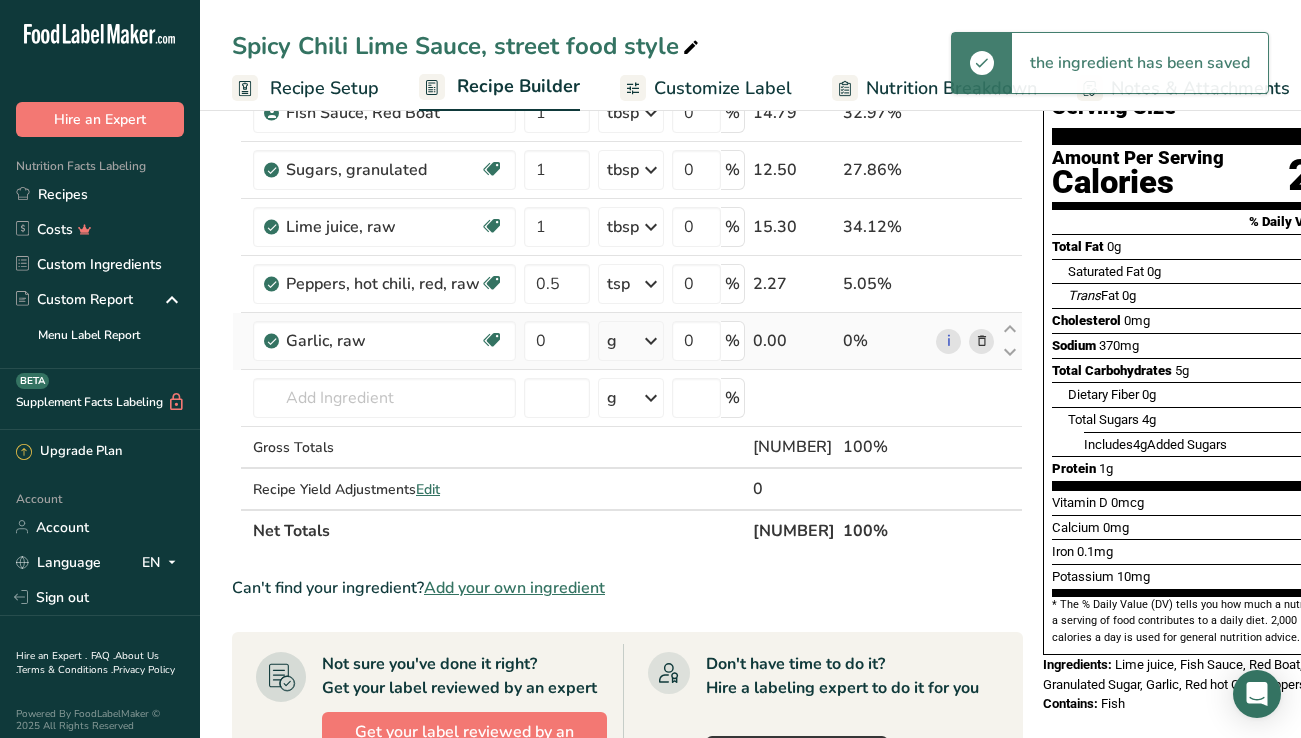 click at bounding box center (651, 341) 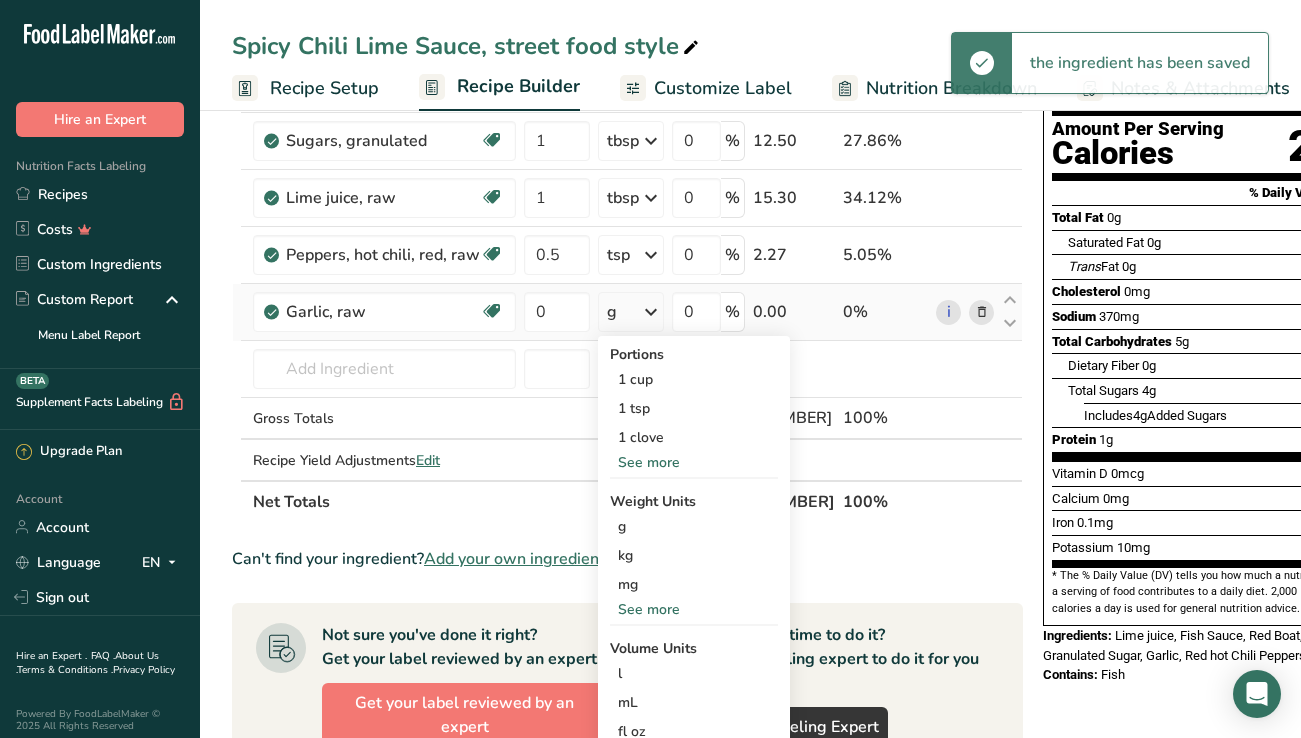 scroll, scrollTop: 235, scrollLeft: 0, axis: vertical 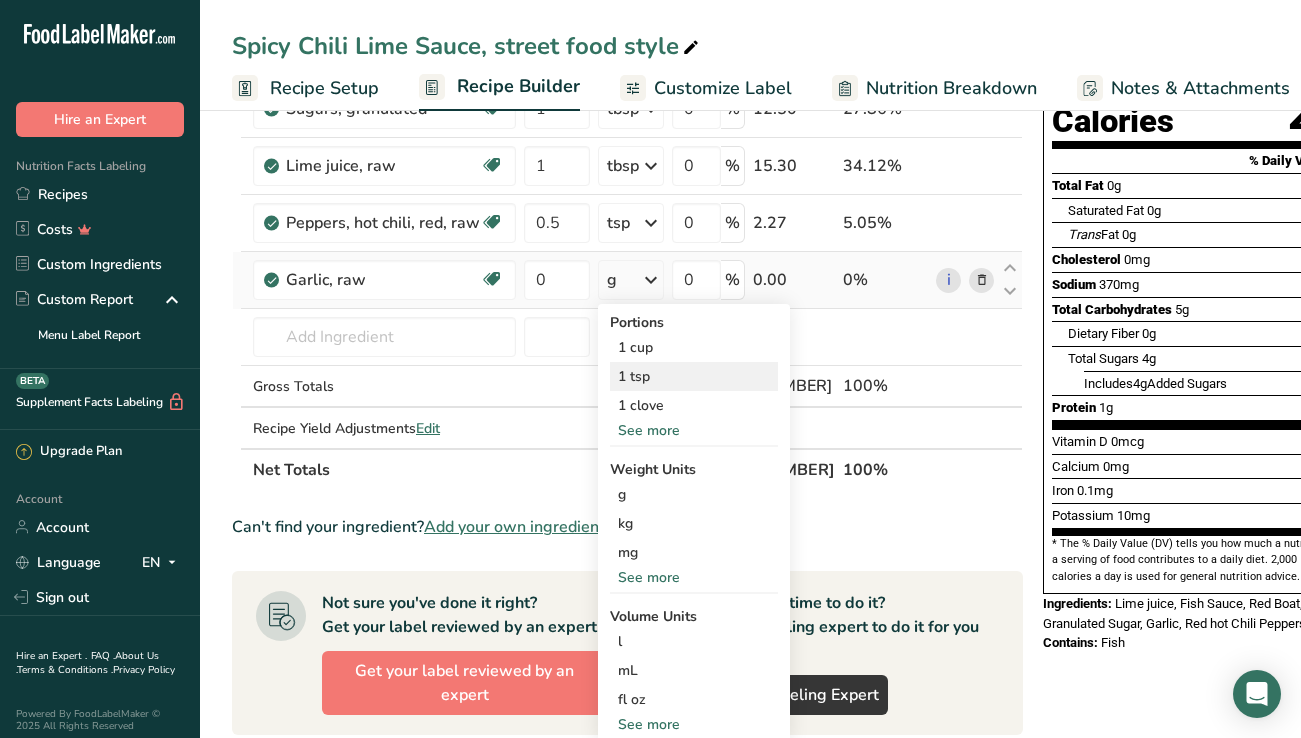 click on "1 tsp" at bounding box center (694, 376) 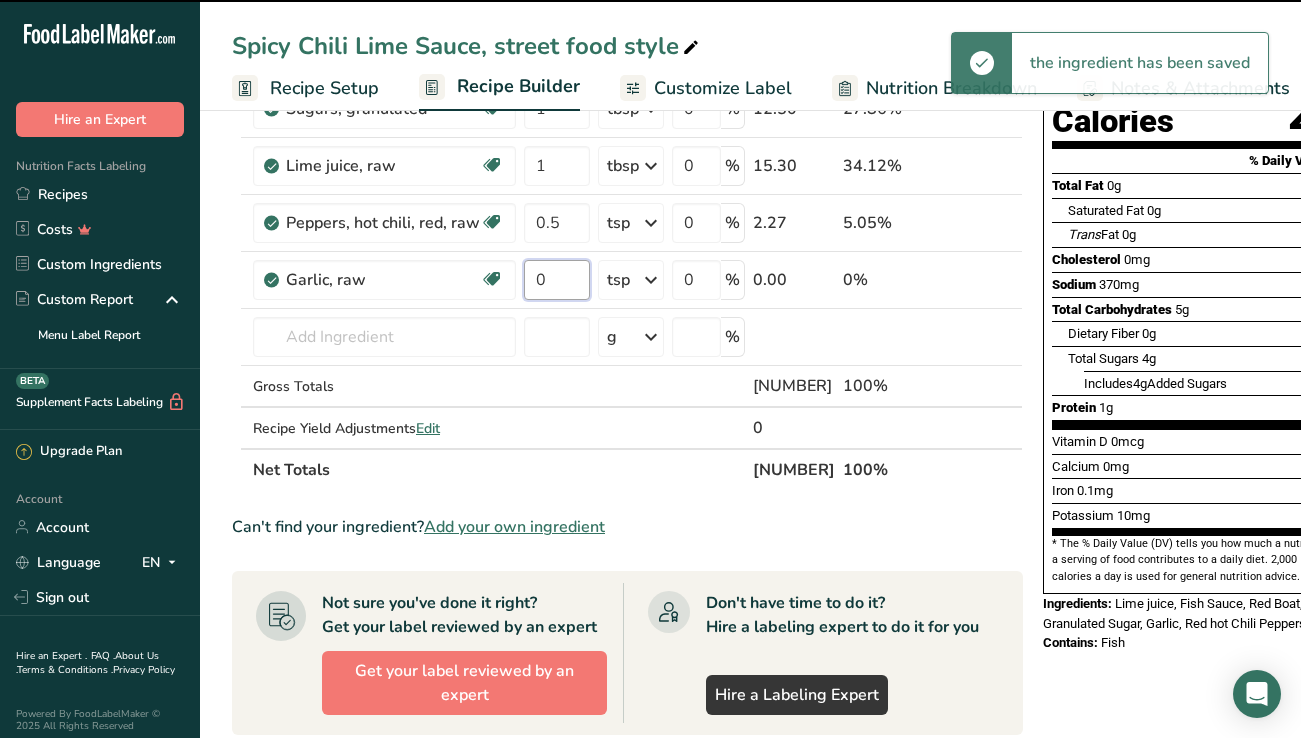 click on "0" at bounding box center [557, 280] 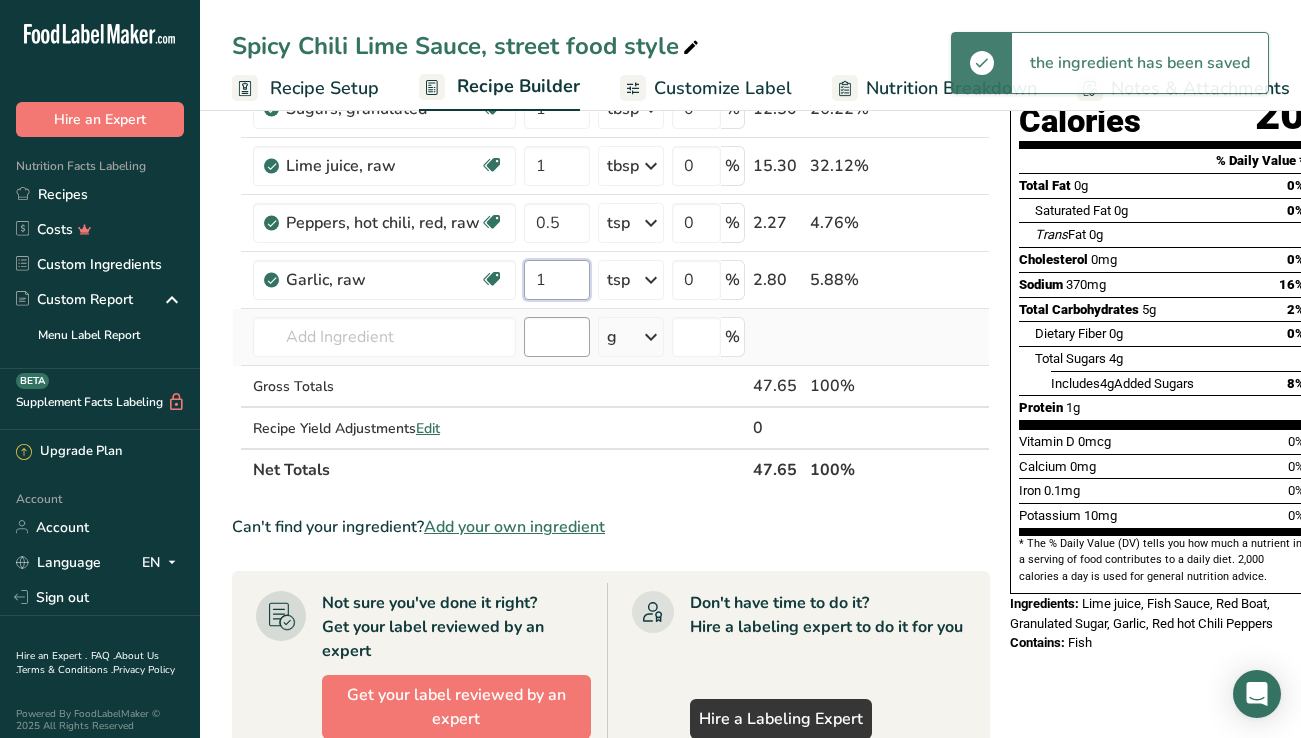 type on "1" 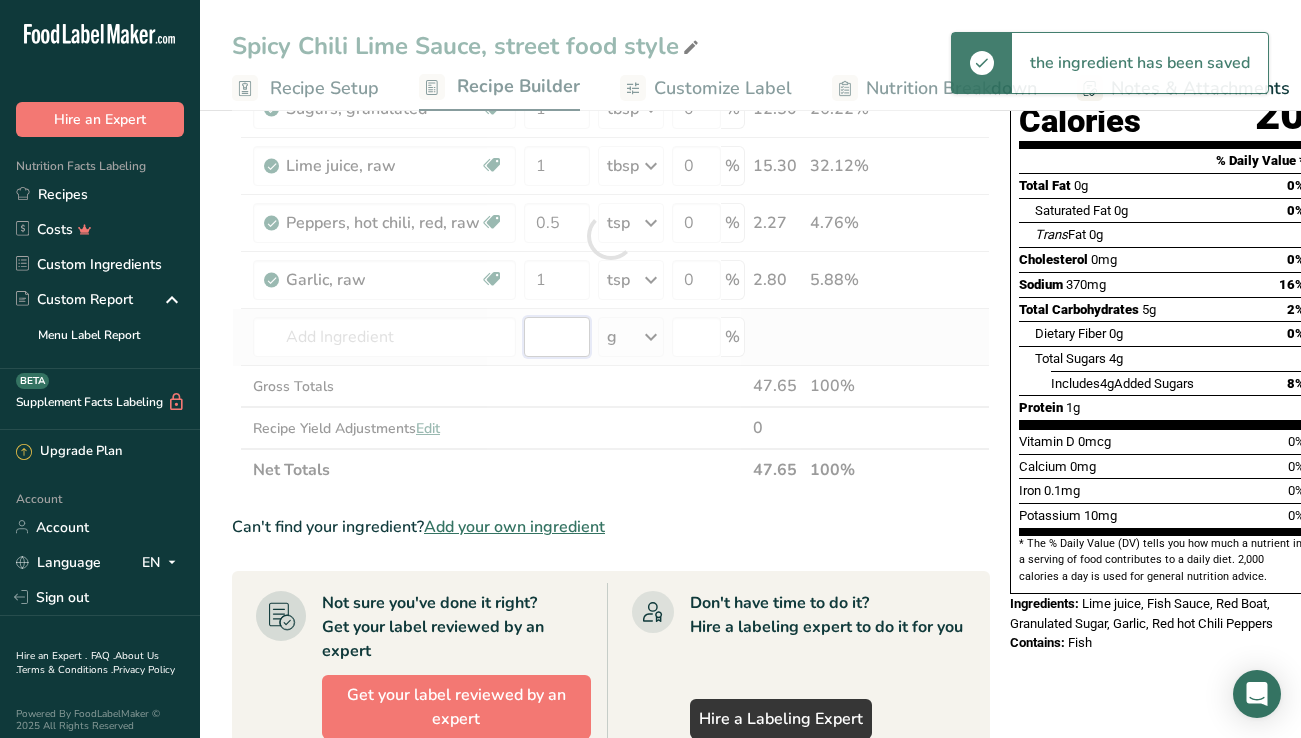 click on "Ingredient *
Amount *
Unit *
Waste *   .a-a{fill:#347362;}.b-a{fill:#fff;}          Grams
Percentage
Fish Sauce, Red Boat
1
tbsp
Weight Units
g
kg
mg
See more
Volume Units
l
mL
fl oz
tbsp
tsp
cup
qt
gallon
See less
0
%
14.79
31.03%
Sugars, granulated
Dairy free
Gluten free
Vegan
Vegetarian
Soy free
1
tbsp
Portions
1 serving packet
1 cup
Weight Units
g
kg" at bounding box center (611, 236) 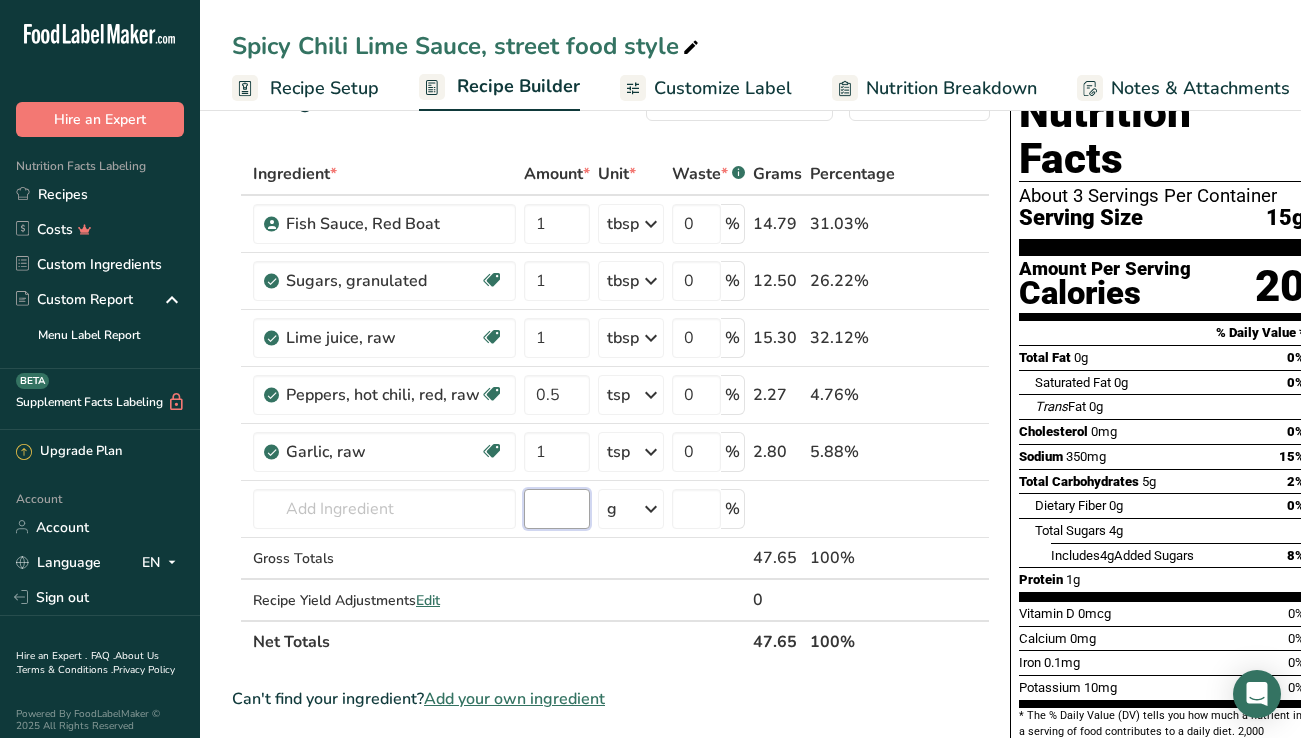 scroll, scrollTop: 69, scrollLeft: 0, axis: vertical 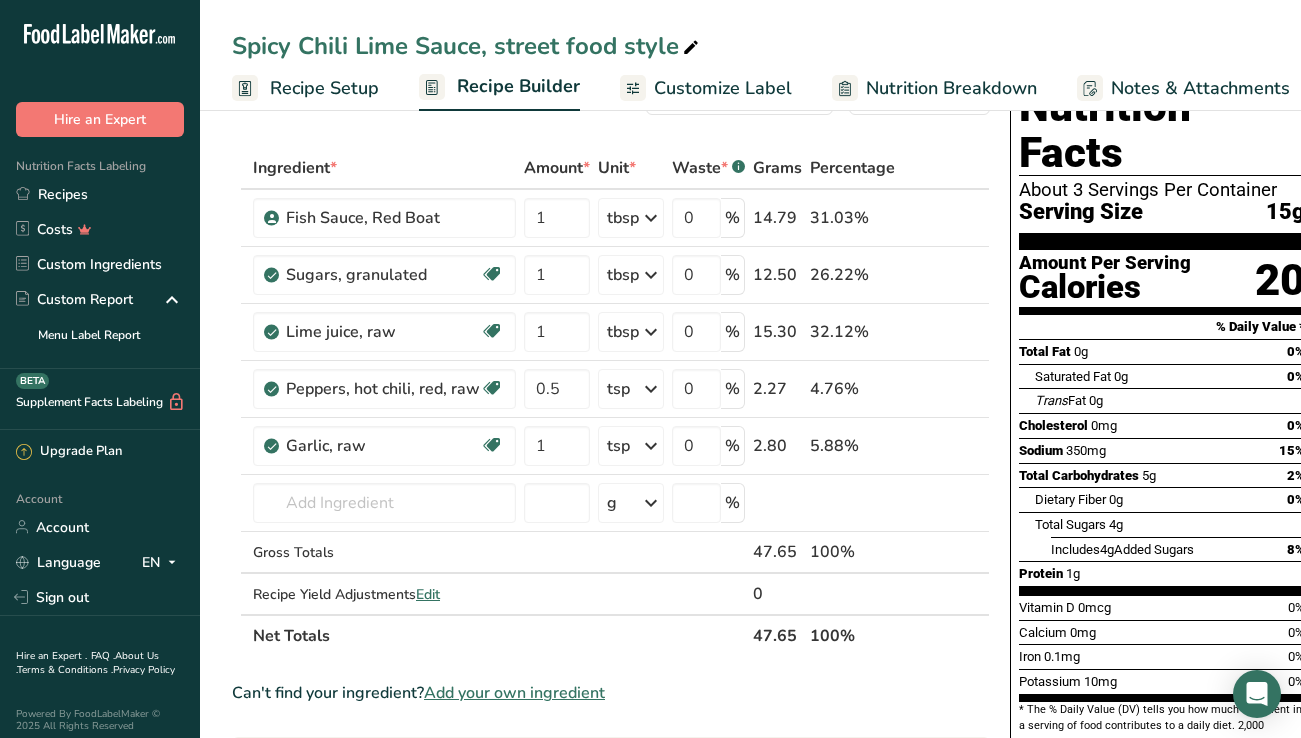 click on "Recipe Setup" at bounding box center (324, 88) 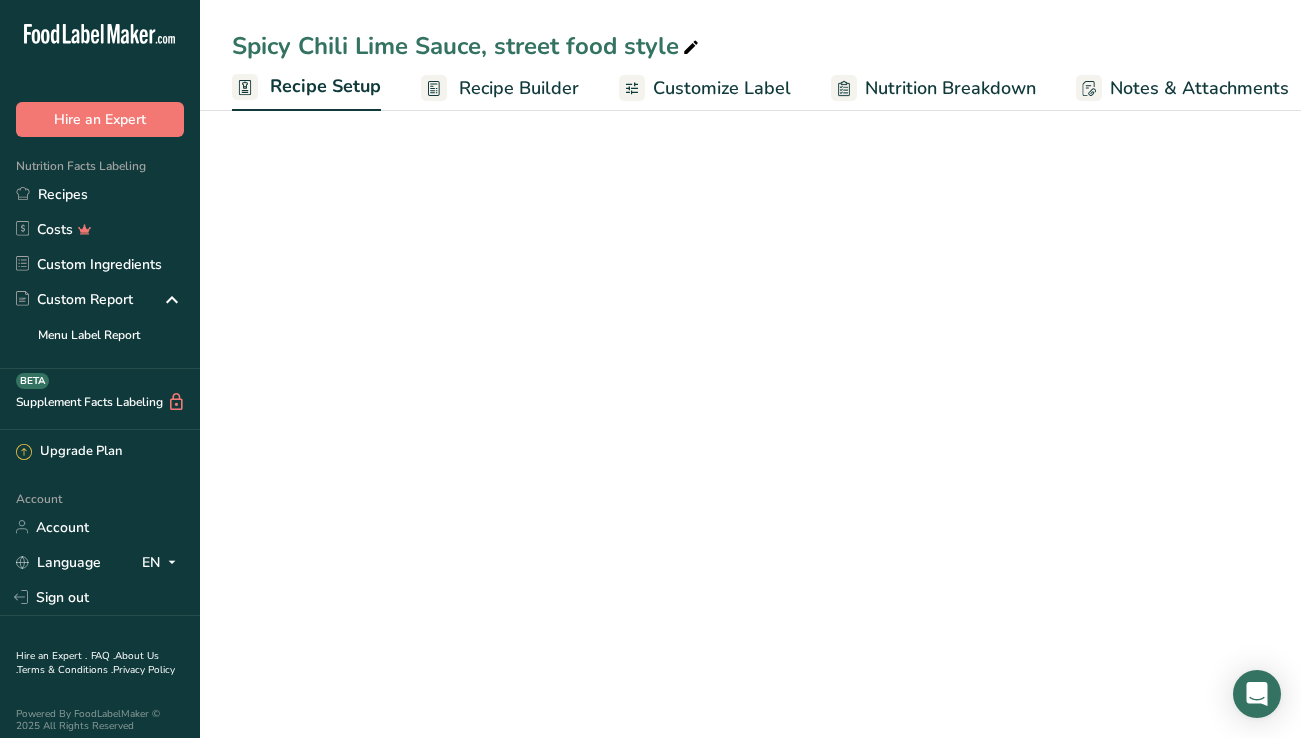 scroll, scrollTop: 0, scrollLeft: 7, axis: horizontal 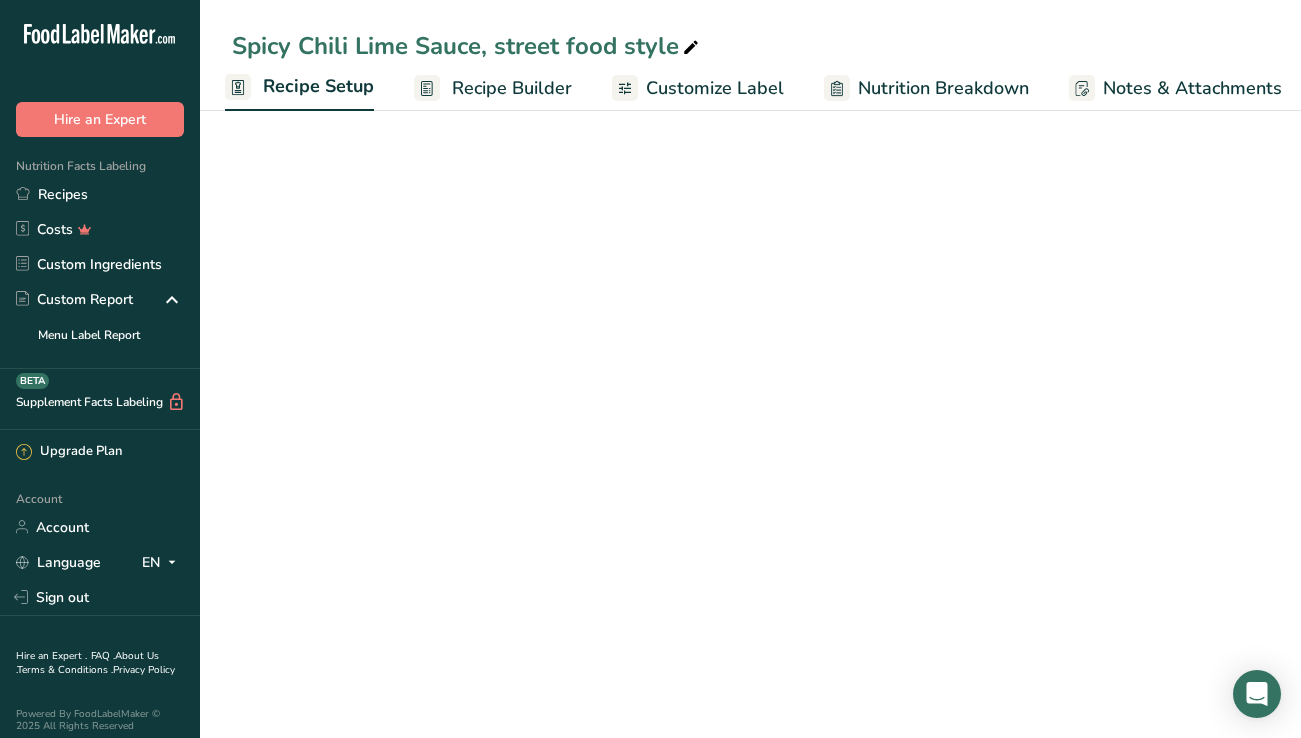 select on "19" 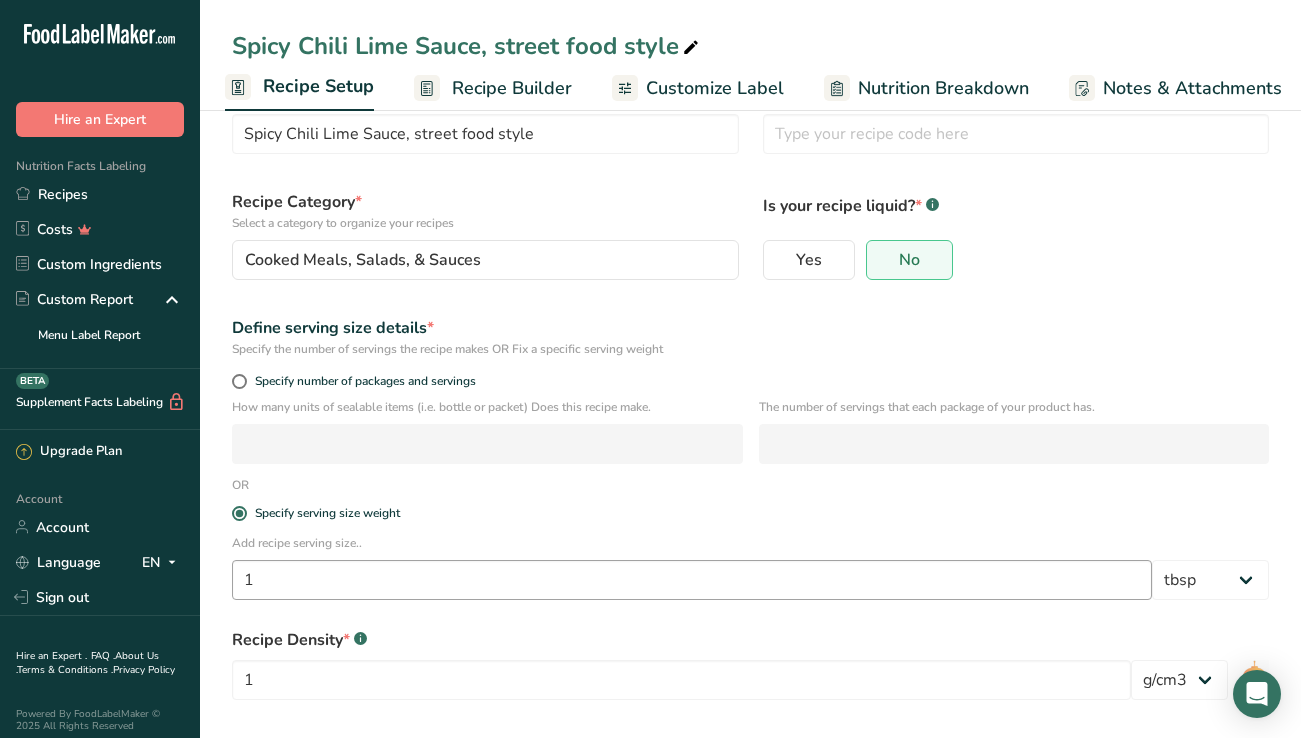 scroll, scrollTop: 45, scrollLeft: 0, axis: vertical 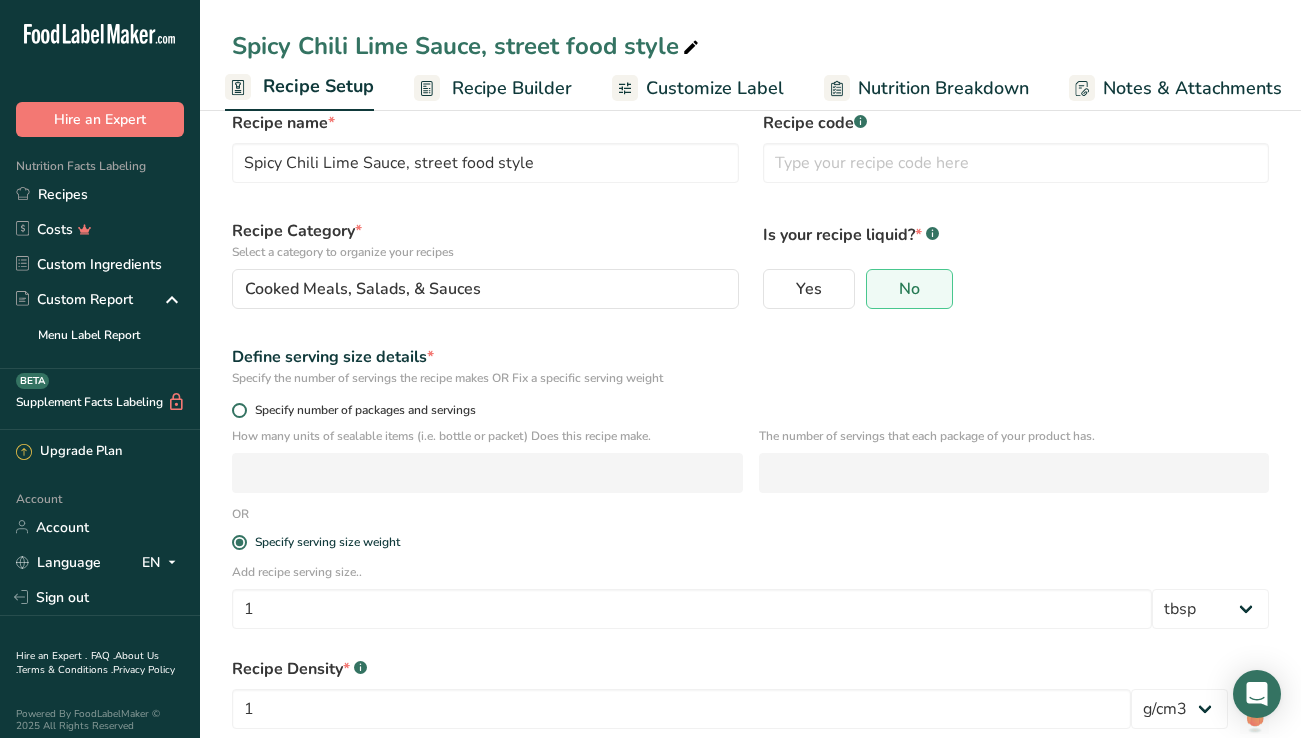 click at bounding box center [239, 410] 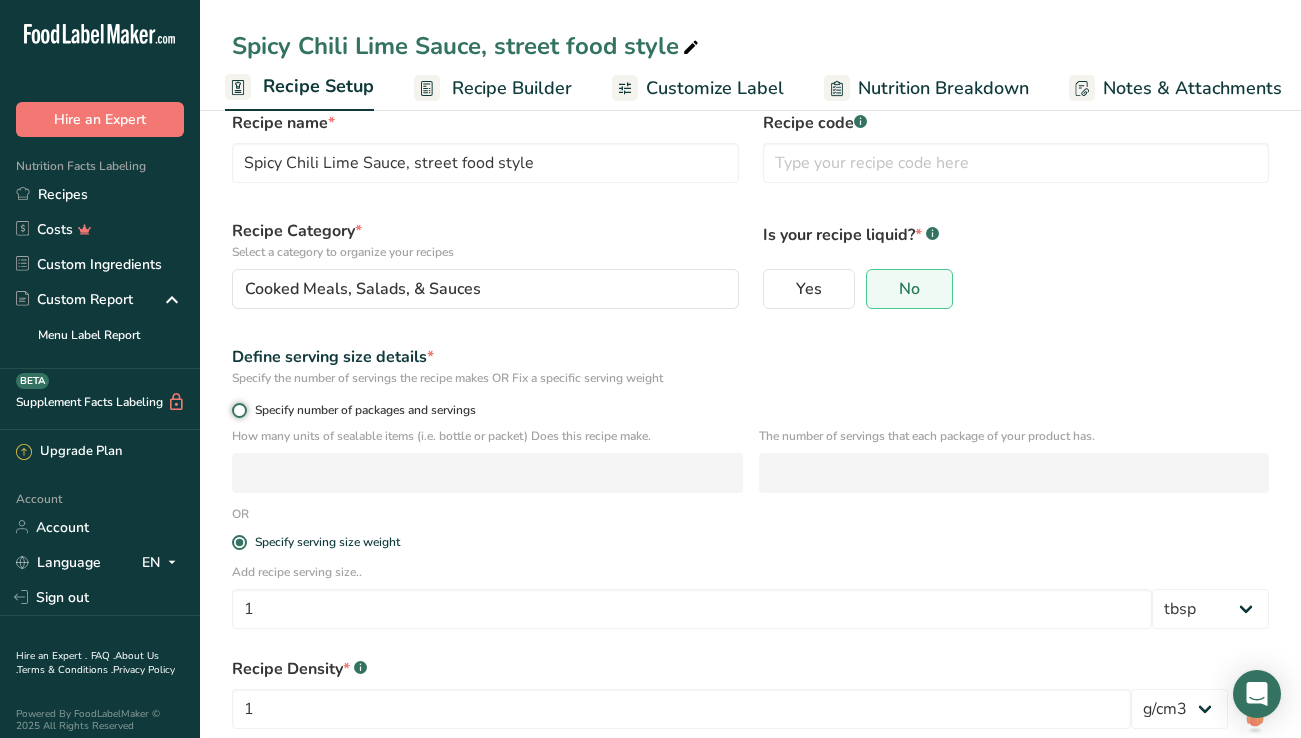 click on "Specify number of packages and servings" at bounding box center [238, 410] 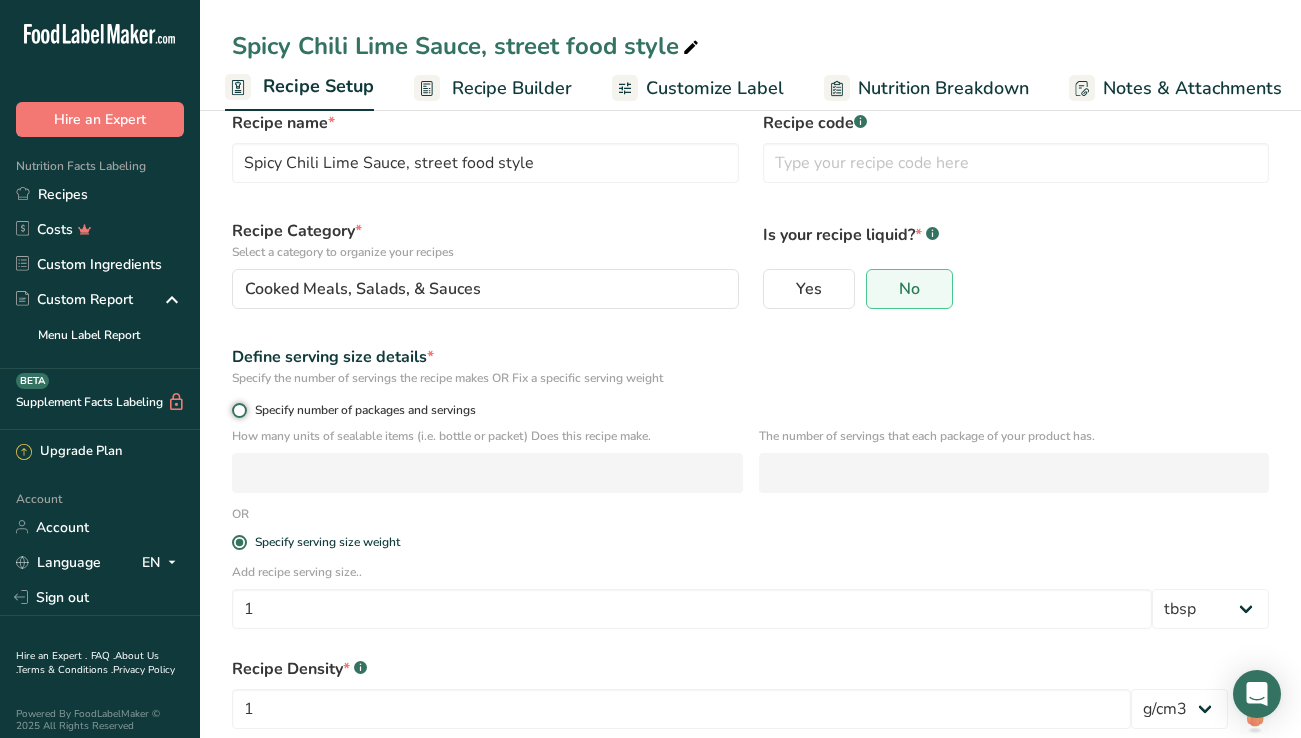 radio on "true" 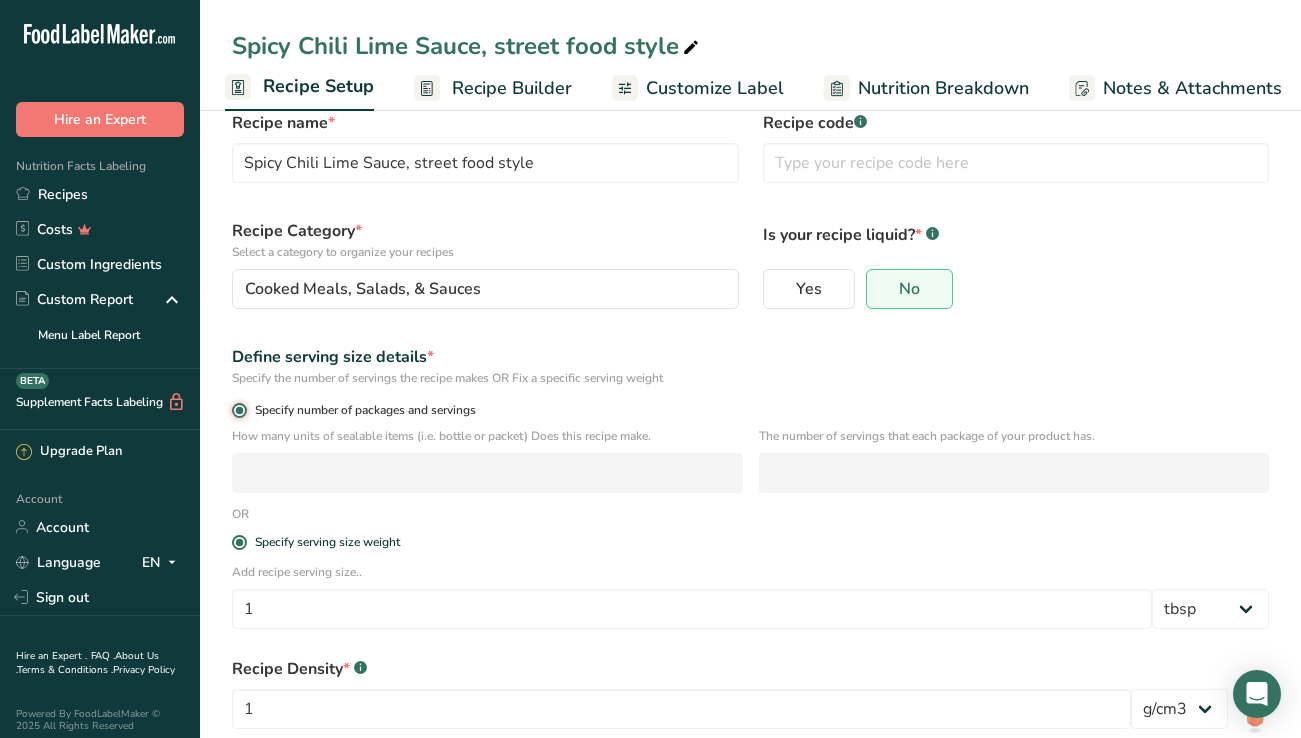 radio on "false" 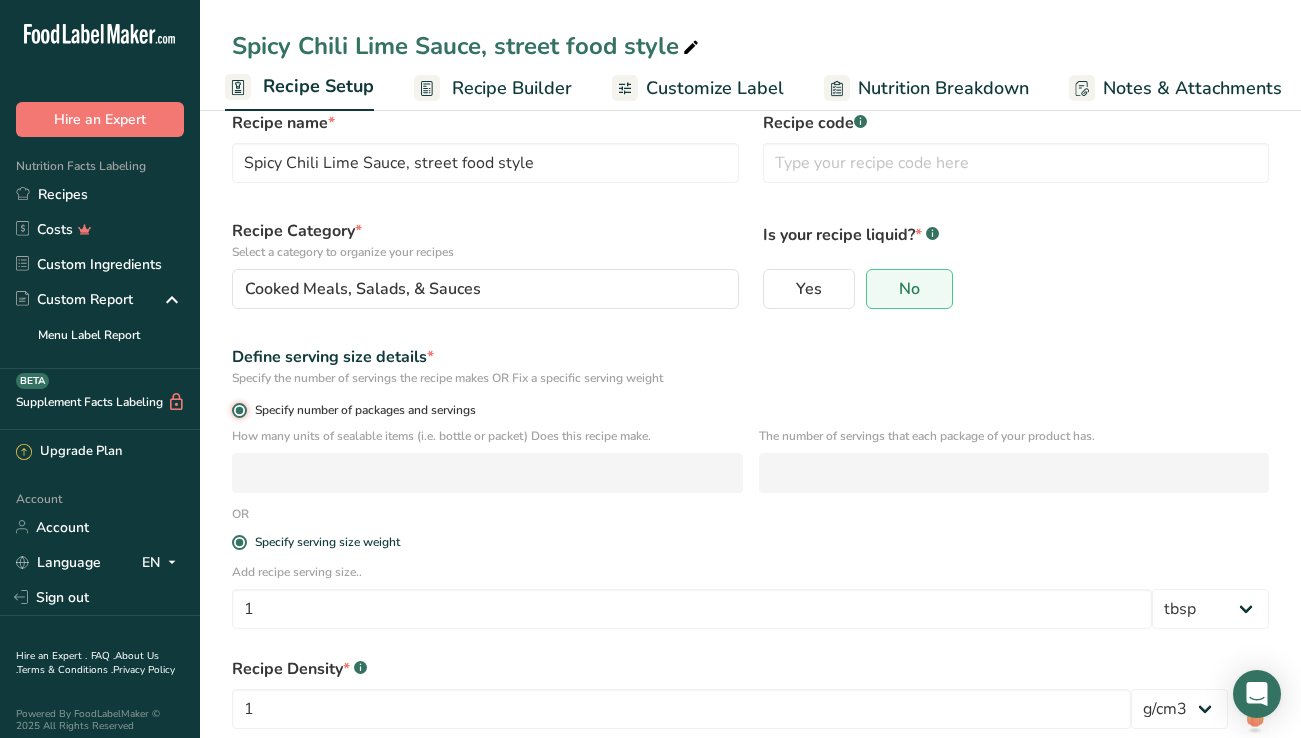 type 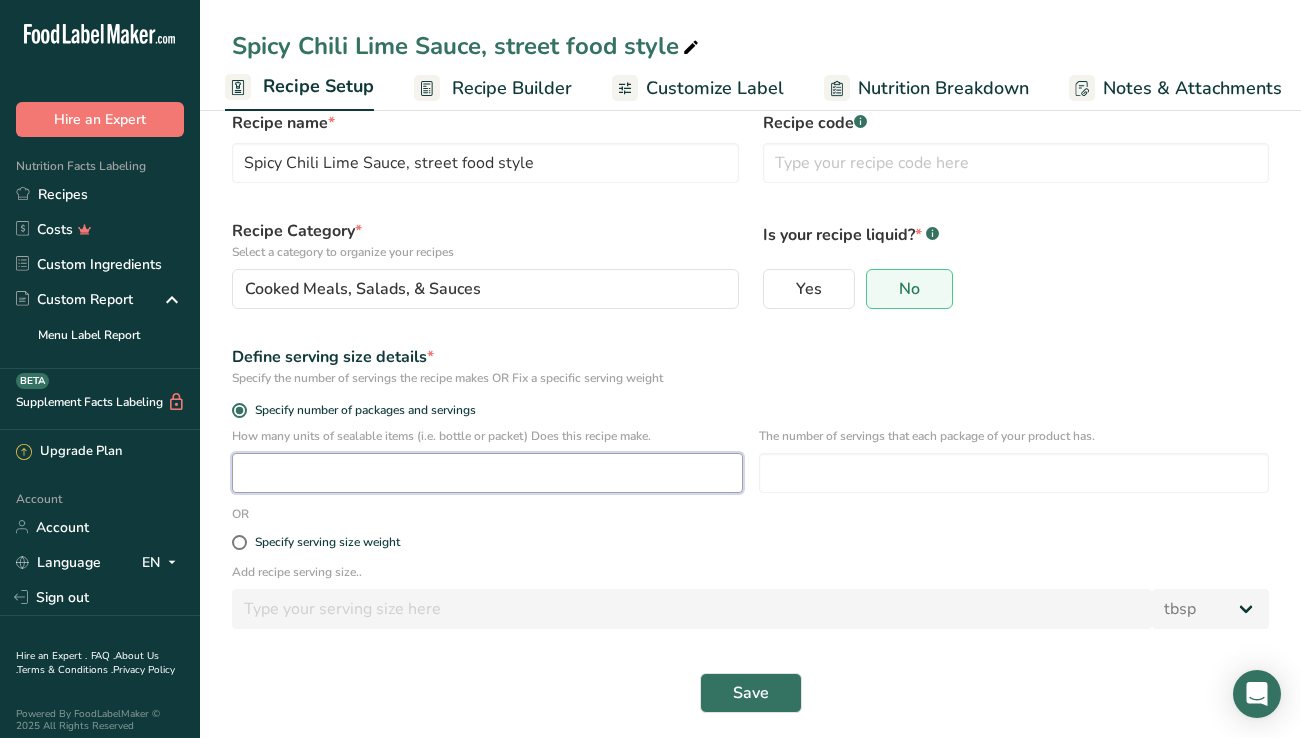 click at bounding box center (487, 473) 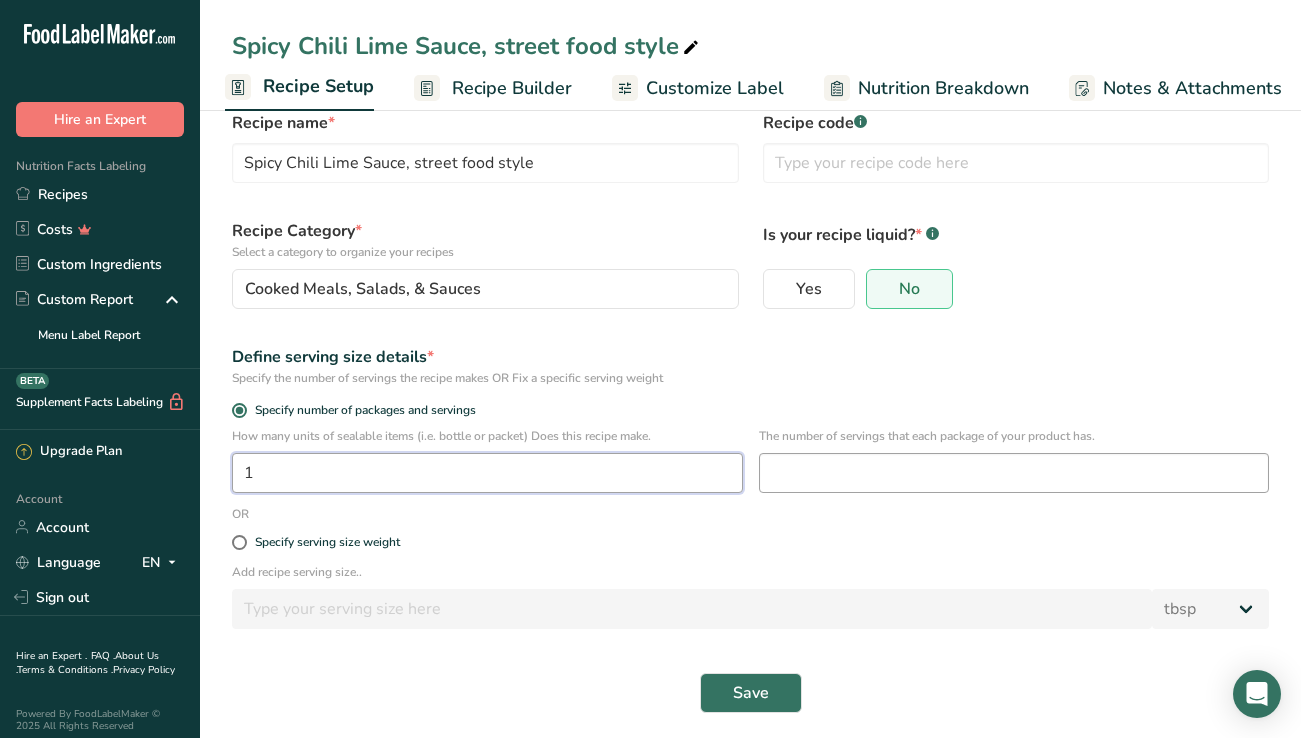 type on "1" 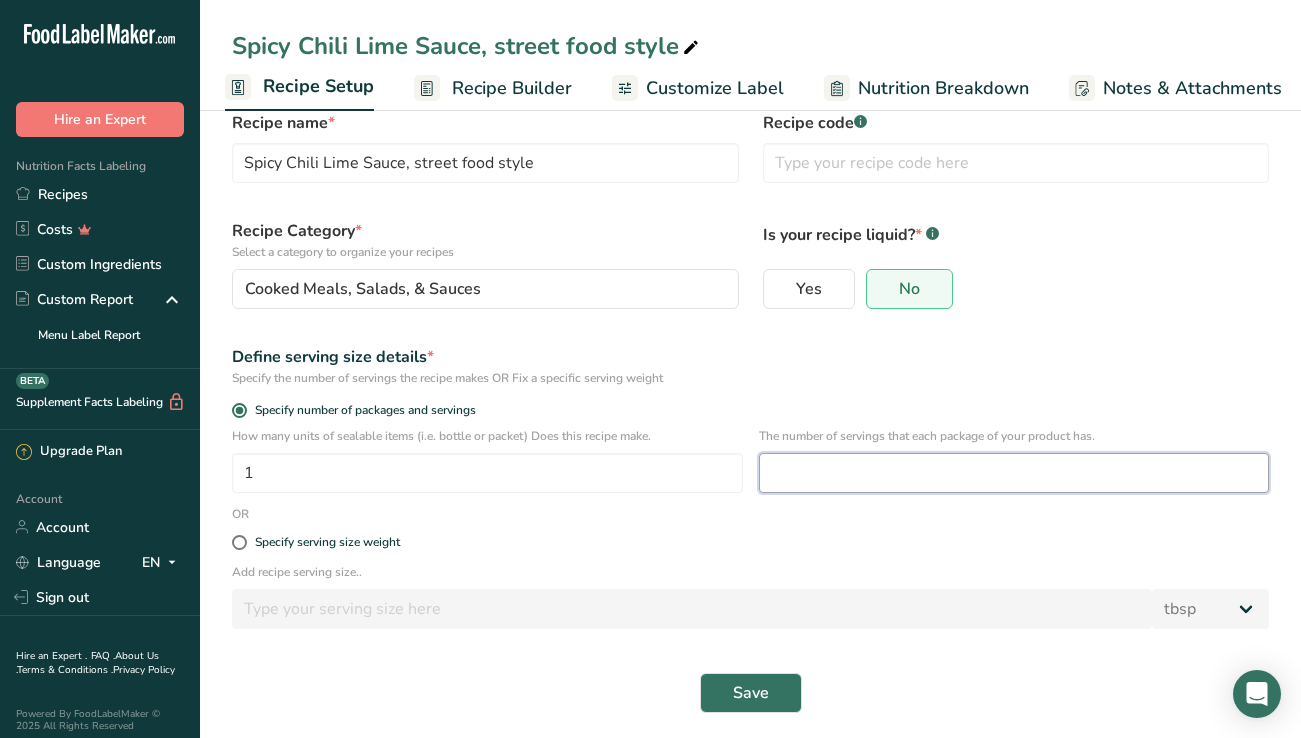 click at bounding box center [1014, 473] 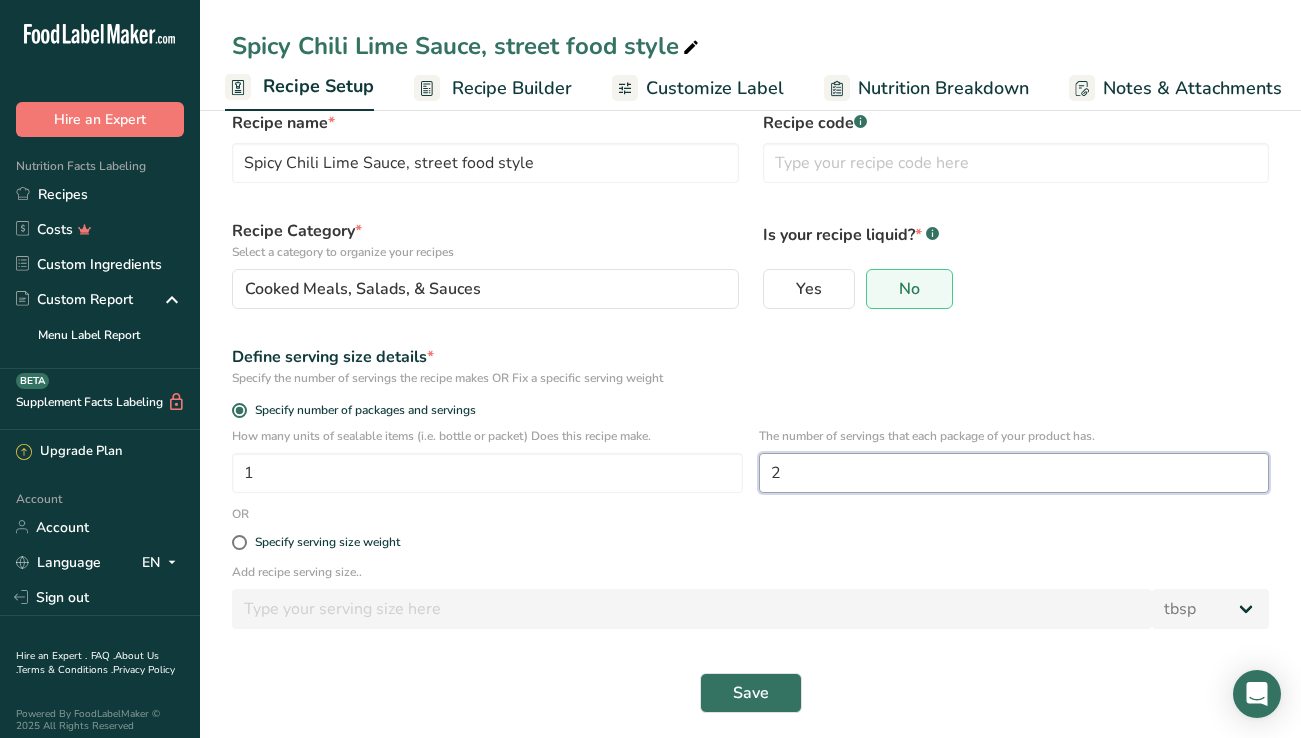 type on "2" 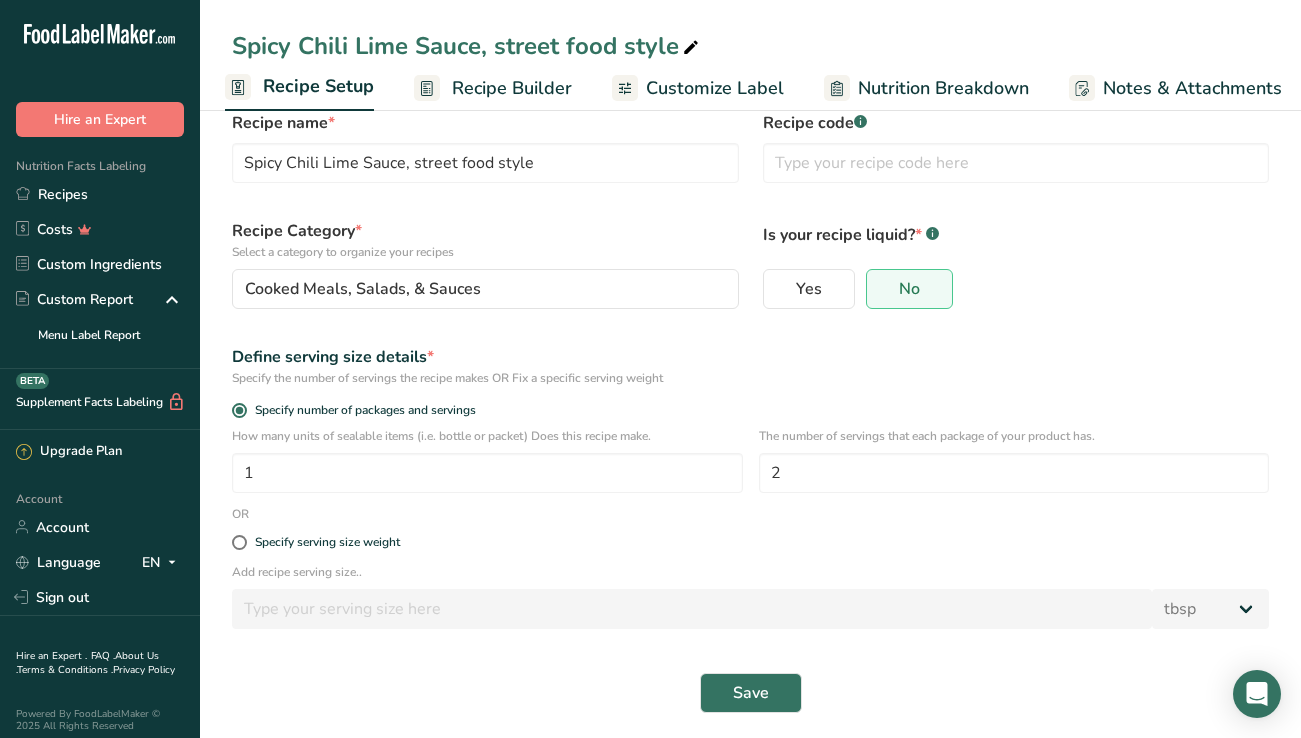 click on "Specify serving size weight" at bounding box center (750, 543) 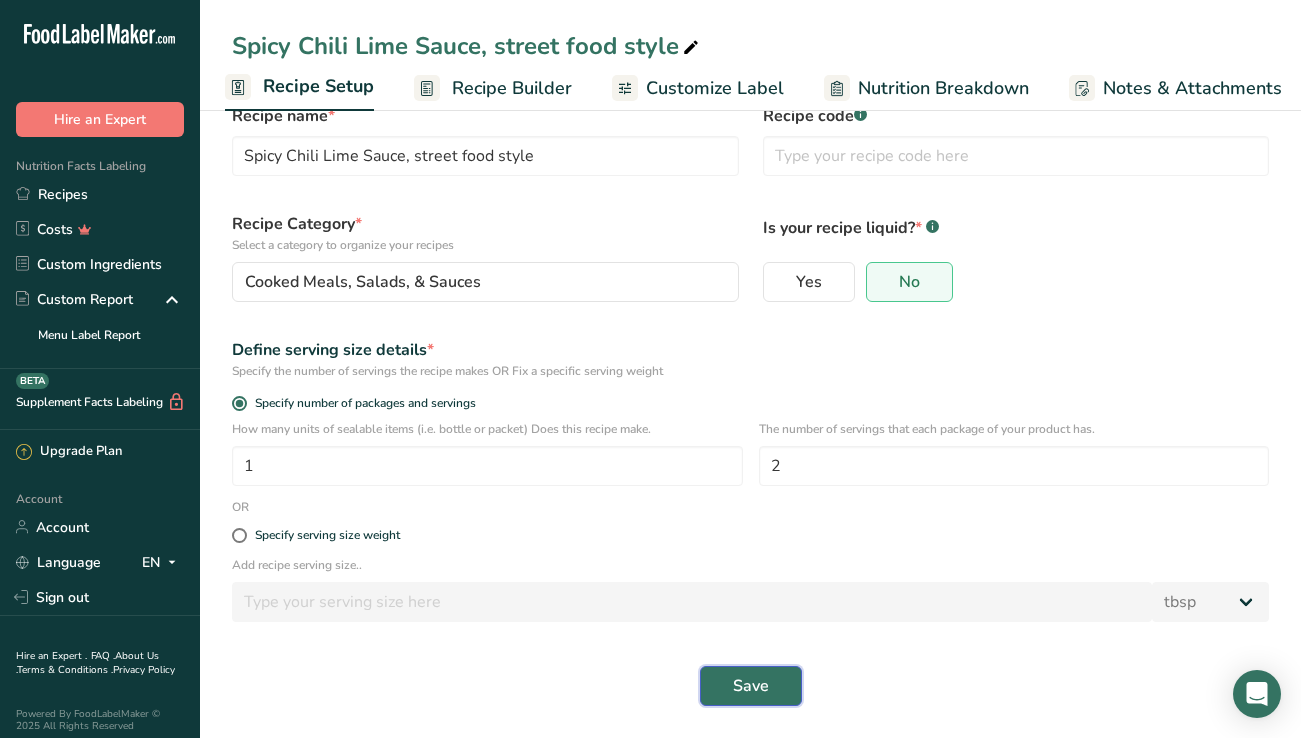click on "Save" at bounding box center (751, 686) 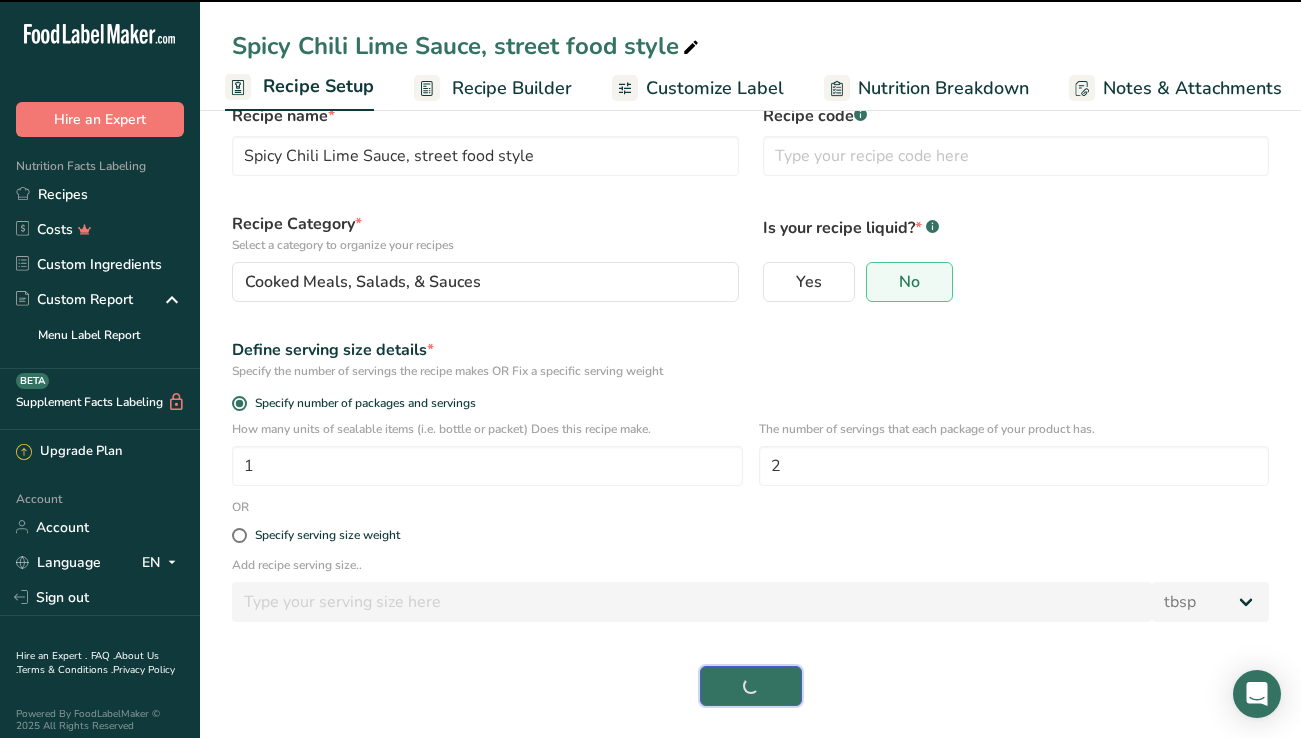 select on "0" 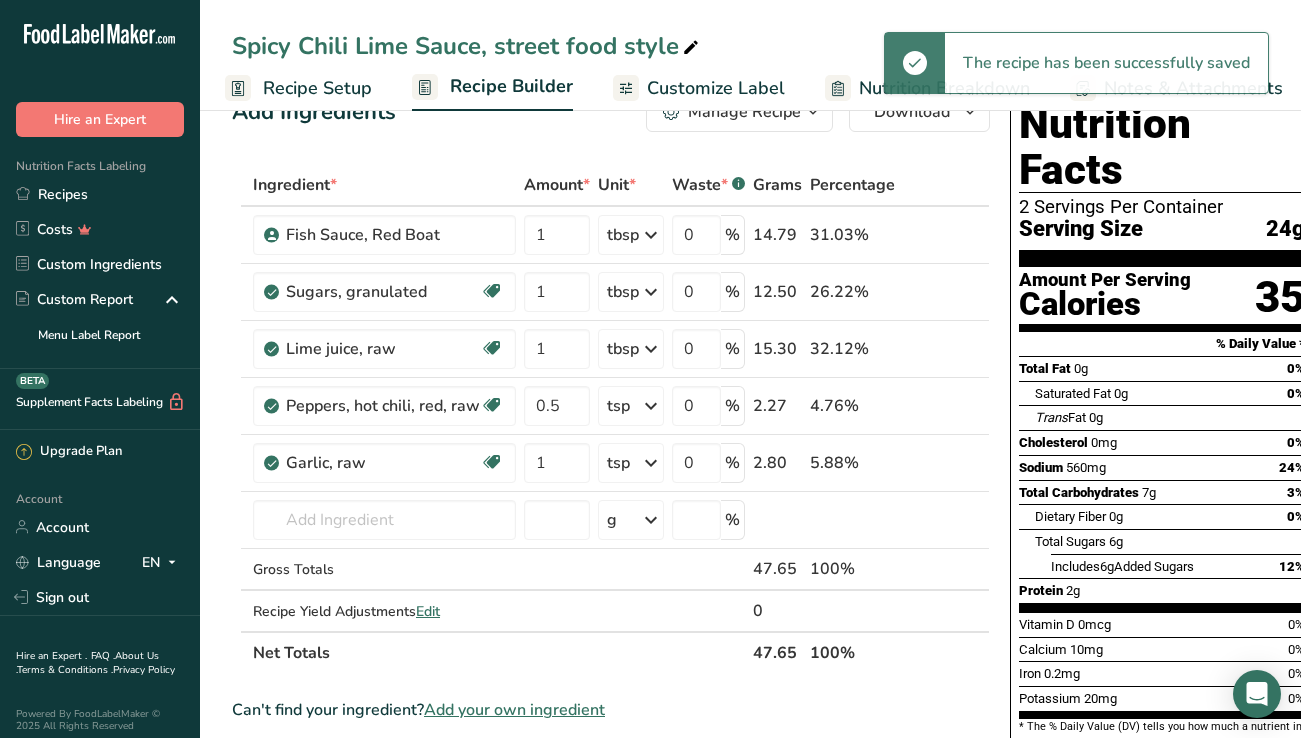 scroll, scrollTop: 0, scrollLeft: 19, axis: horizontal 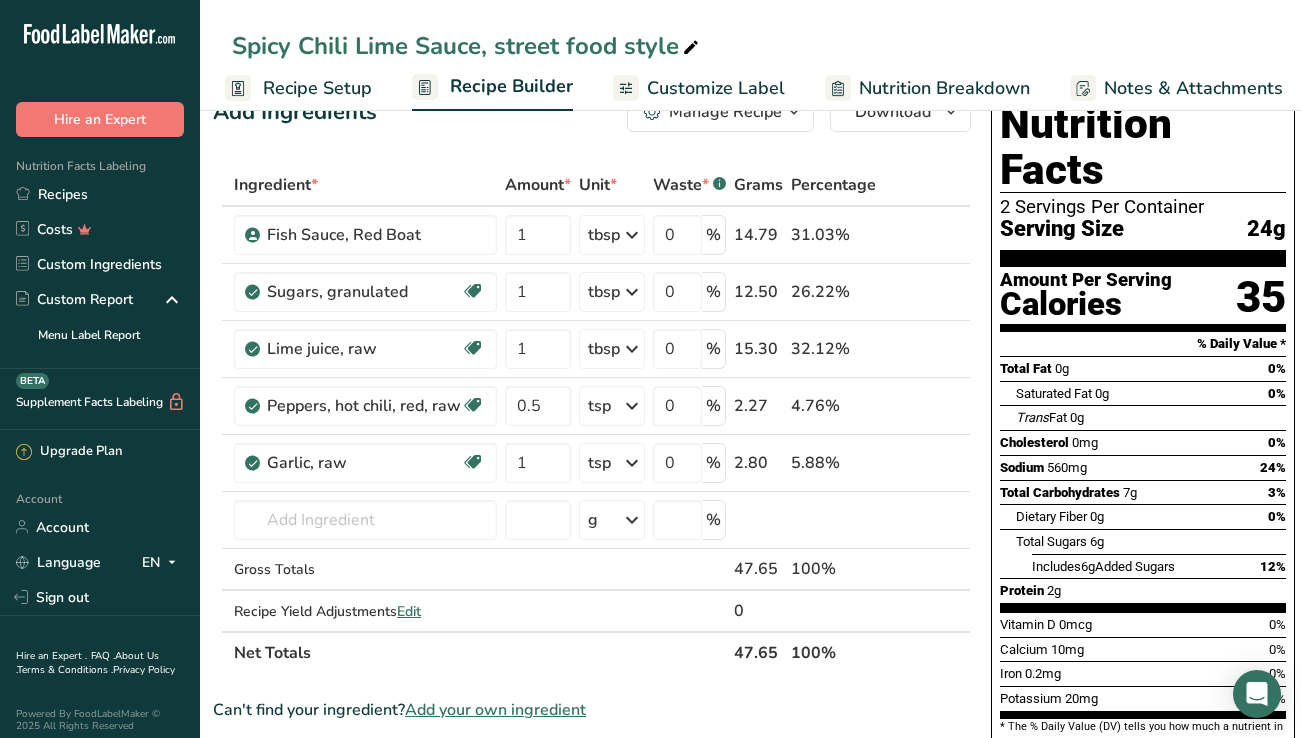 click on "Recipe Setup" at bounding box center [317, 88] 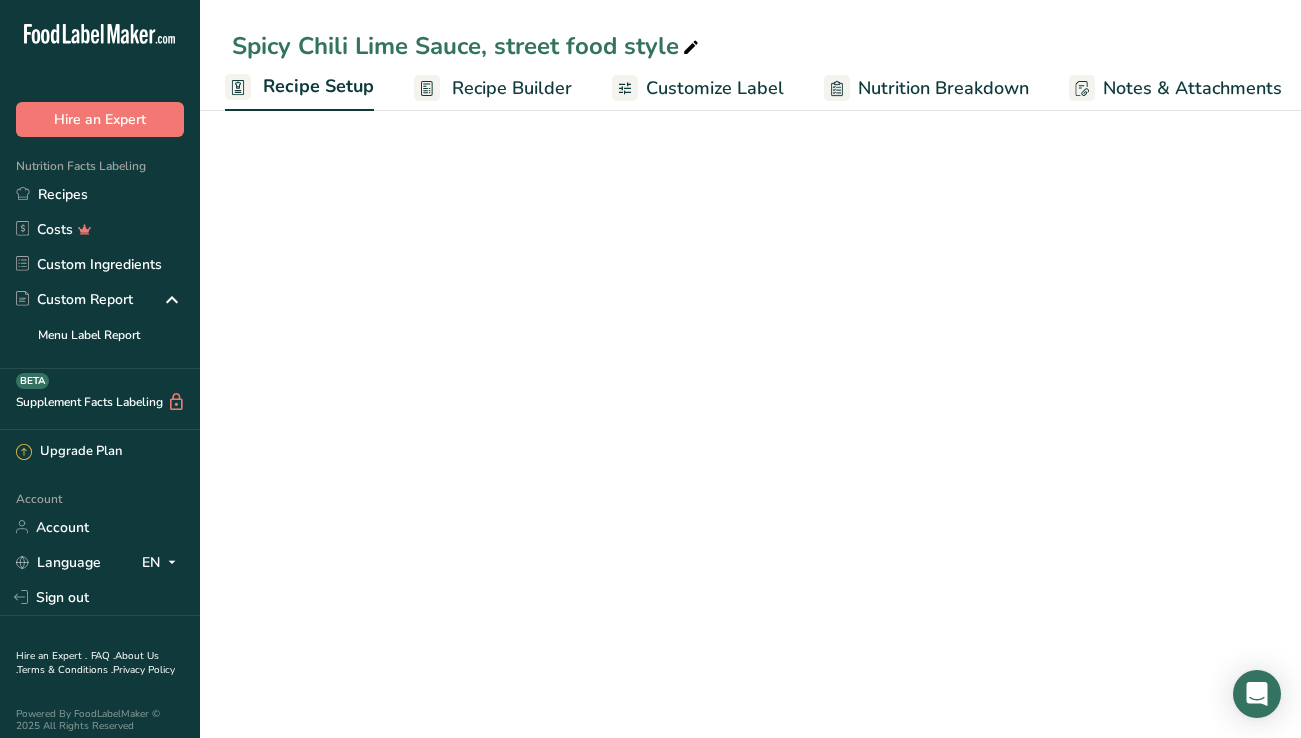 scroll, scrollTop: 0, scrollLeft: 0, axis: both 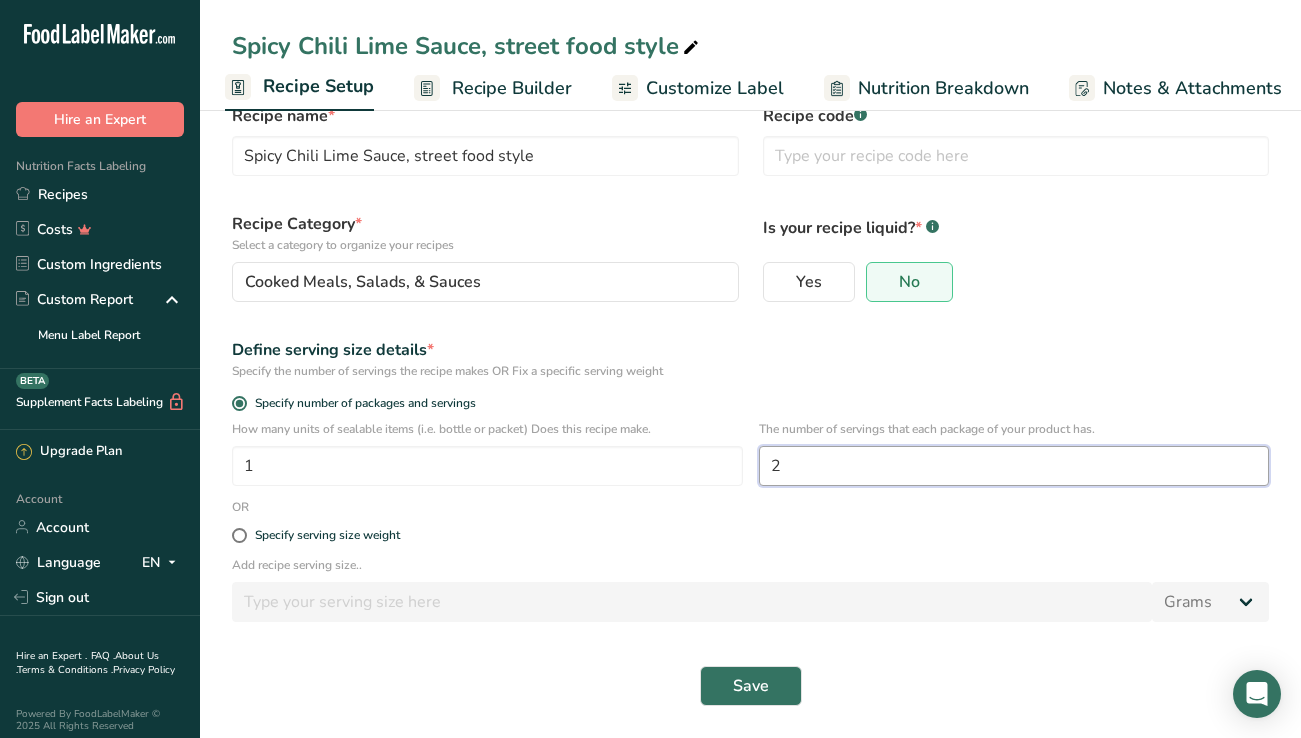 click on "2" at bounding box center [1014, 466] 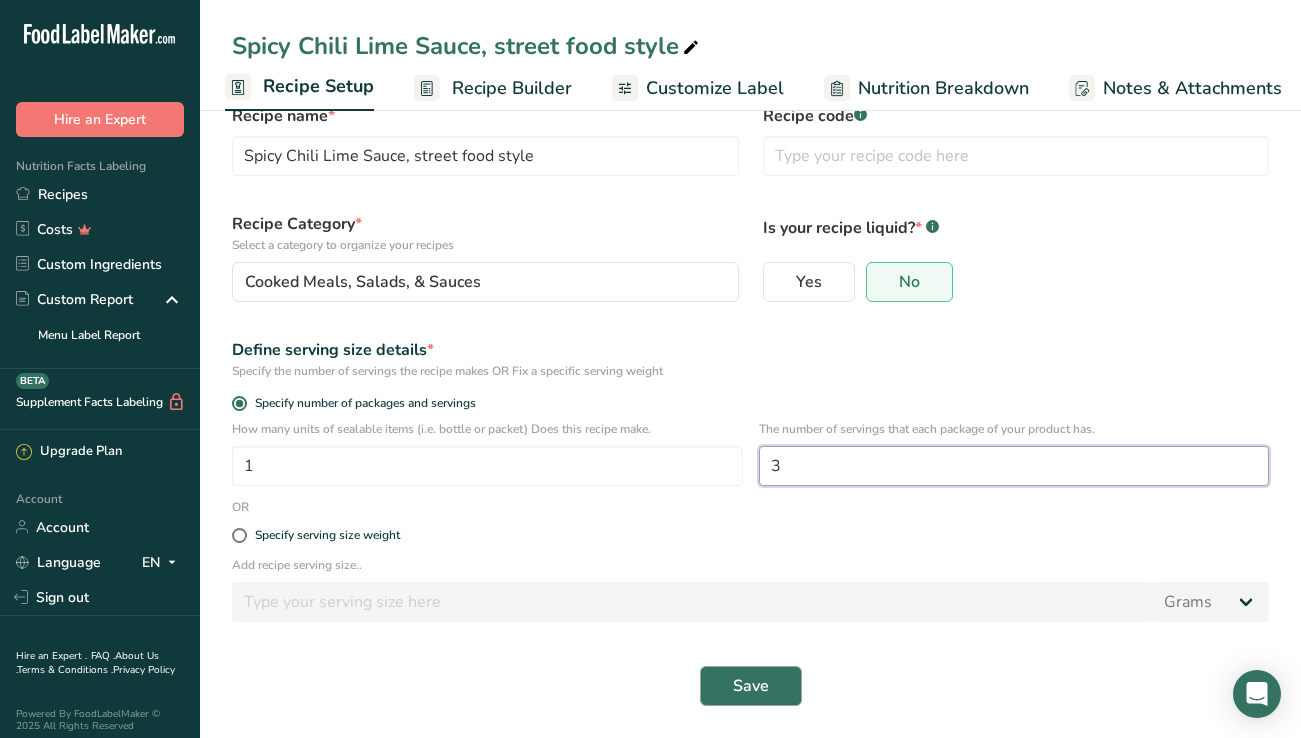 type on "3" 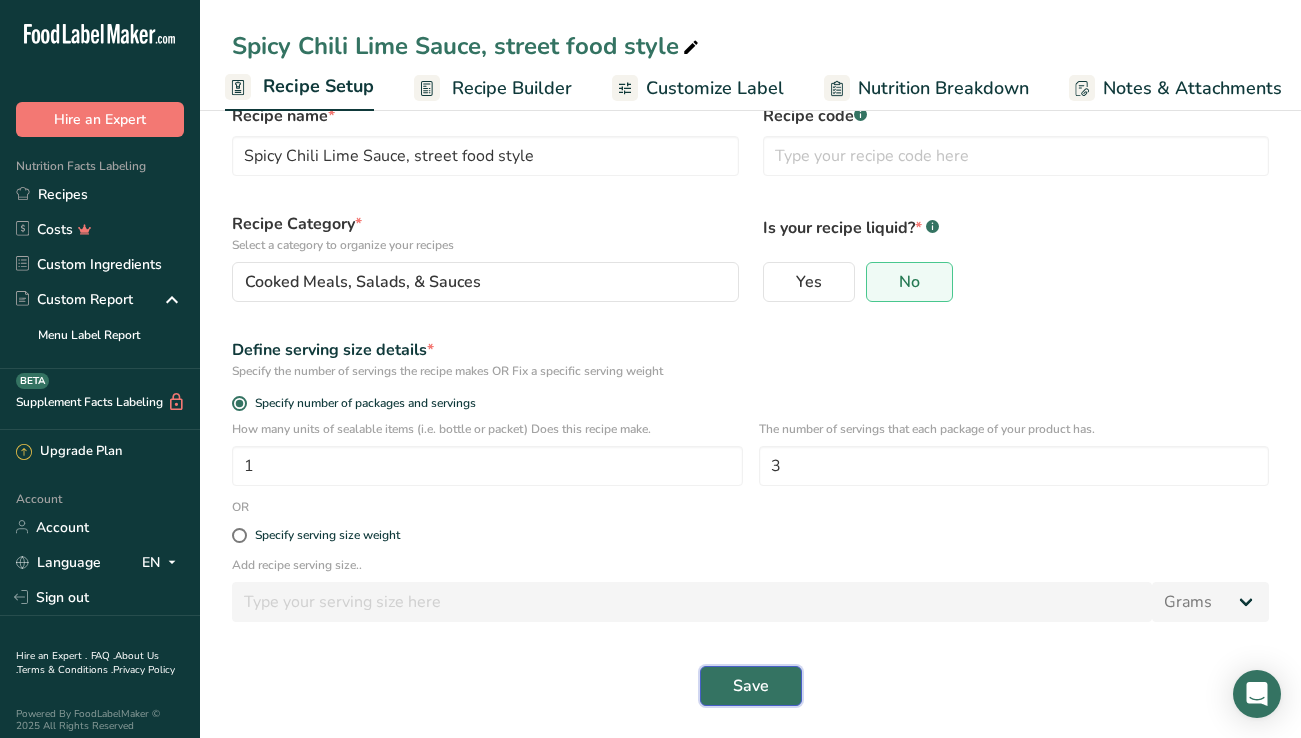 click on "Save" at bounding box center [751, 686] 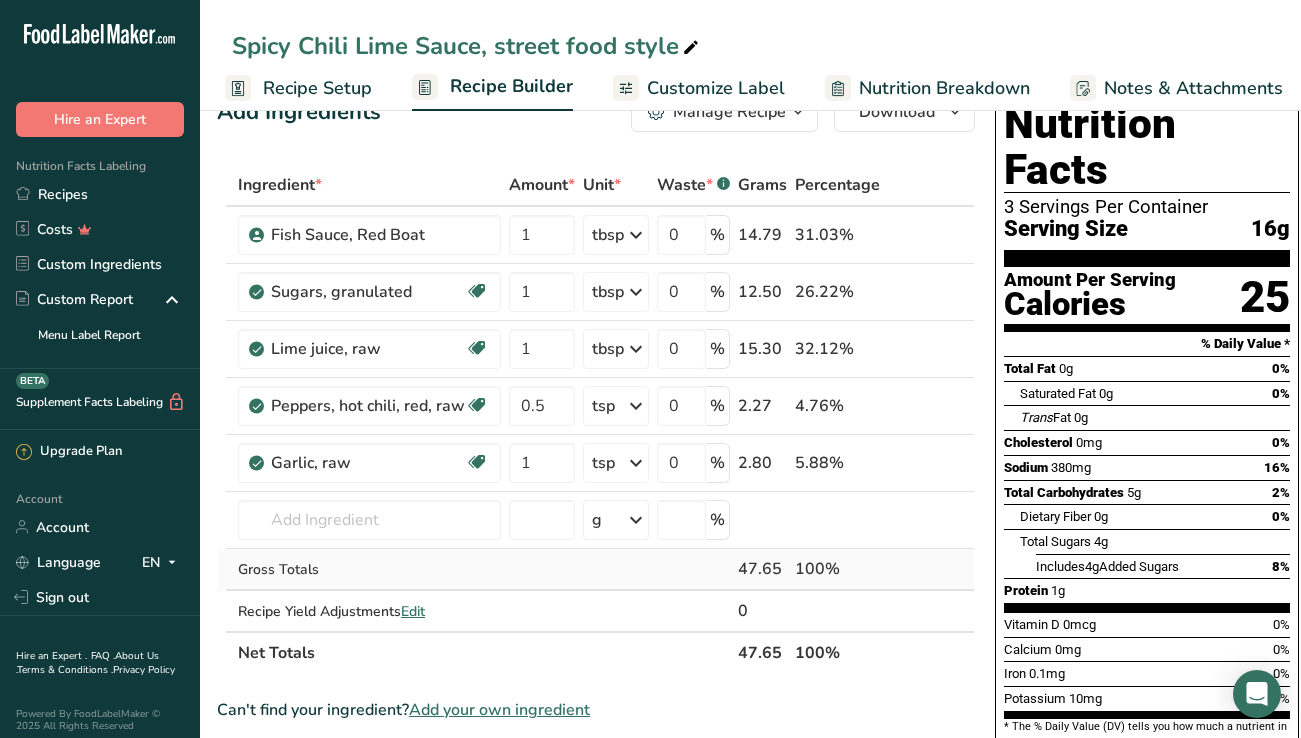 scroll, scrollTop: 0, scrollLeft: 19, axis: horizontal 